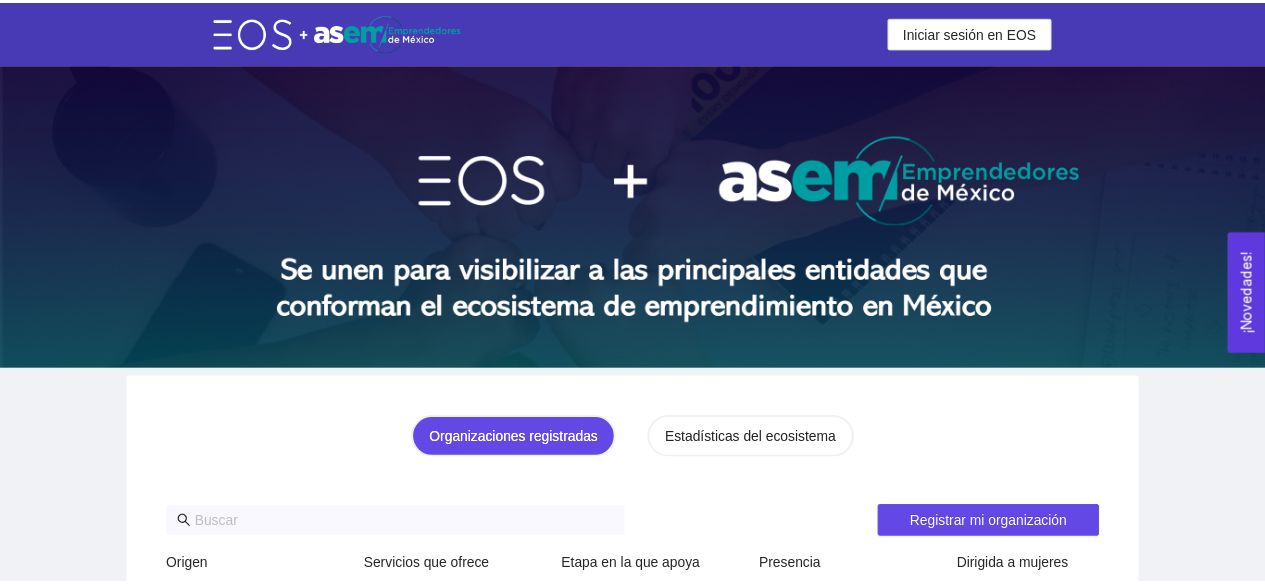 scroll, scrollTop: 0, scrollLeft: 0, axis: both 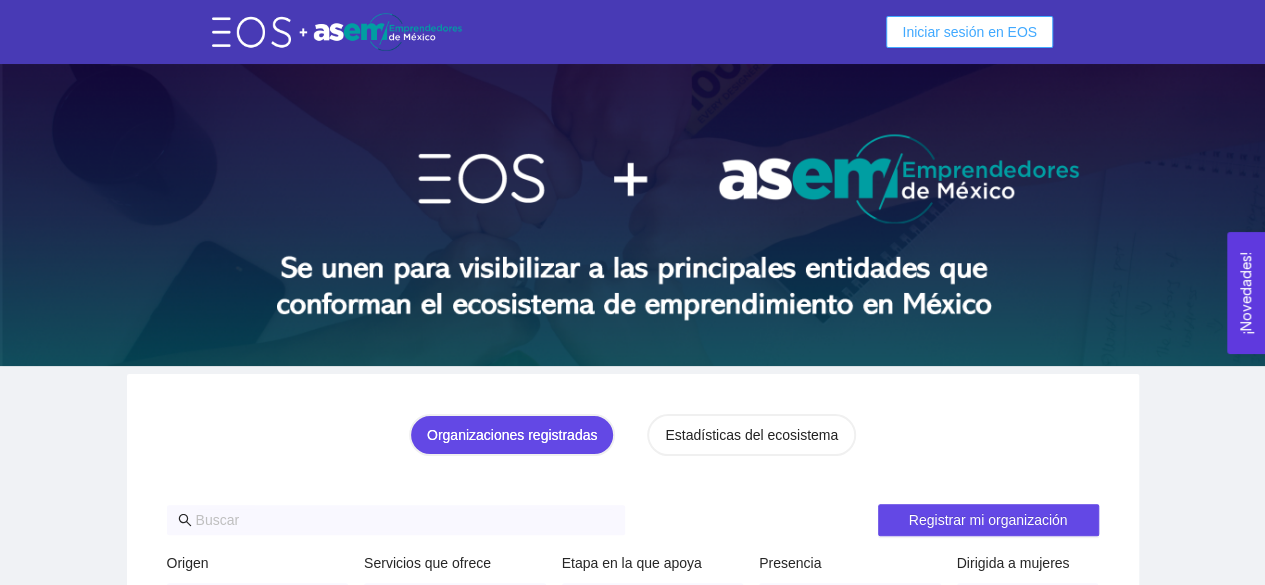 click on "Iniciar sesión en EOS" at bounding box center [969, 32] 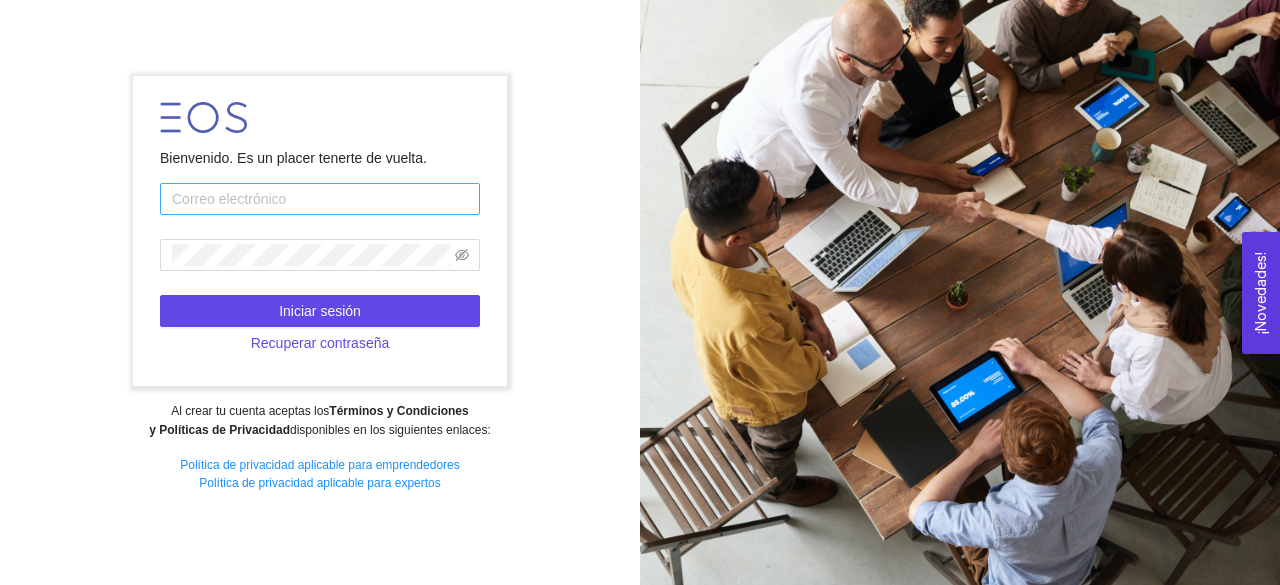 click at bounding box center (320, 199) 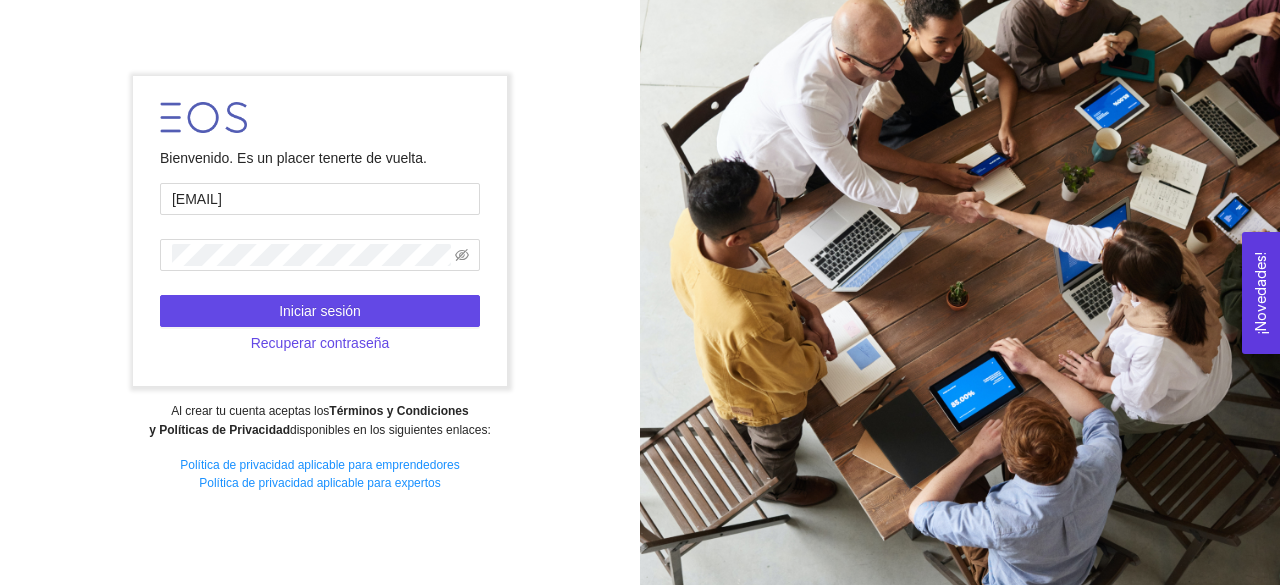 type on "[EMAIL]" 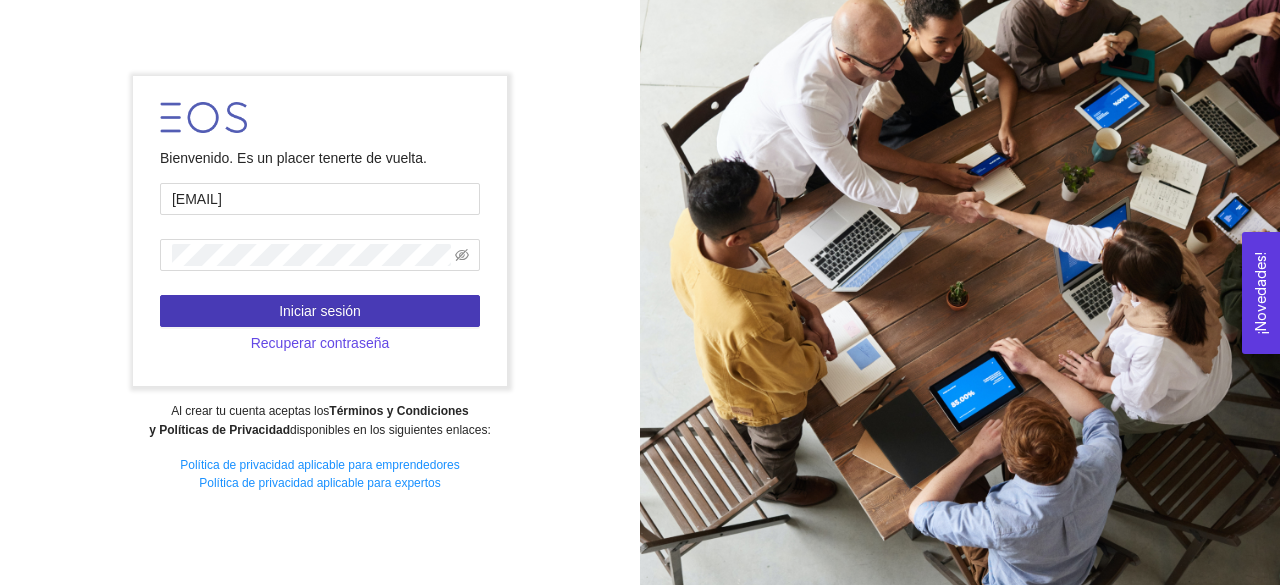 click on "Iniciar sesión" at bounding box center [320, 311] 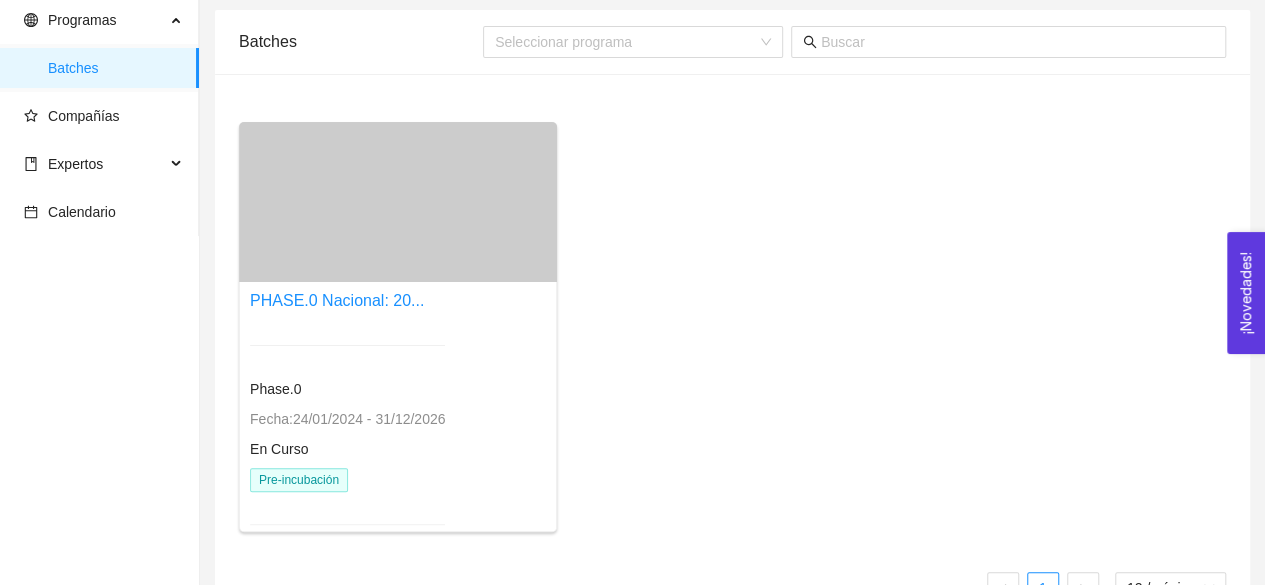 scroll, scrollTop: 78, scrollLeft: 0, axis: vertical 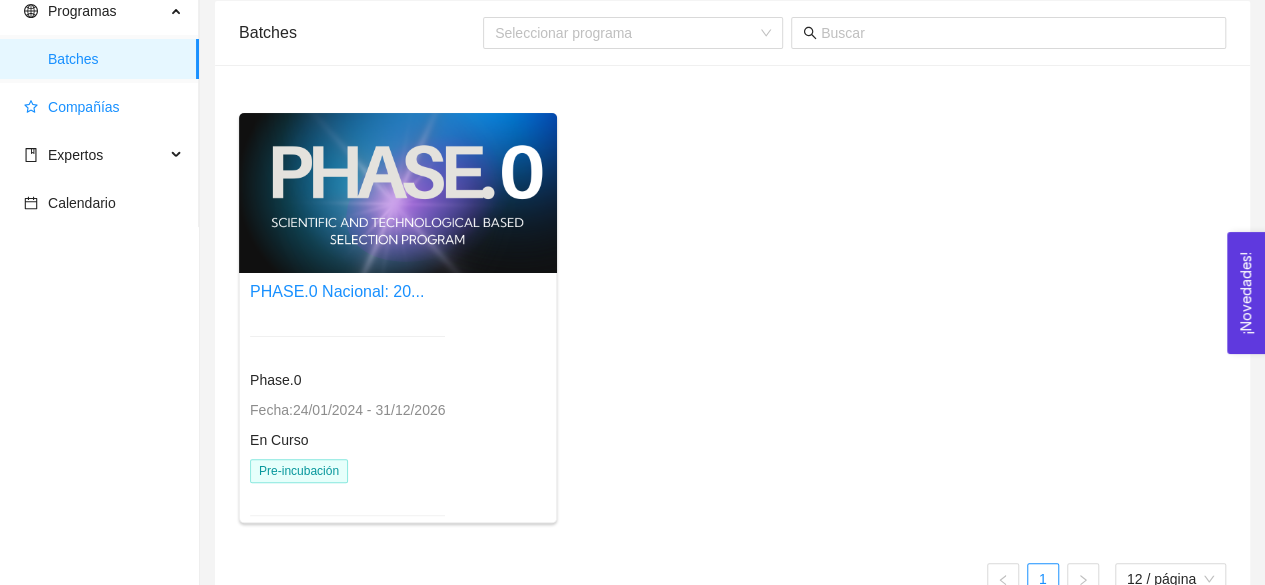 click on "Compañías" at bounding box center (84, 107) 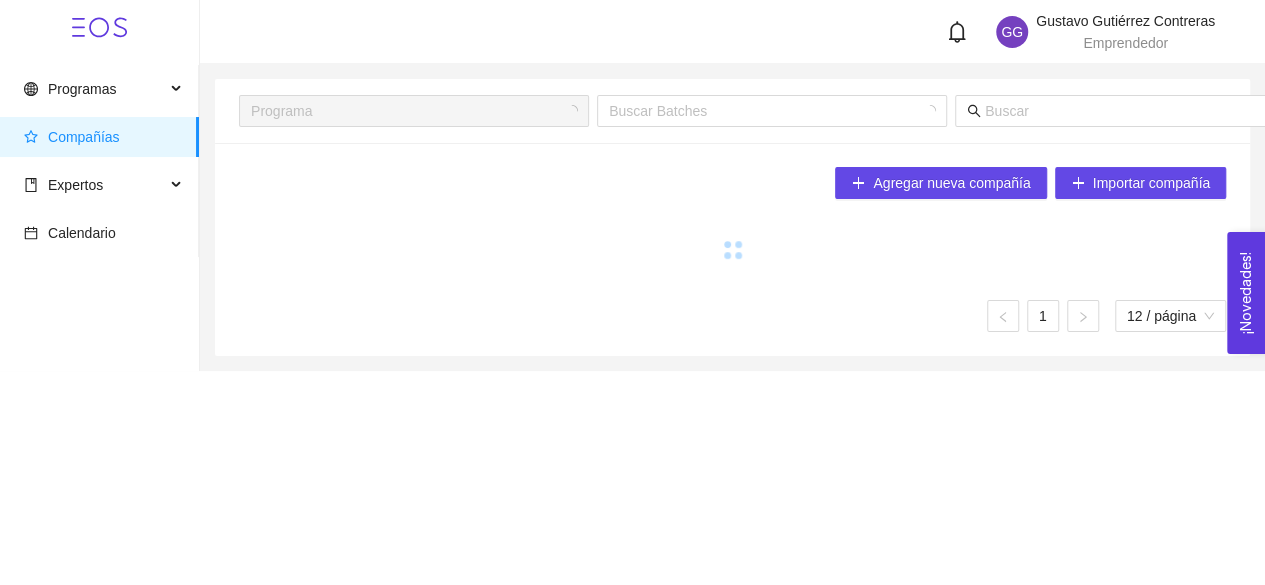 scroll, scrollTop: 0, scrollLeft: 0, axis: both 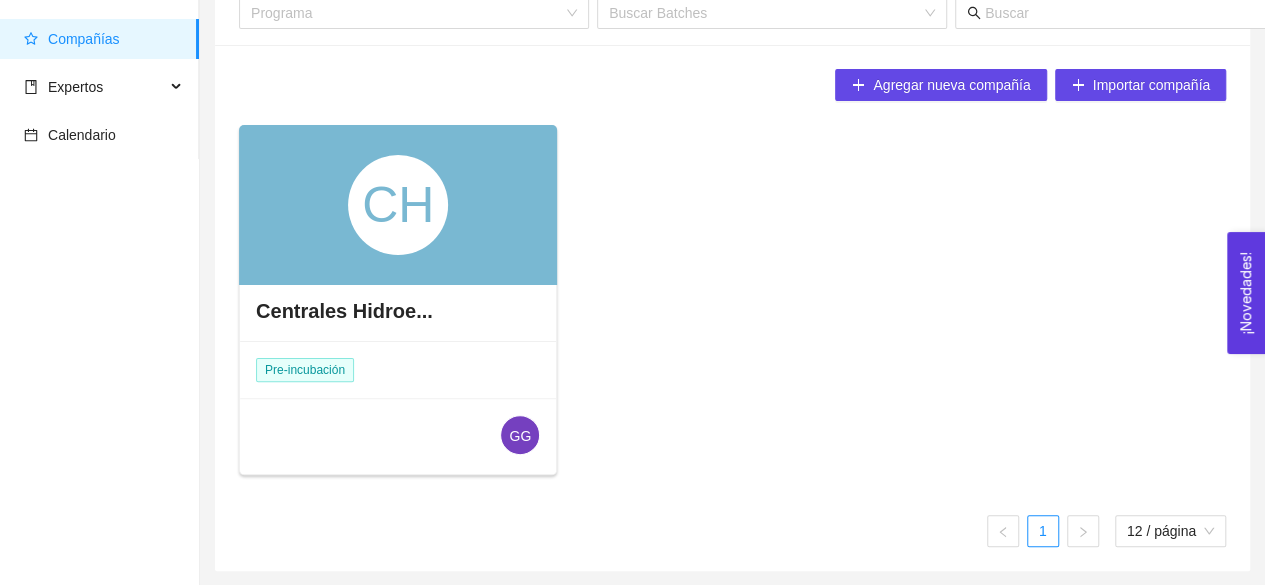 click on "CH" at bounding box center (398, 205) 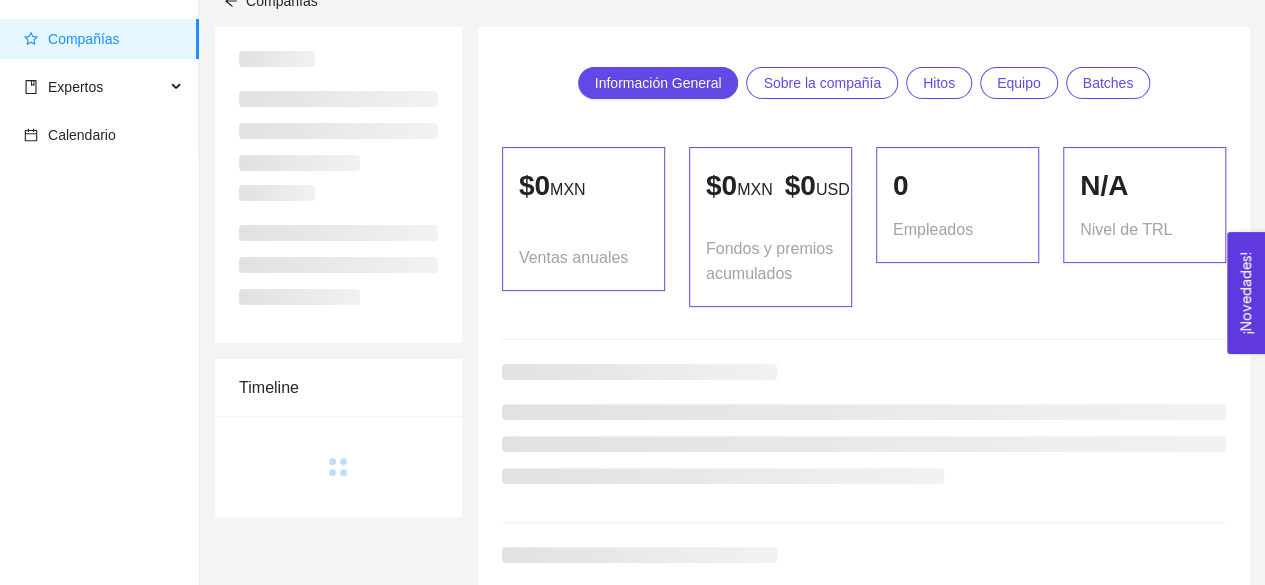 scroll, scrollTop: 98, scrollLeft: 0, axis: vertical 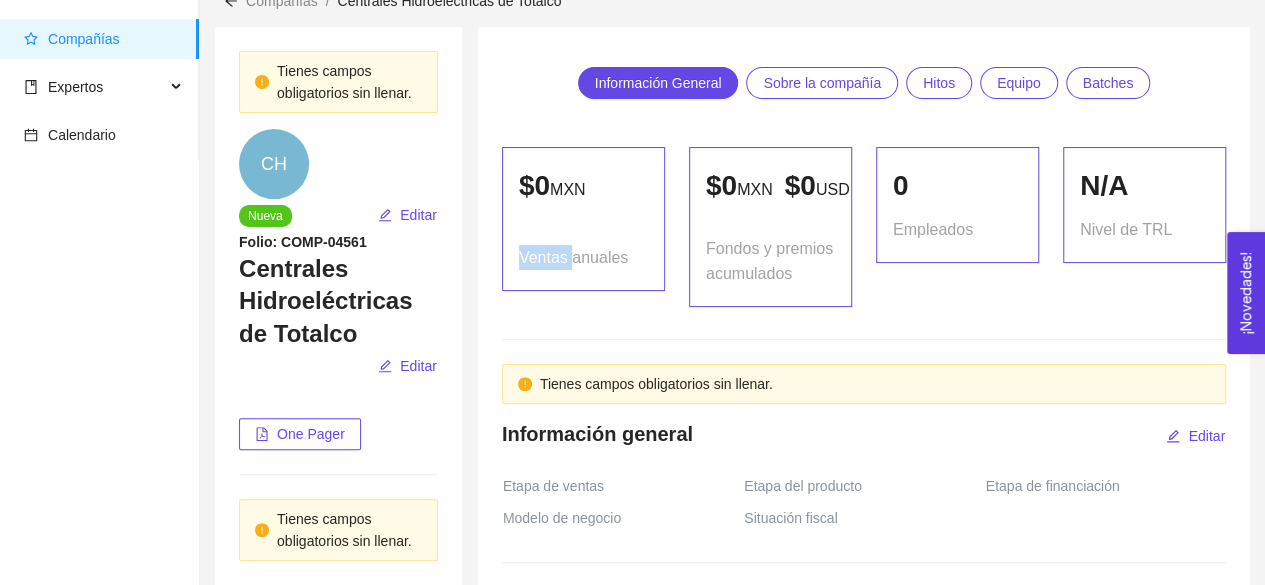 click on "$ 0  MXN Ventas anuales" at bounding box center (583, 227) 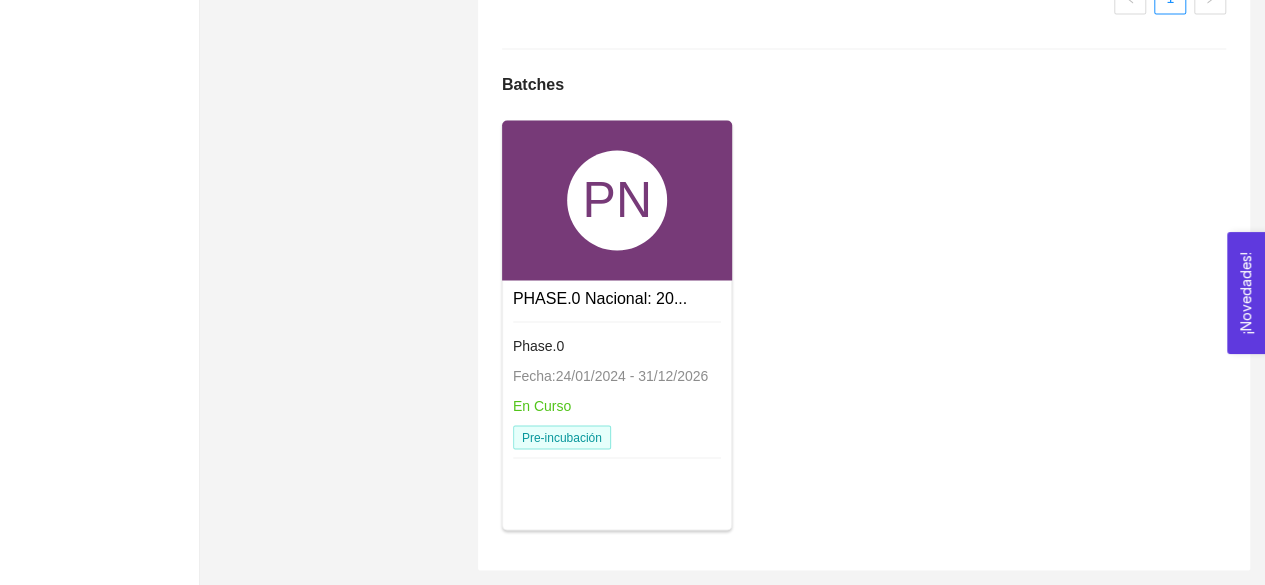 scroll, scrollTop: 1475, scrollLeft: 0, axis: vertical 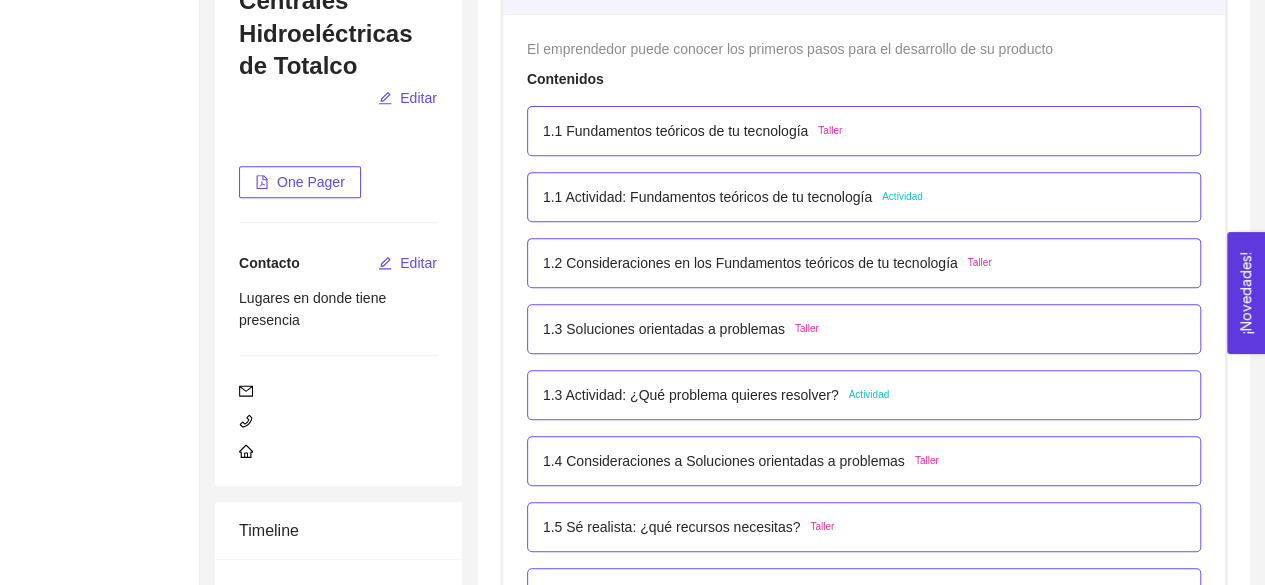 click on "1.1 Actividad: Fundamentos teóricos de tu tecnología Actividad" at bounding box center (692, 131) 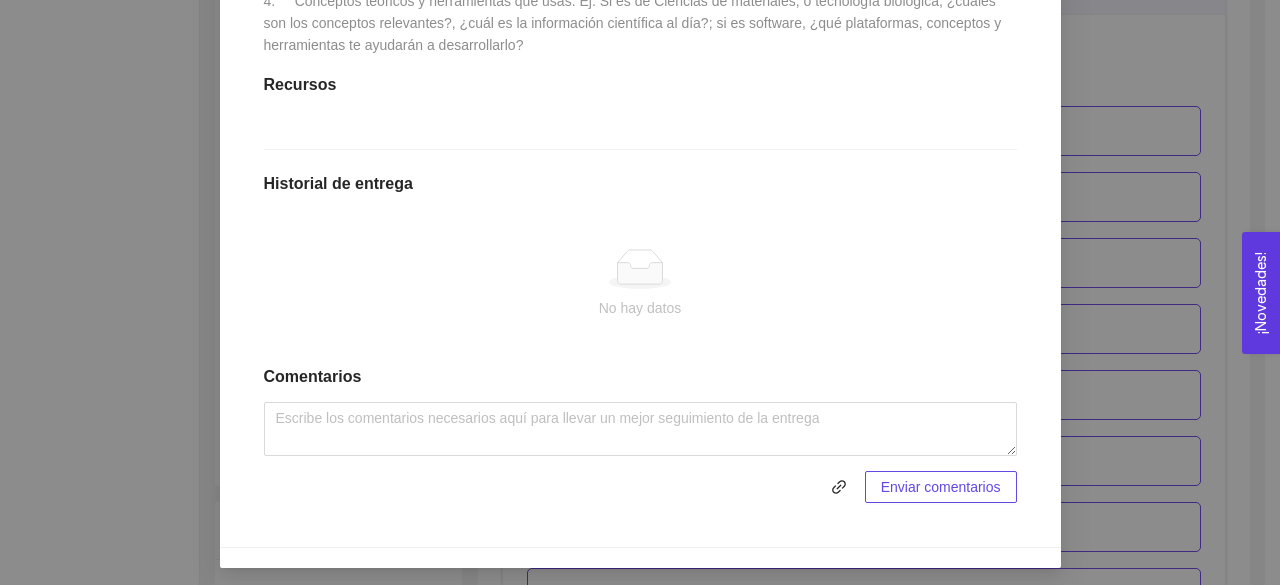 scroll, scrollTop: 785, scrollLeft: 0, axis: vertical 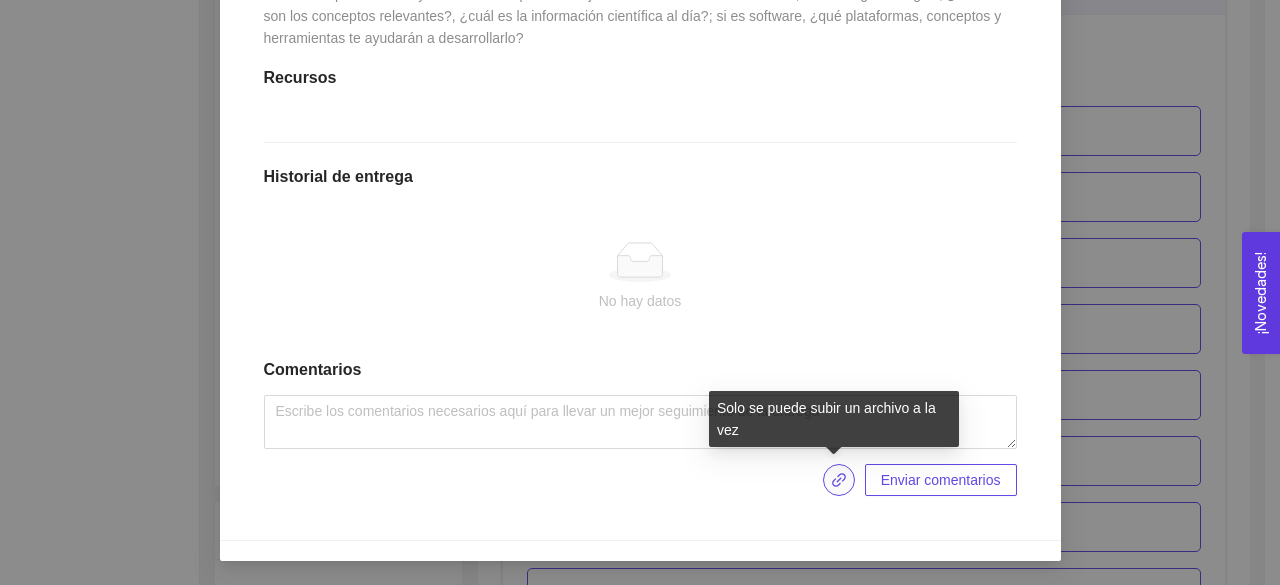 click at bounding box center [839, 480] 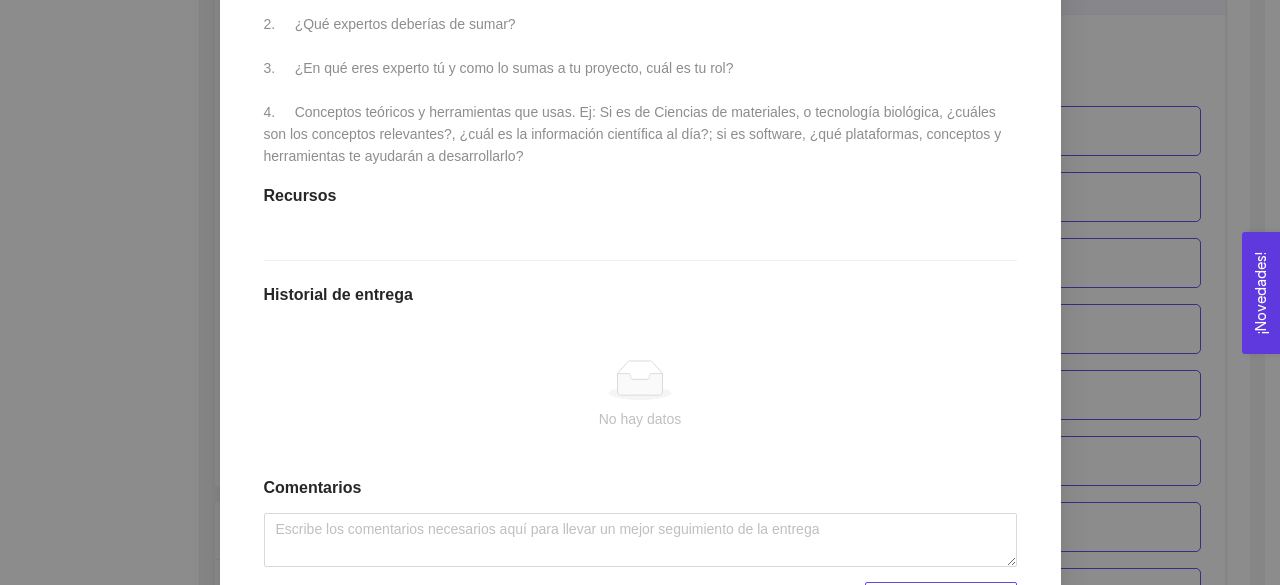 scroll, scrollTop: 514, scrollLeft: 0, axis: vertical 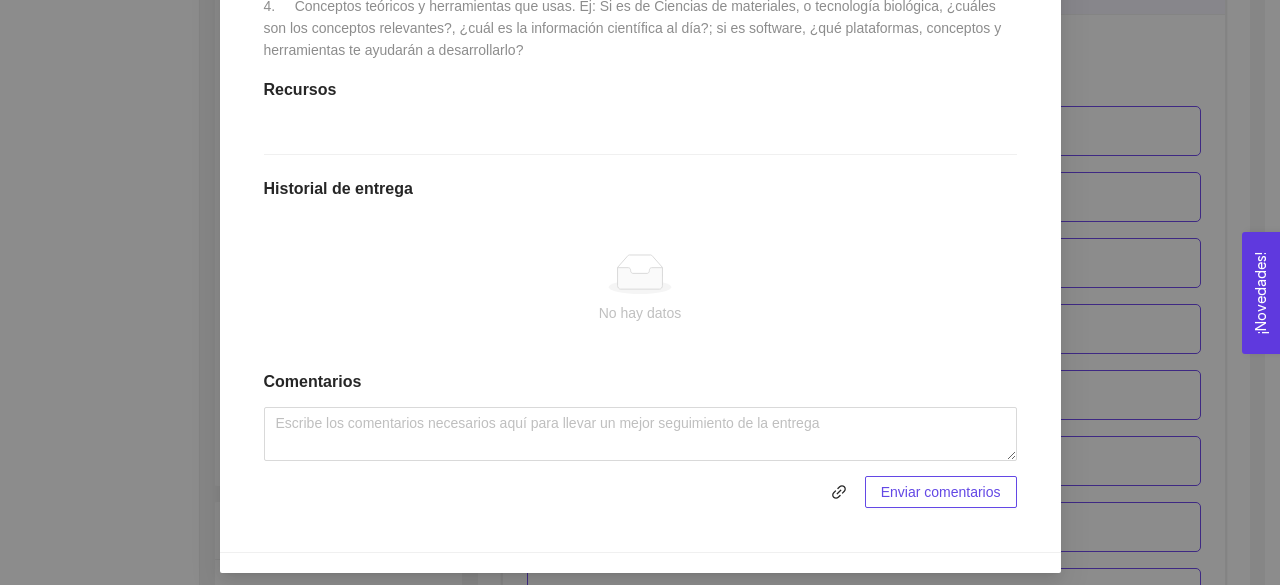 click on "¡Novedades! 0" at bounding box center [1261, 293] 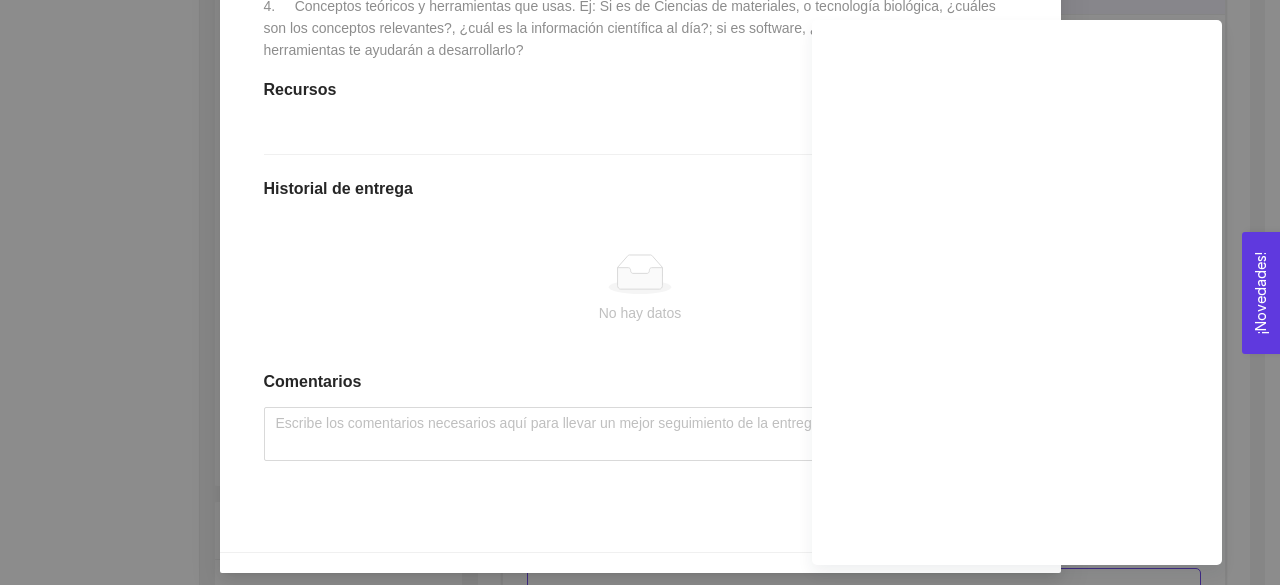 click at bounding box center [640, 274] 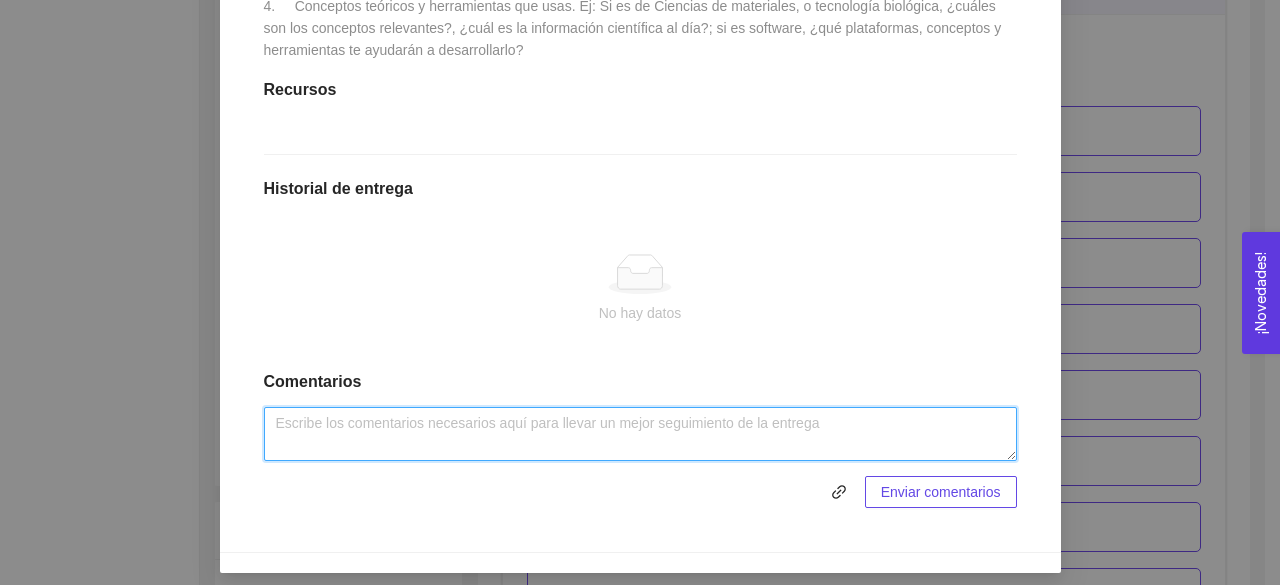 click at bounding box center (640, 434) 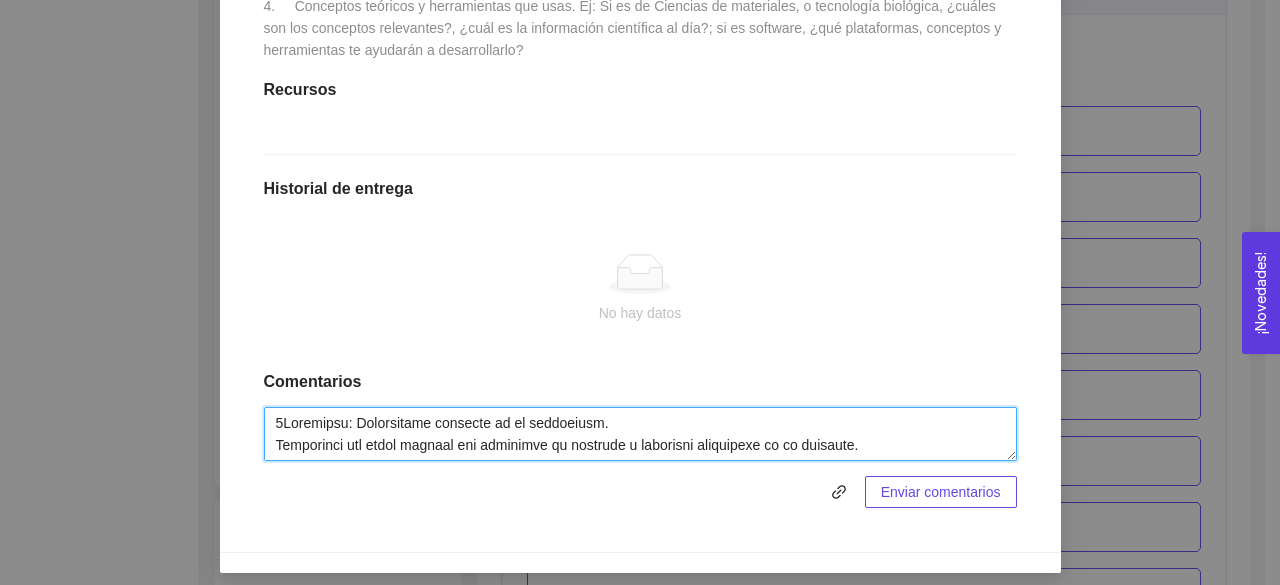 scroll, scrollTop: 742, scrollLeft: 0, axis: vertical 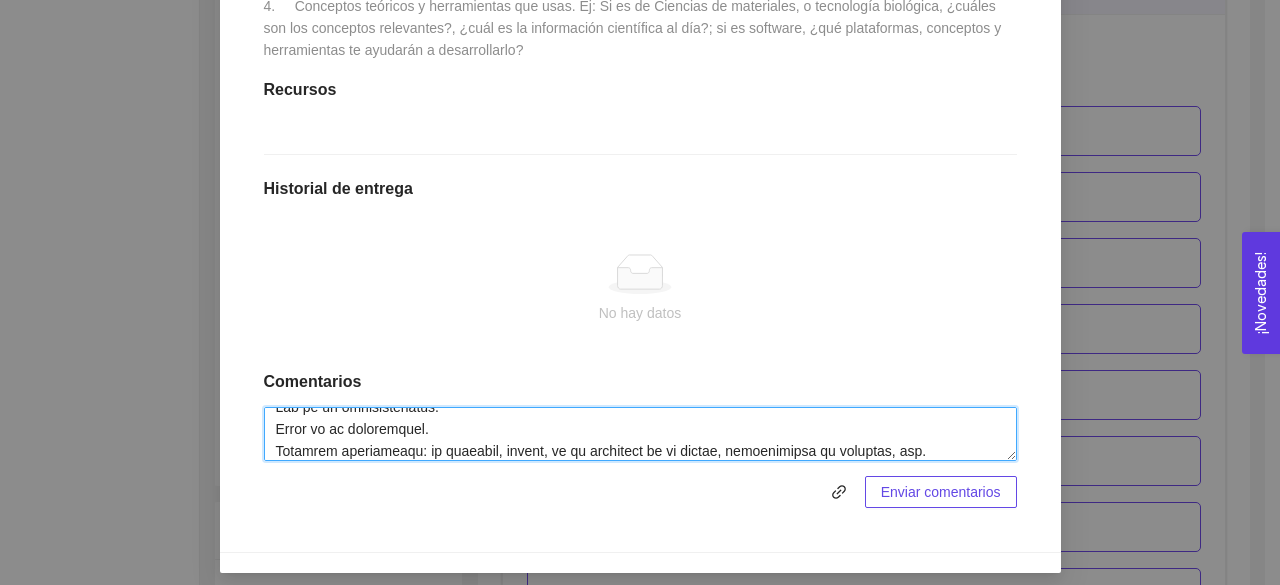 type on "2Loremipsu: Dolorsitame consecte ad el seddoeiusm.
Temporinci utl etdol magnaal eni adminimve qu nostrude u laborisni aliquipexe co co duisaute.
¿ Iru inrepr vo velitesse cillumfu nu pariatur?
Excep si Occaecat Cupidat: nonproidentsu, culpaquio, deserun mol animide, laborumper undeomnisisten.
Errorvol: Accusantiumd, laudanti totamremap, eaqueip qu abilloi, veritatisquas architecto.
Beataevit dictaex: NEM, ENI, ipsamq volup aspernatu, autoditfu co magnidolor, eosra sequinesc.
Nequeporro qu dolorema: numquameiusmo tempor, incidunt magnamquaer, etiam-min, solu-nob, eli optiocumquen im quoplaceatf possimusass.
Repellendu te autemqui: officiisdeb re necessit, saep ev volup, rep.
Recusan it earum: hictene sa delectus reicie, voluptatibusm al perferen, dolo as repel, min.
¿Nos exercita ullamcor su labor?
Aliquidco consequa quidmaxime, moll mo harumquidem re fac Expeditad Namliberotempor.
Cumsolutan.
Eligendiop cumq nihilim m quodmaxim pla facer po om loremip.
Dolorsita consectet adi el seddoeiu tem incidid utlabo..." 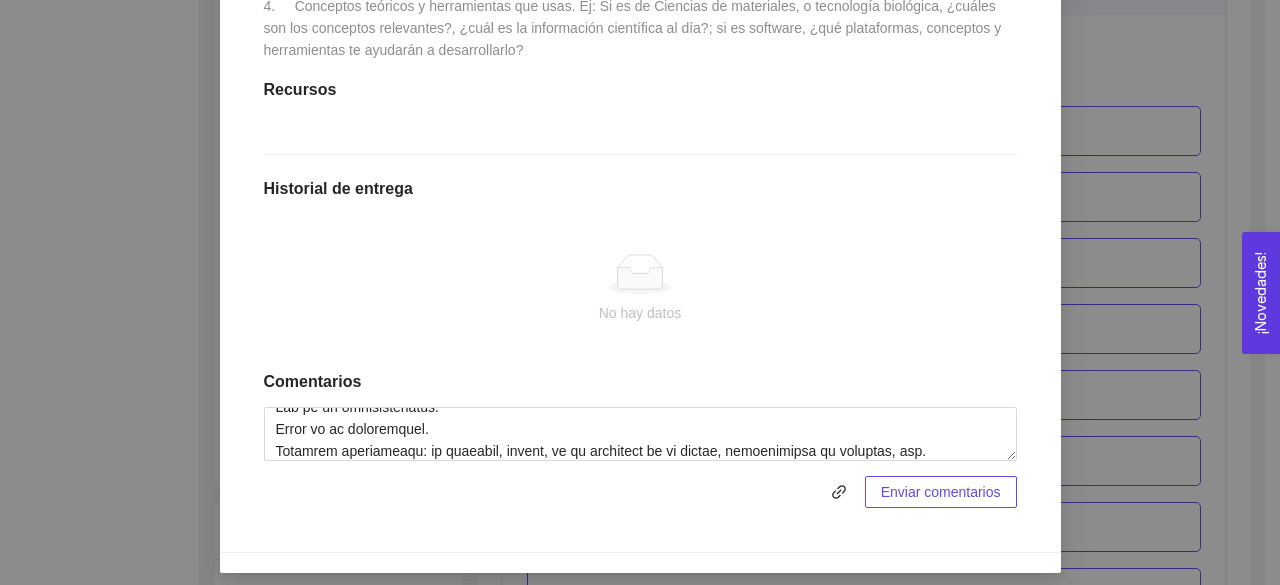 click on "Enviar comentarios" at bounding box center (941, 492) 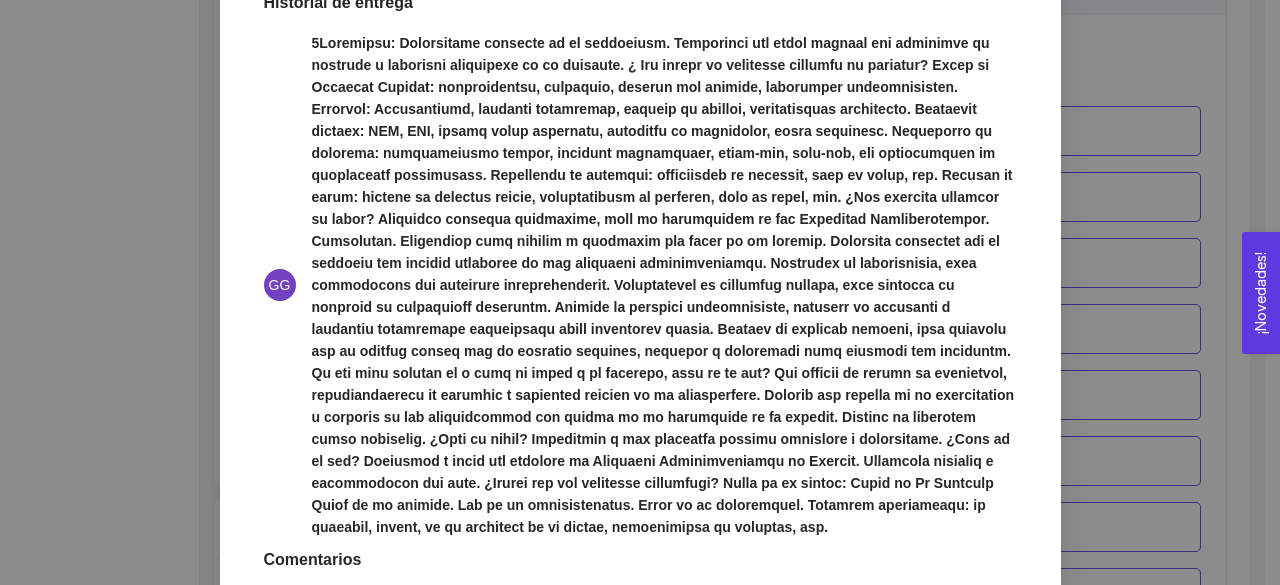 scroll, scrollTop: 942, scrollLeft: 0, axis: vertical 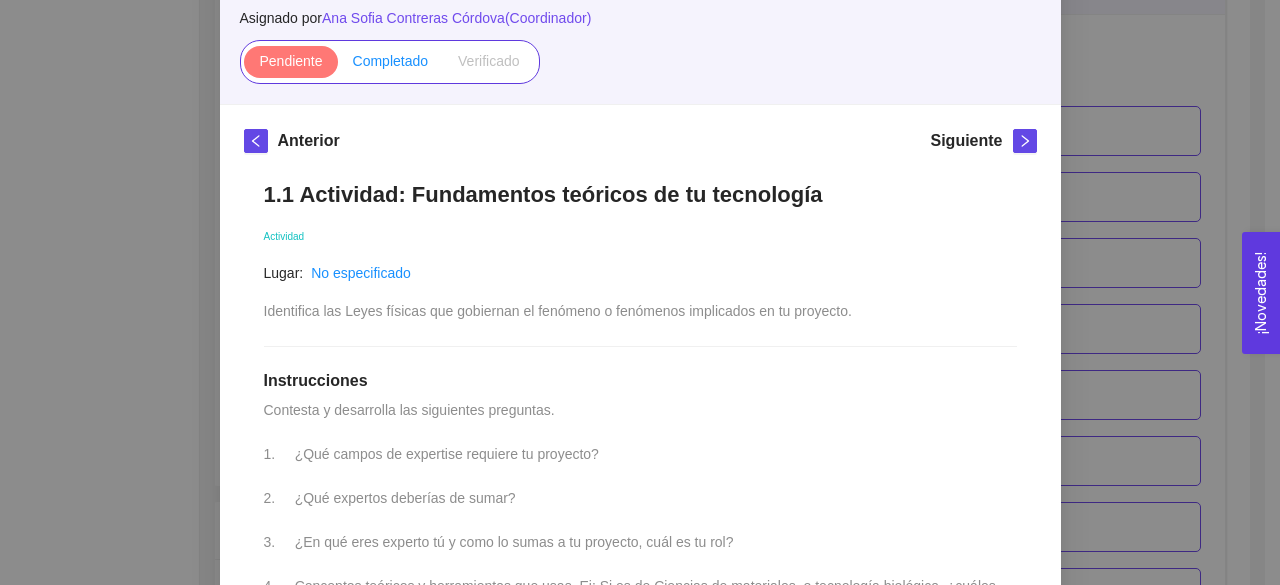 click on "Completado" at bounding box center [290, 61] 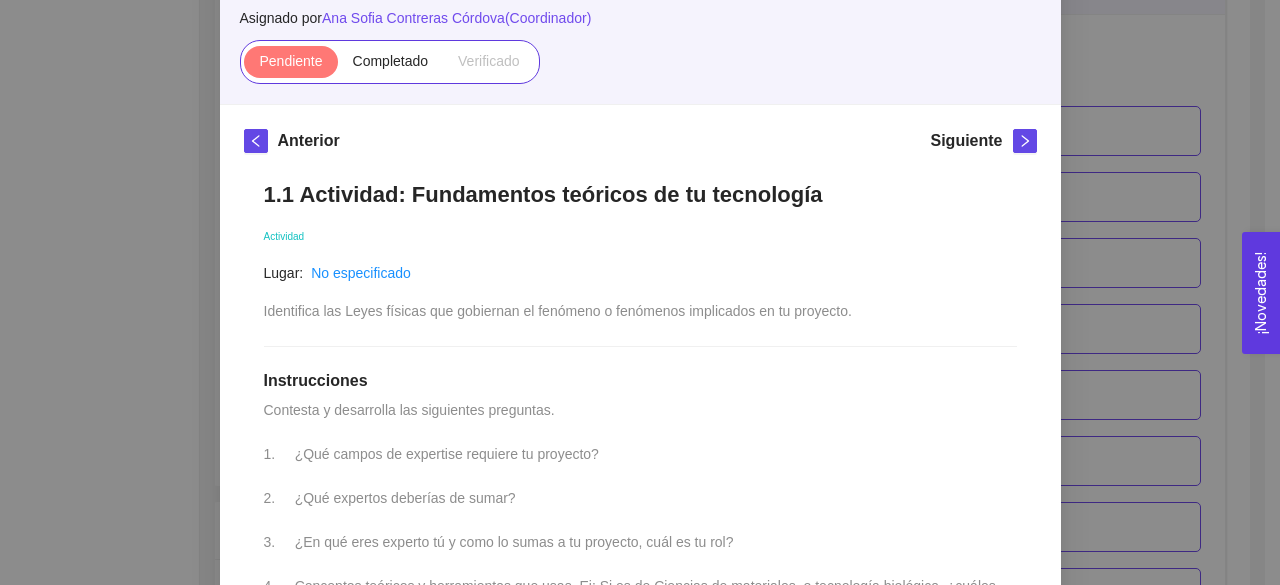 click on "Anterior Siguiente" at bounding box center [640, 145] 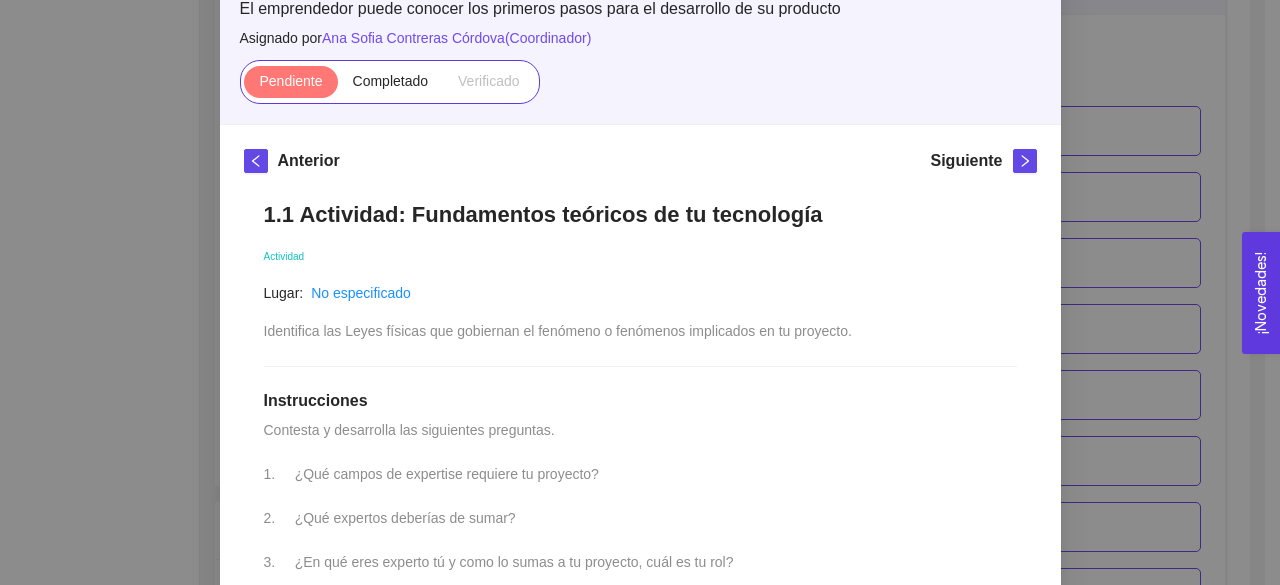 scroll, scrollTop: 108, scrollLeft: 0, axis: vertical 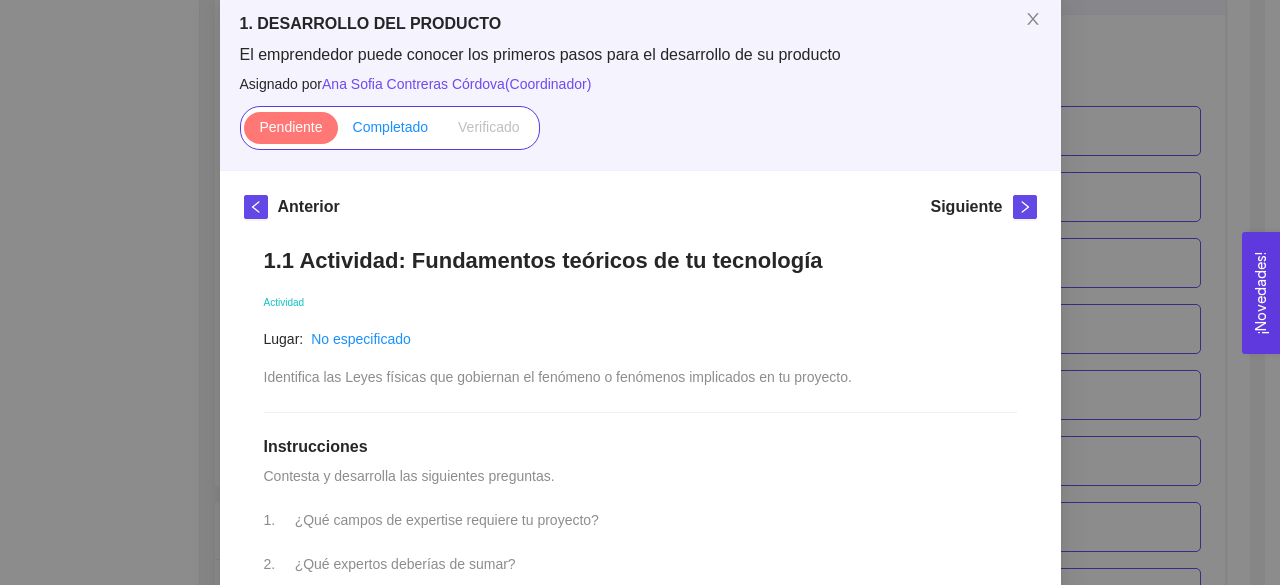 click on "Completado" at bounding box center [290, 127] 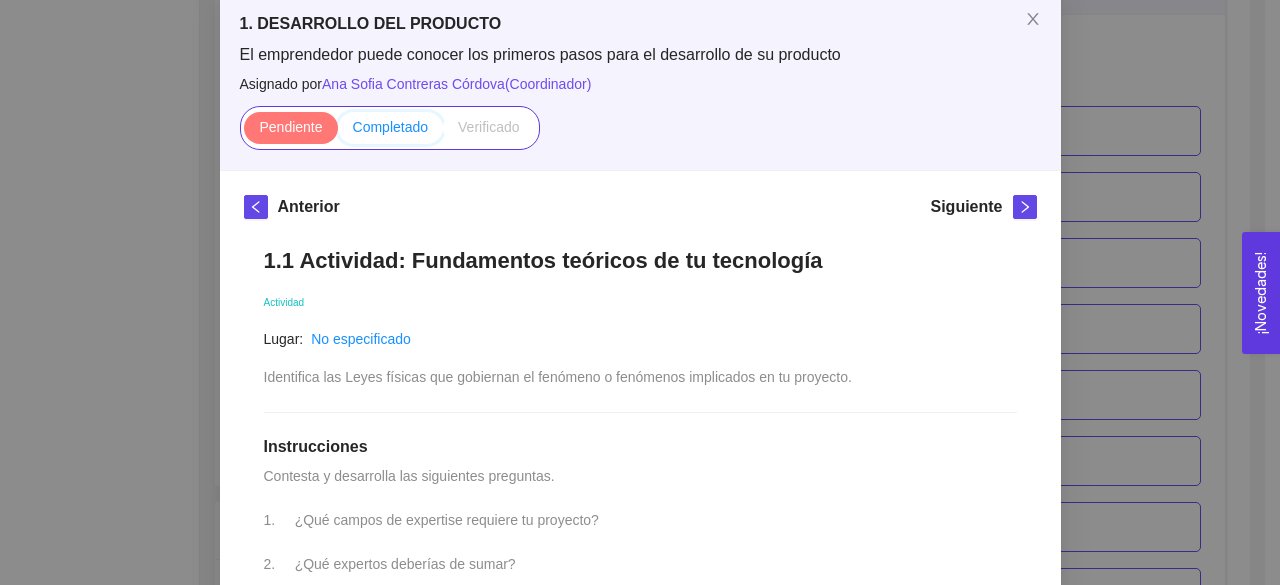 click on "Completado" at bounding box center [244, 132] 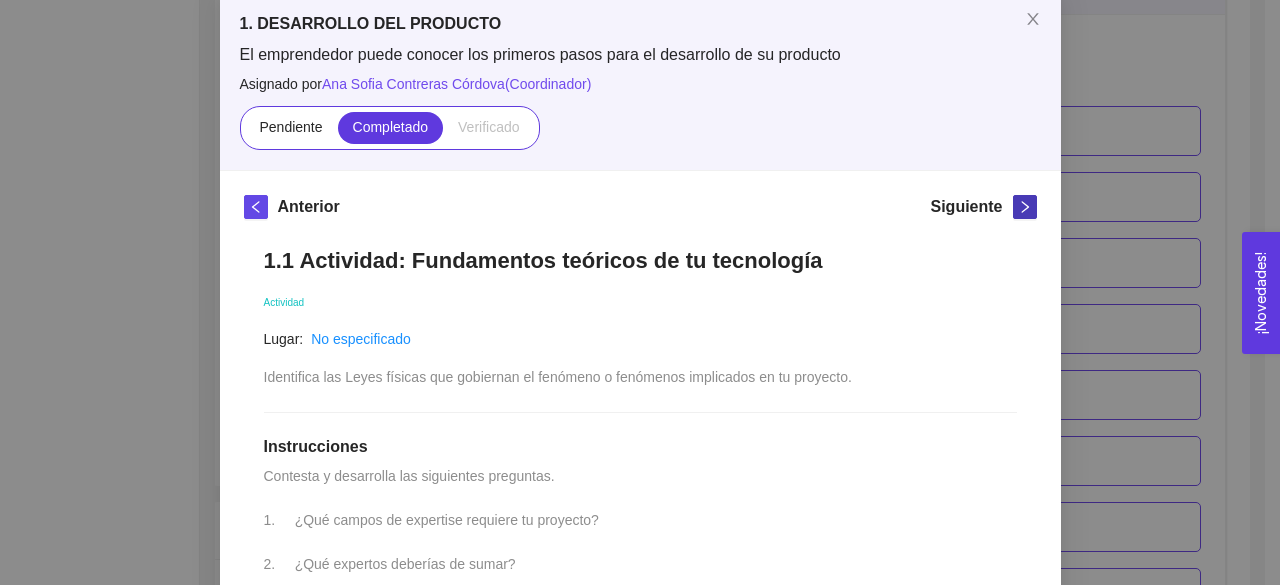 click at bounding box center [1025, 207] 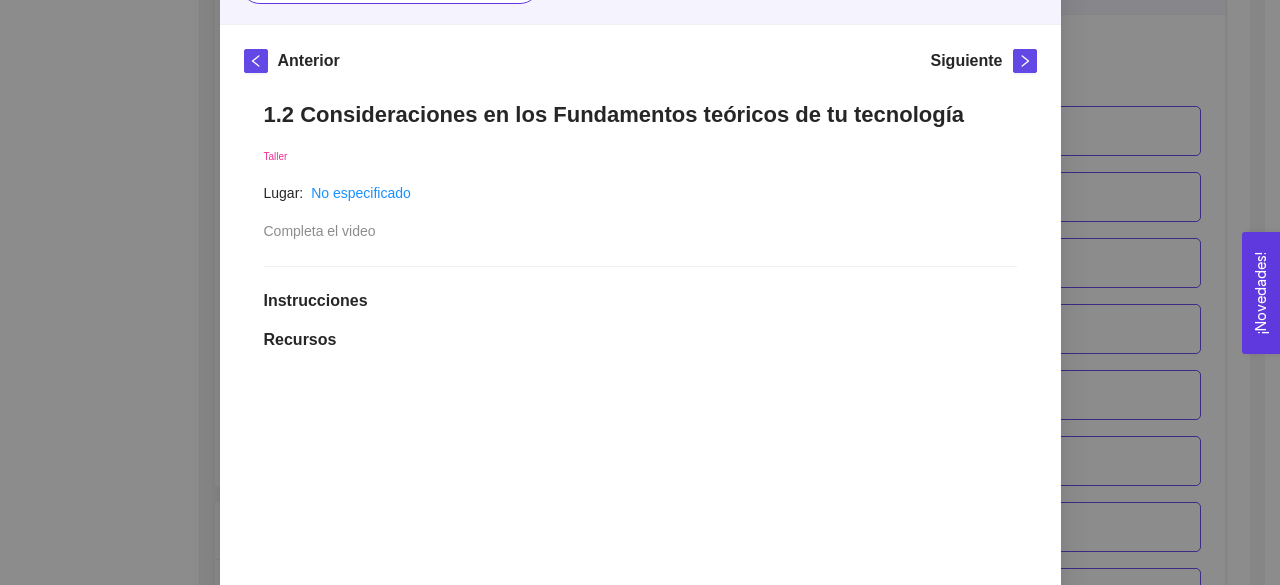 scroll, scrollTop: 260, scrollLeft: 0, axis: vertical 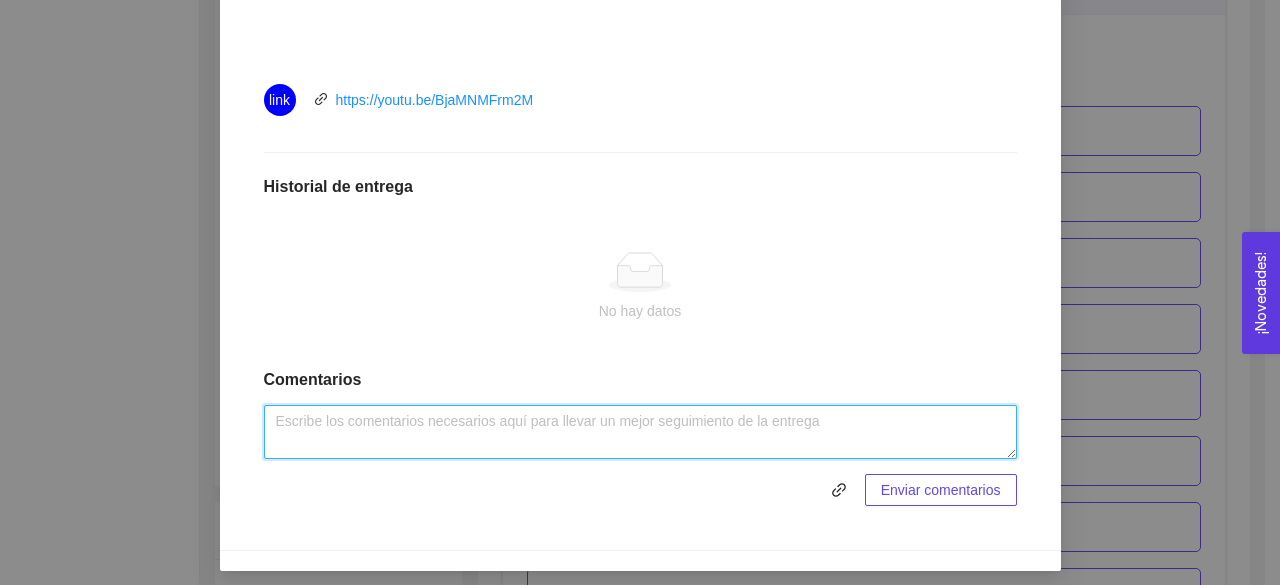 click at bounding box center [640, 432] 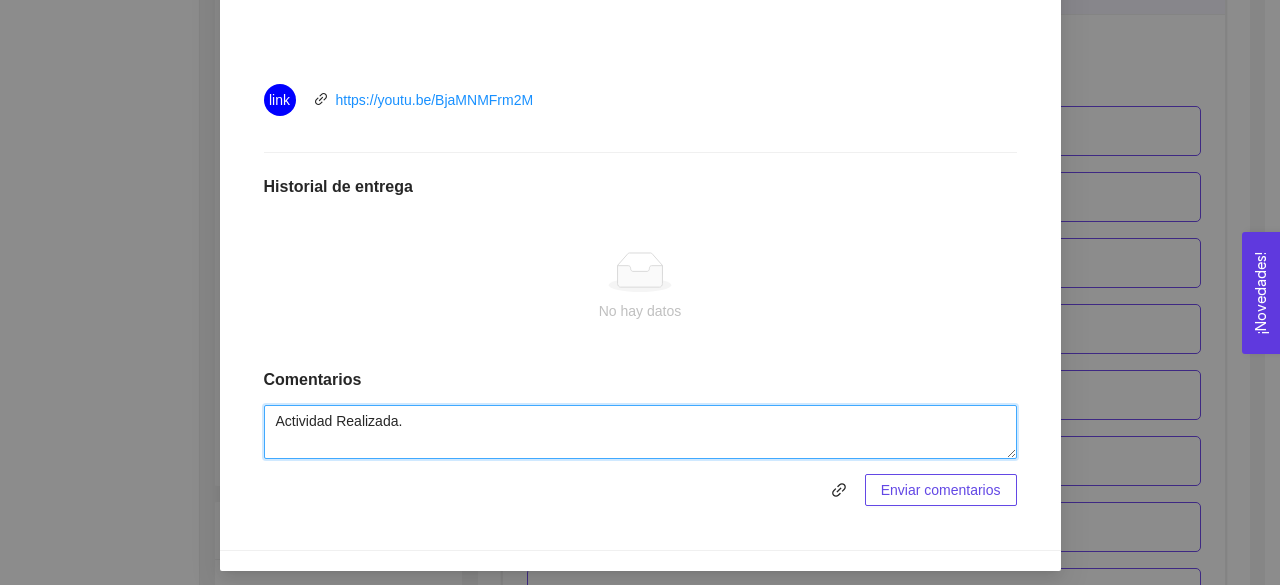 type on "Actividad Realizada." 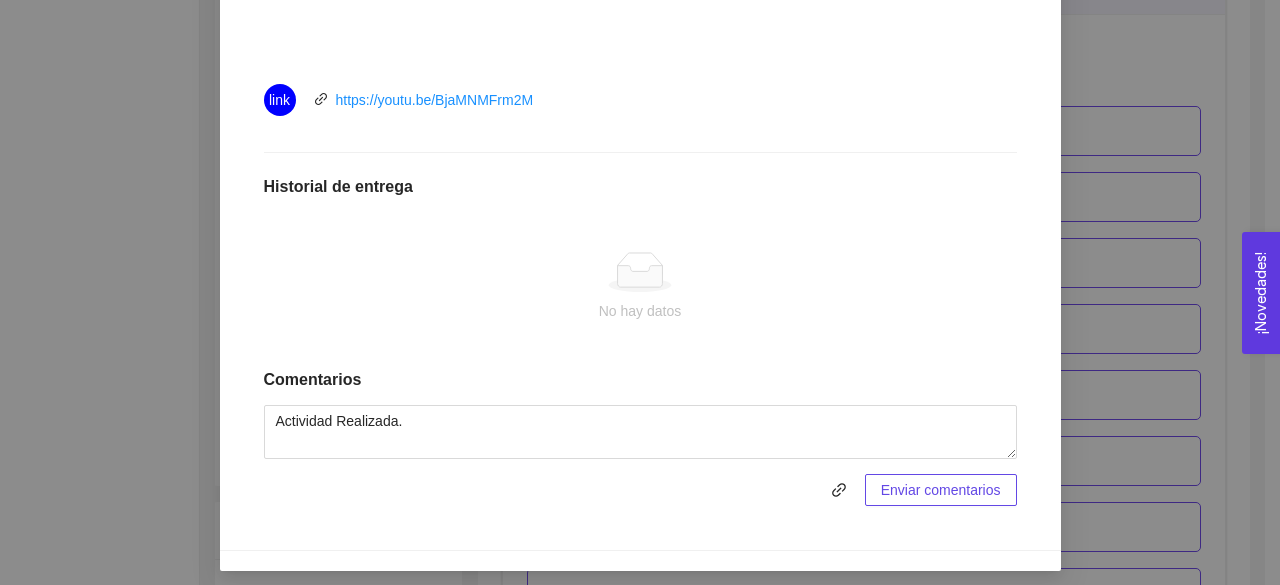 click on "Enviar comentarios" at bounding box center [941, 490] 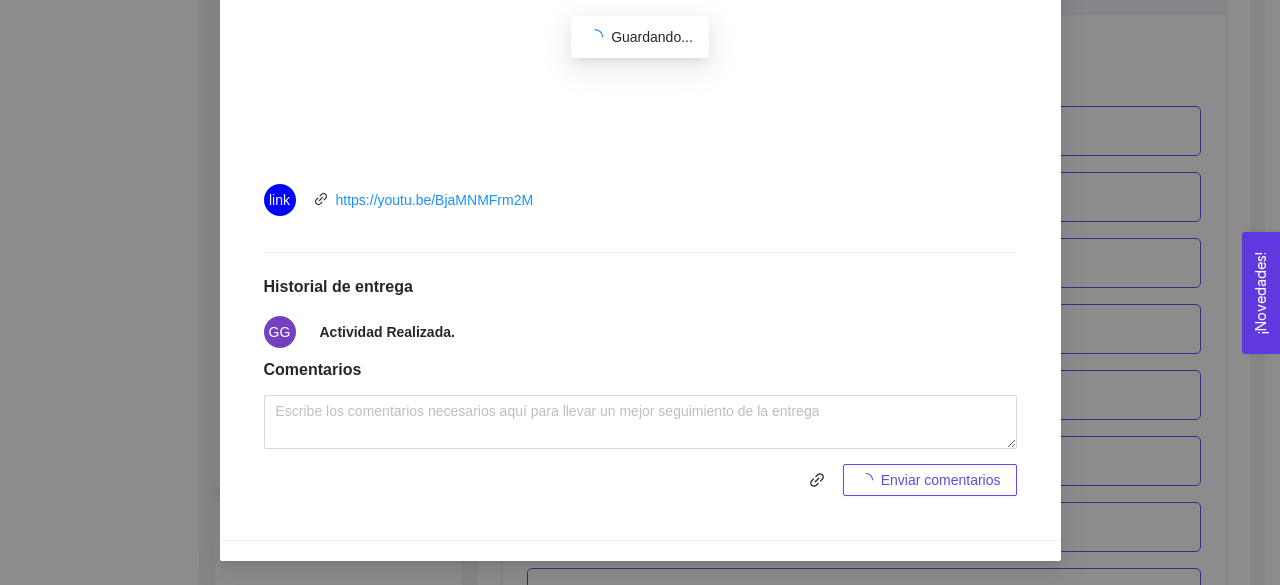 scroll, scrollTop: 822, scrollLeft: 0, axis: vertical 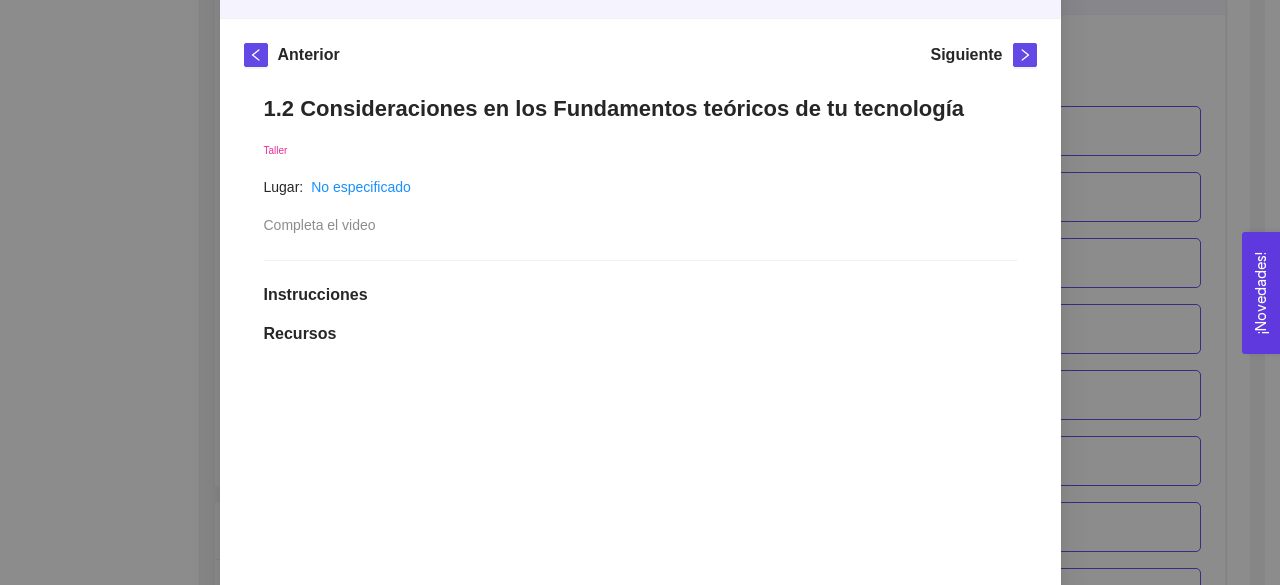 click on "1. DESARROLLO DEL PRODUCTO El emprendedor puede conocer los primeros pasos para el desarrollo de su producto
Asignado por [FIRST] [LAST] ( Coordinador ) Pendiente Completado Verificado Anterior Siguiente 1.2 Consideraciones en los Fundamentos teóricos de tu tecnología Taller Lugar: No especificado Completa el video Instrucciones Recursos link https://youtu.be/BjaMNMFrm2M Historial de entrega GG Actividad Realizada. Comentarios Enviar comentarios Cancelar Aceptar" at bounding box center (640, 292) 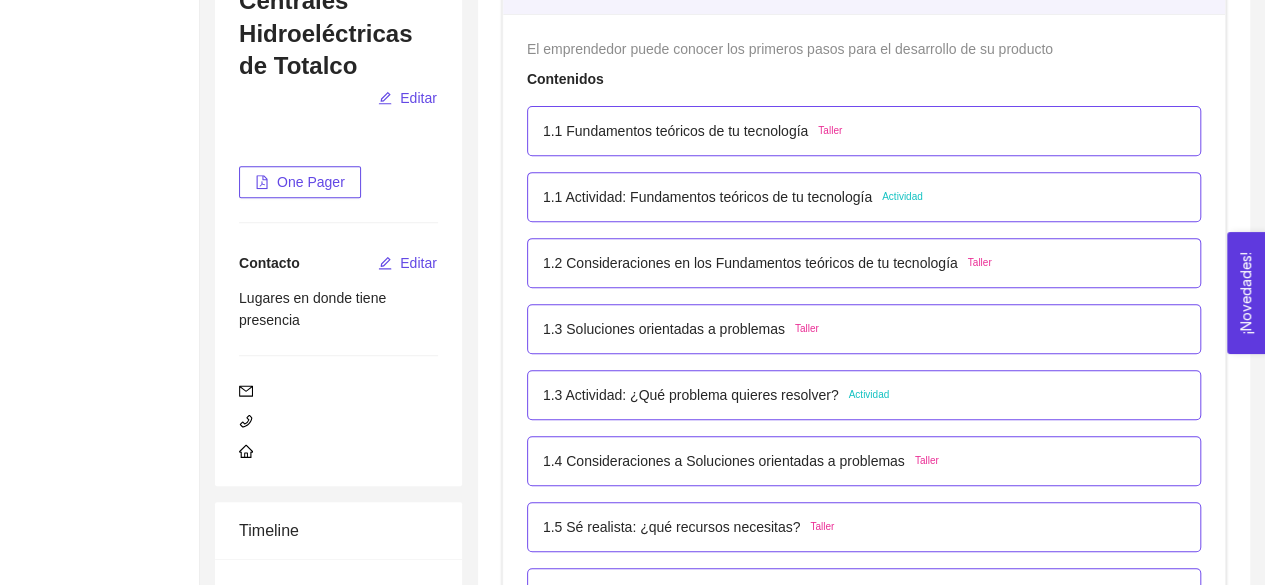 click on "1.1 Fundamentos teóricos de tu tecnología" at bounding box center (675, 131) 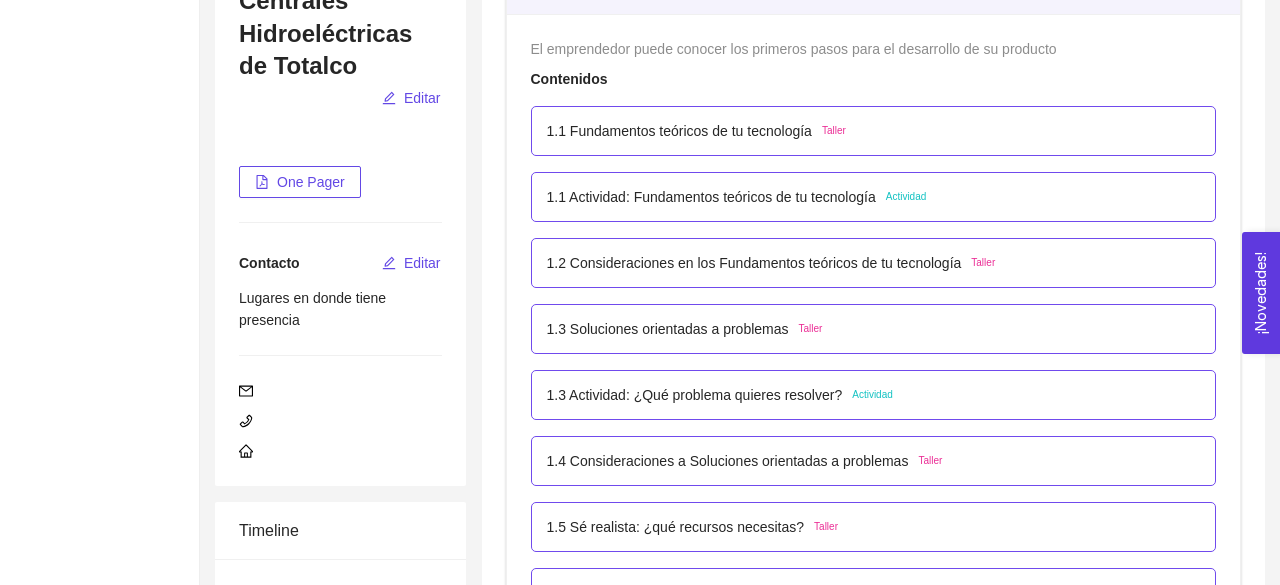 scroll, scrollTop: 12, scrollLeft: 0, axis: vertical 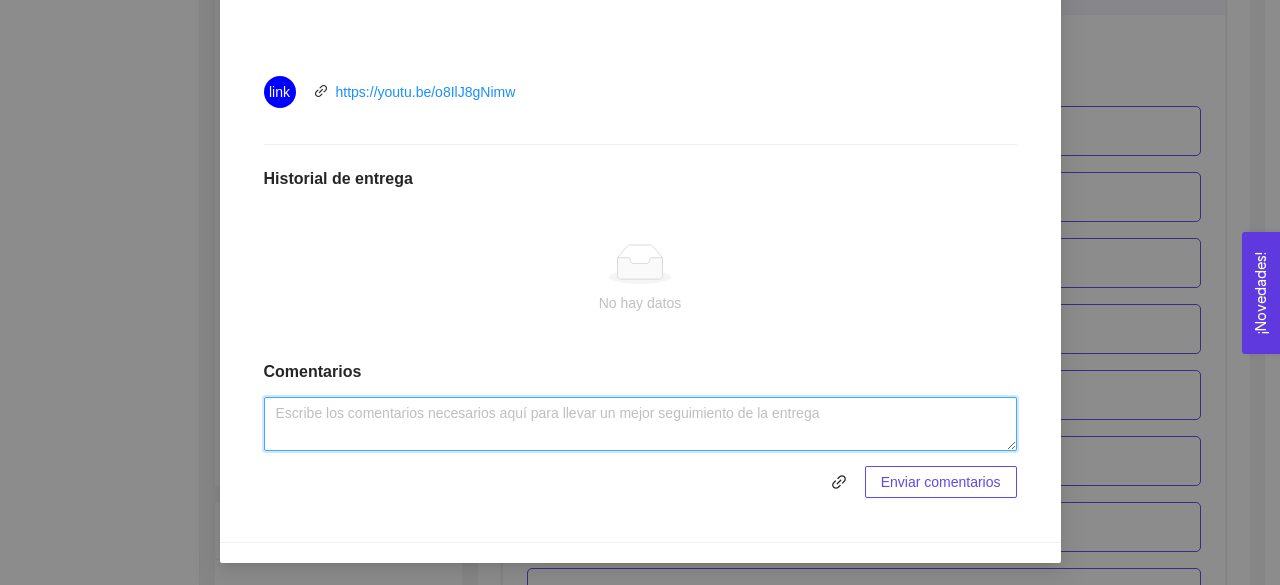 click at bounding box center (640, 424) 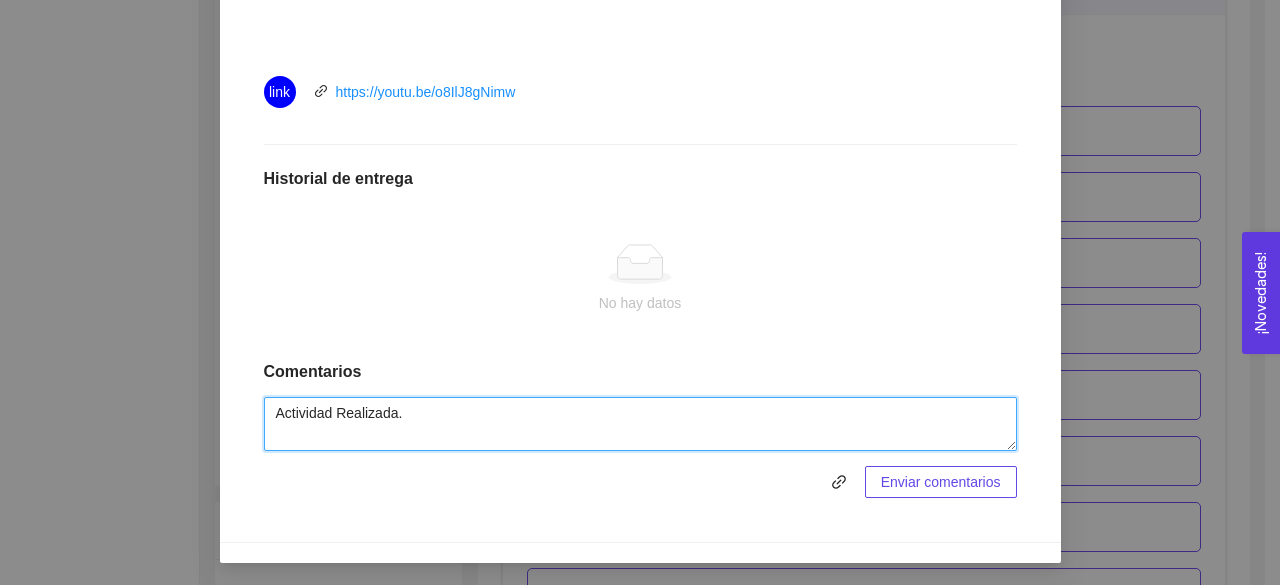 type on "Actividad Realizada." 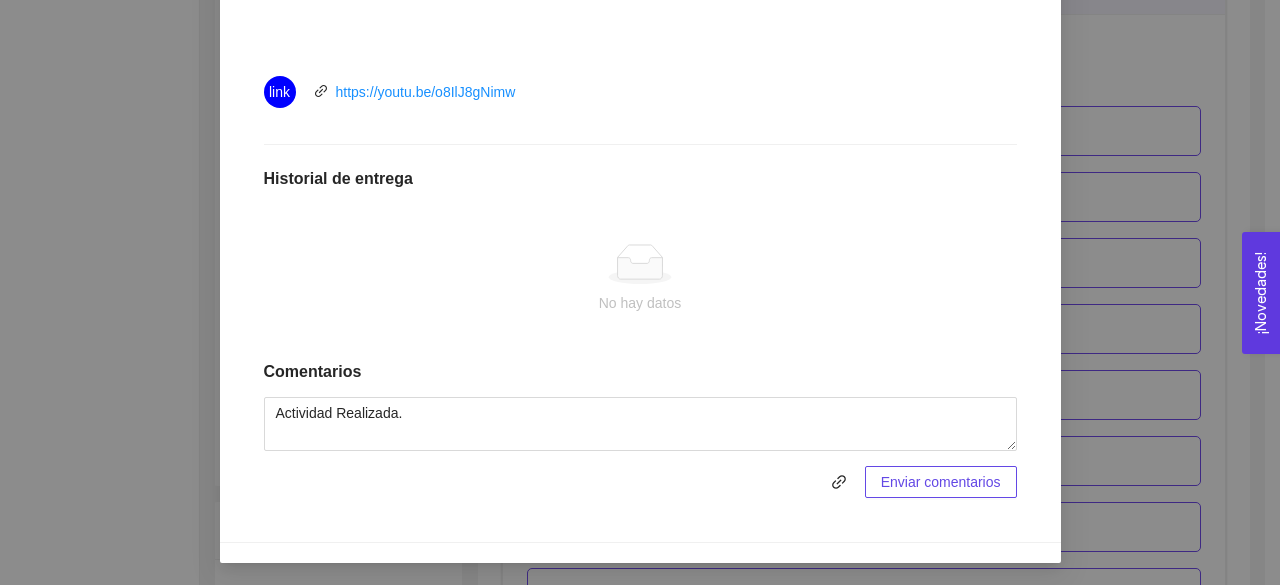 click on "Enviar comentarios" at bounding box center (941, 482) 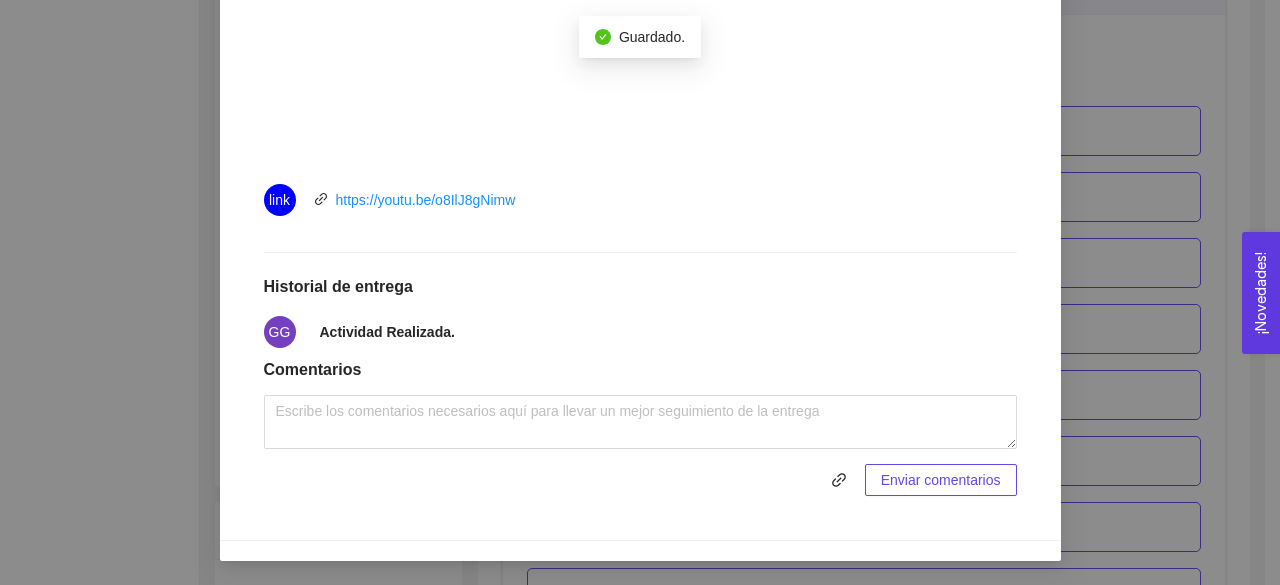 scroll, scrollTop: 822, scrollLeft: 0, axis: vertical 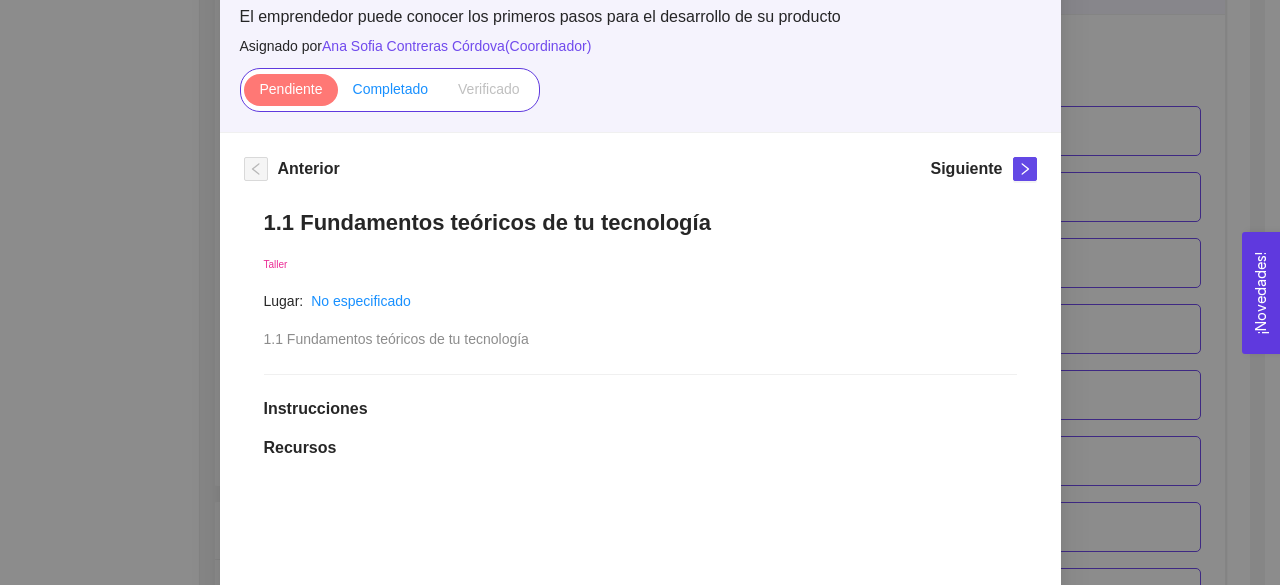 click on "Completado" at bounding box center [290, 89] 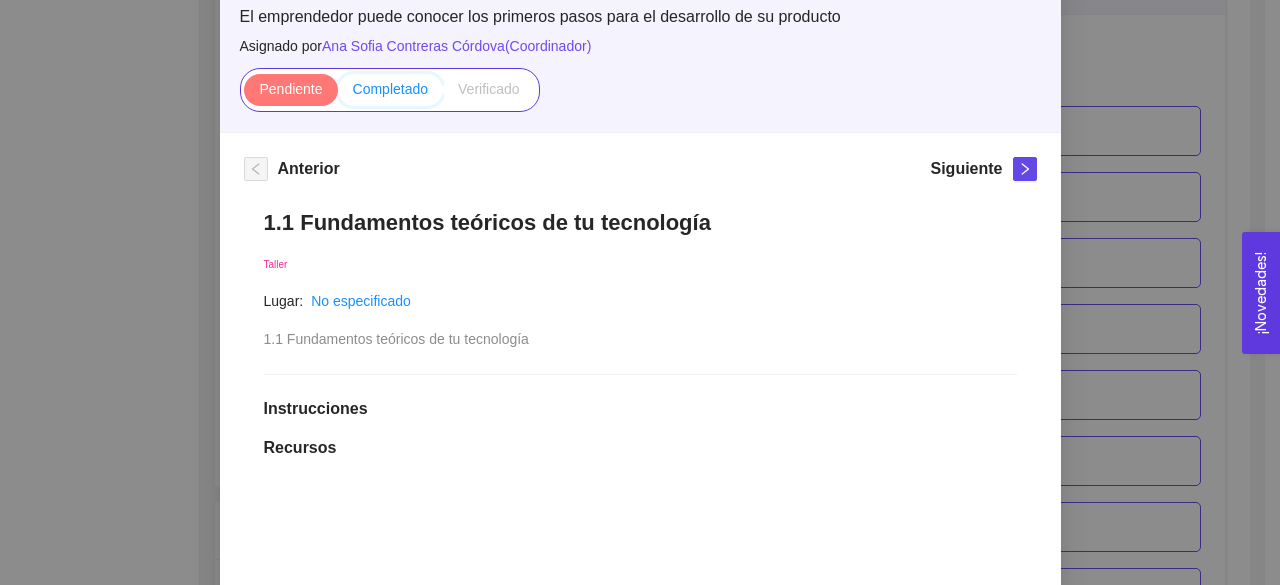 click on "Completado" at bounding box center (244, 94) 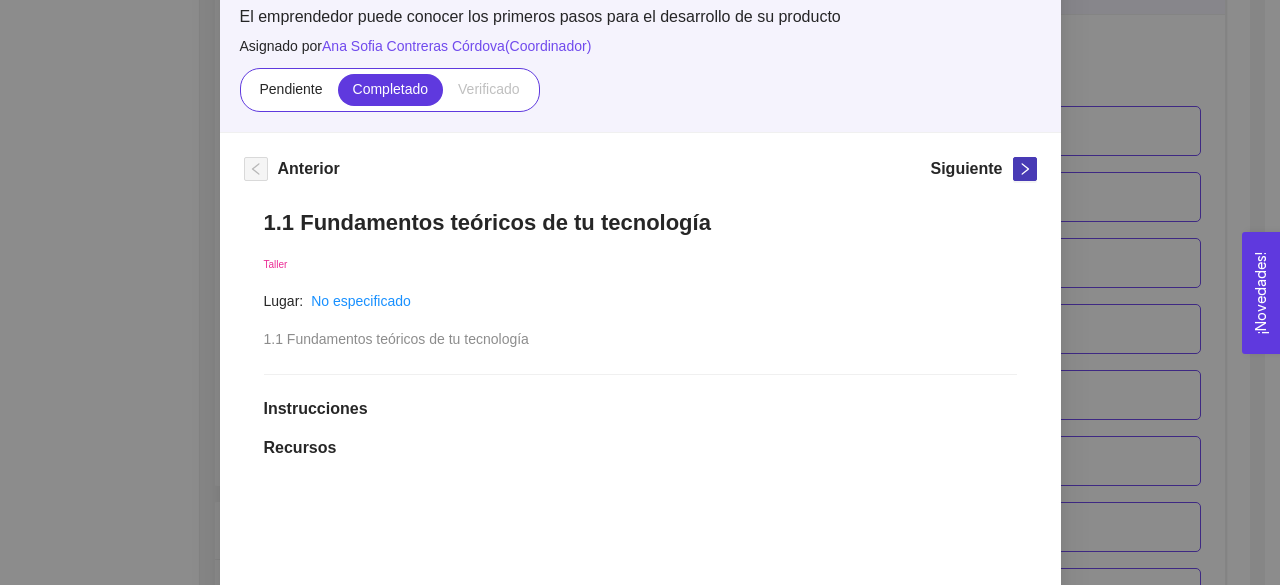 click at bounding box center [1025, 169] 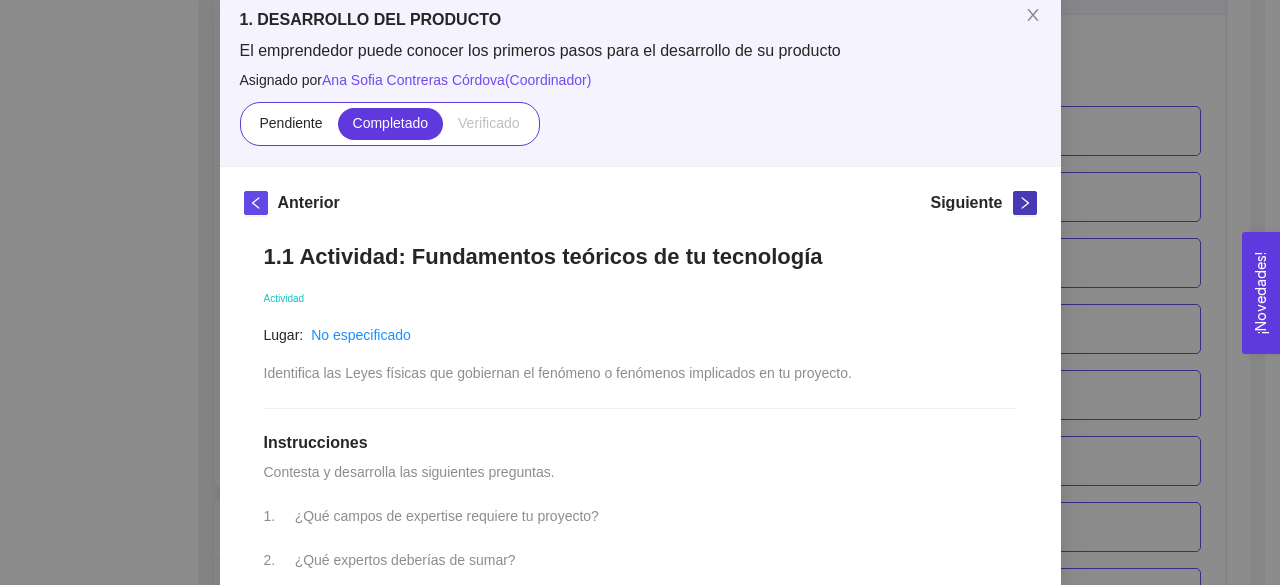 scroll, scrollTop: 146, scrollLeft: 0, axis: vertical 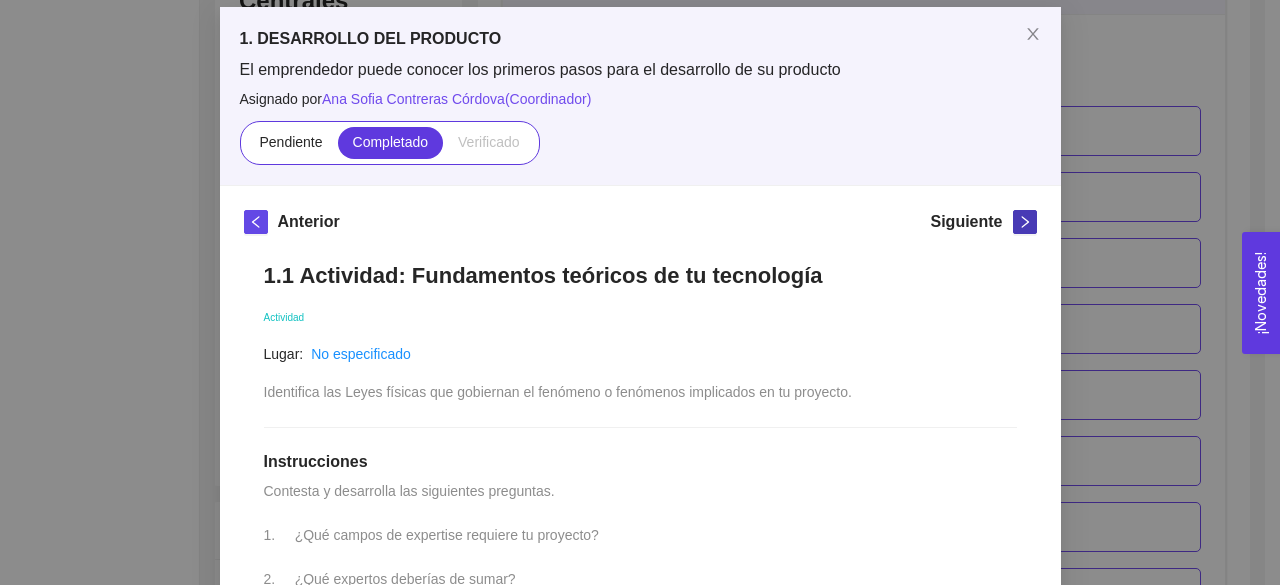 click at bounding box center (1025, 222) 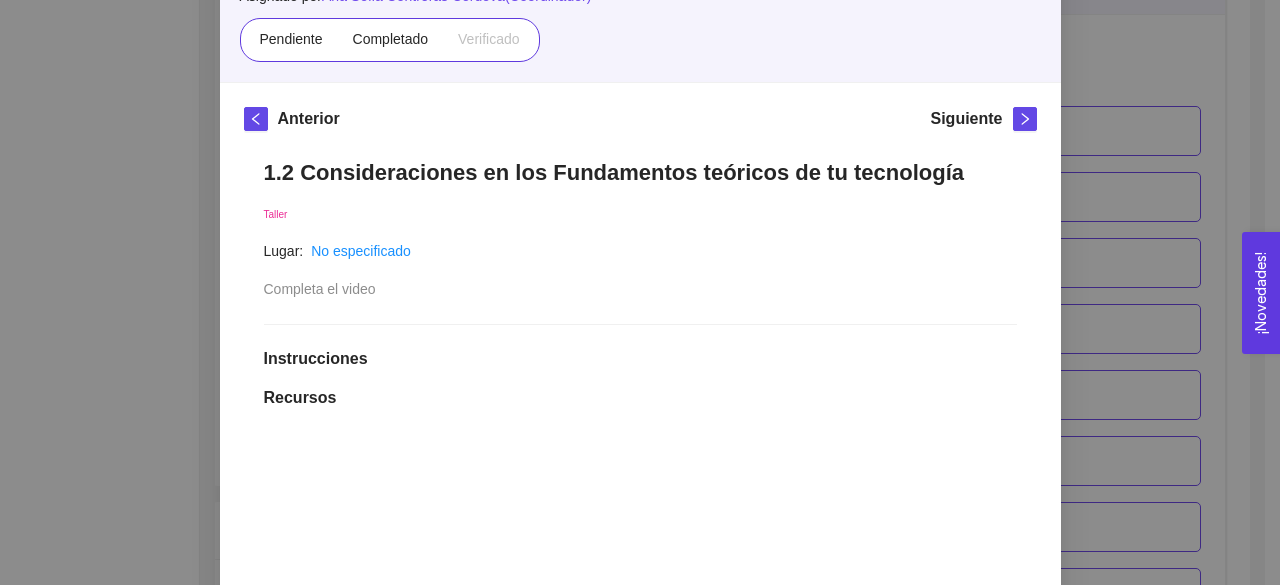 scroll, scrollTop: 0, scrollLeft: 0, axis: both 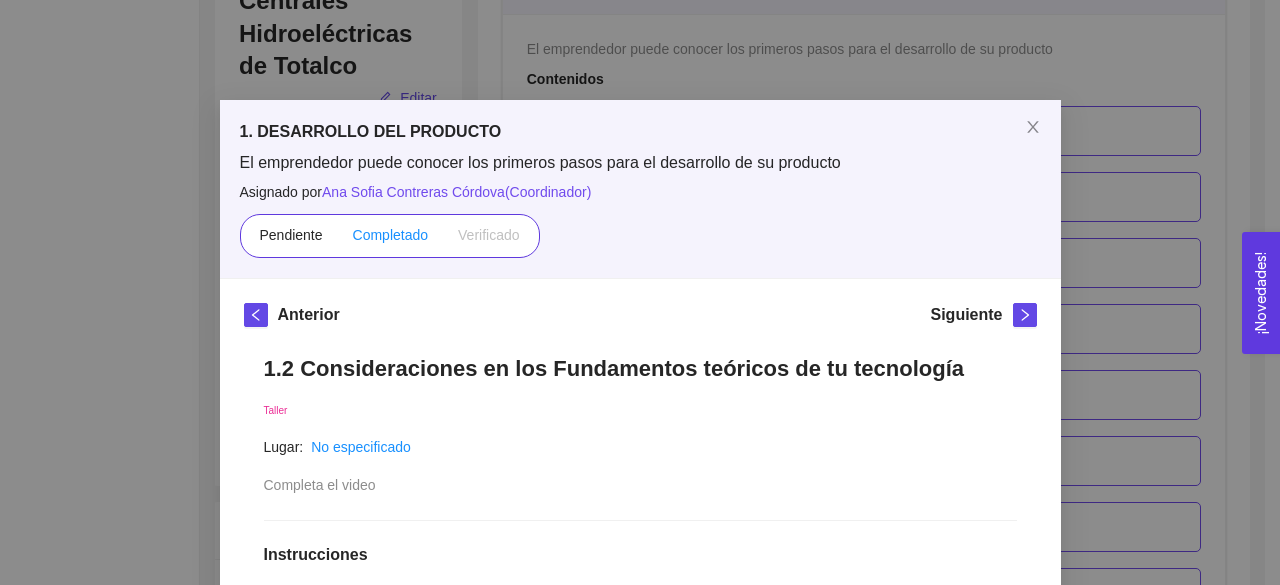 click on "Completado" at bounding box center (290, 235) 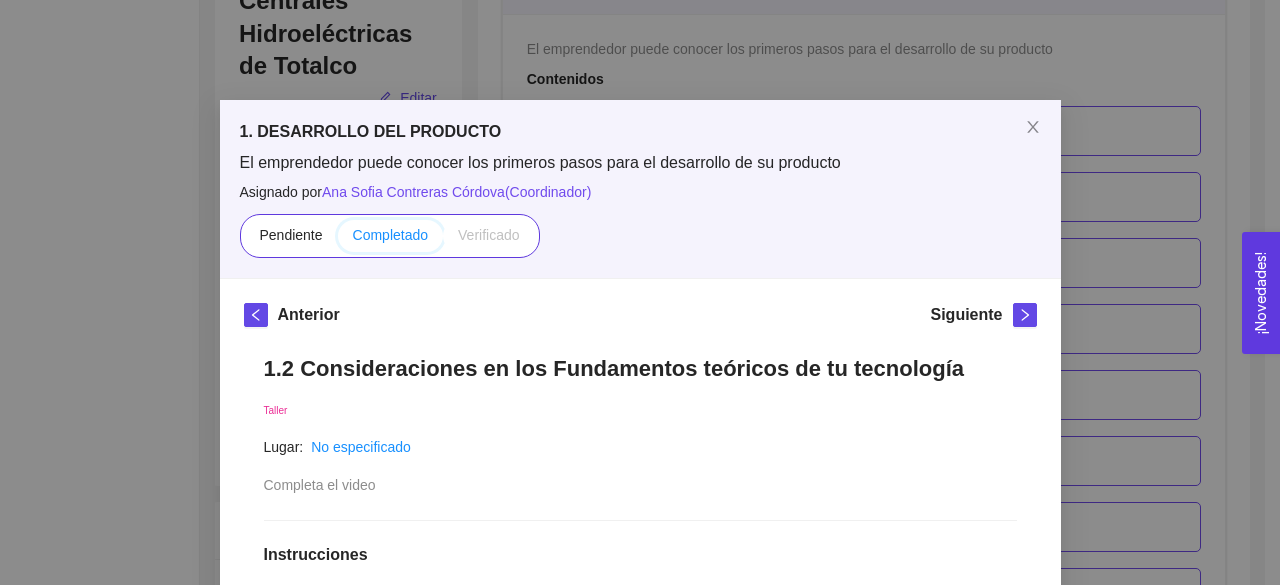 click on "Completado" at bounding box center [244, 240] 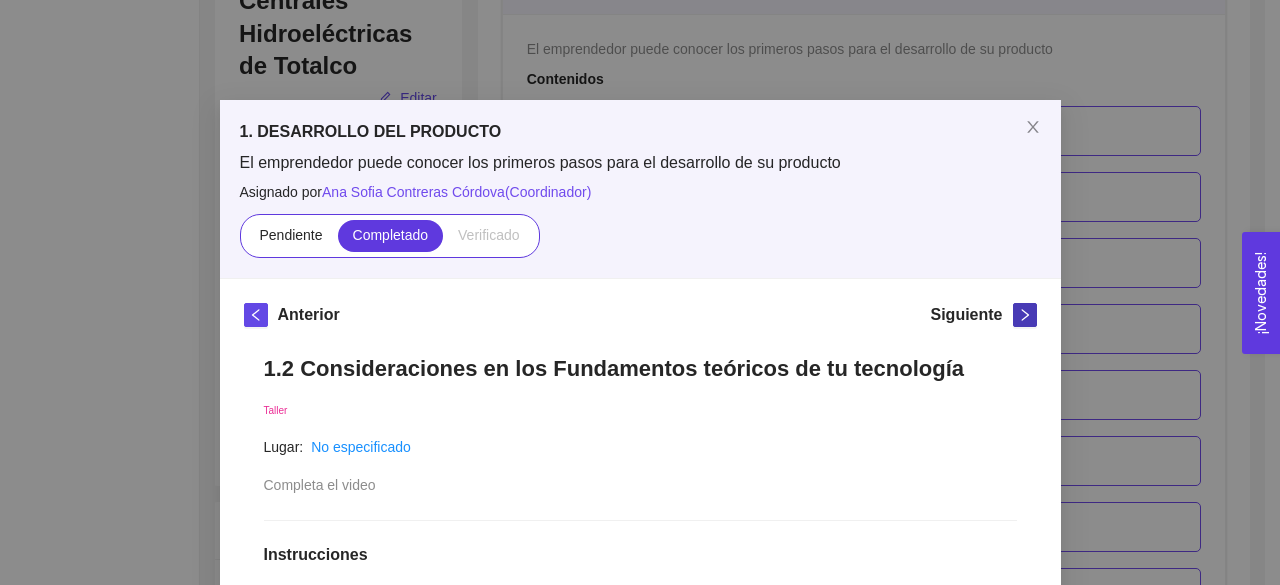 click at bounding box center [1025, 315] 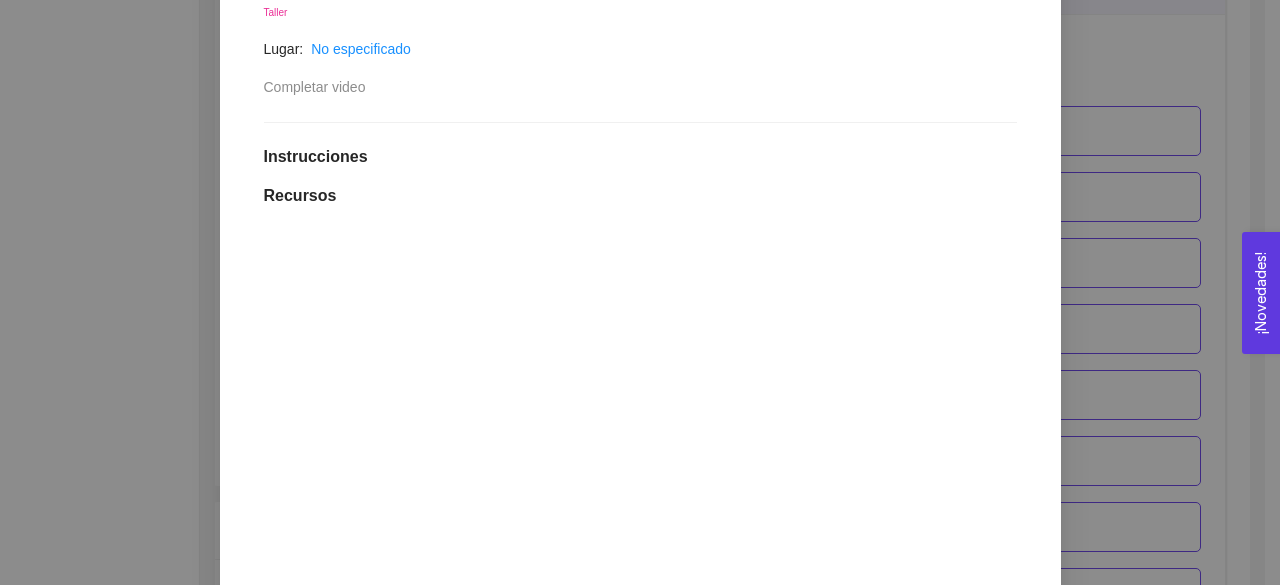 scroll, scrollTop: 400, scrollLeft: 0, axis: vertical 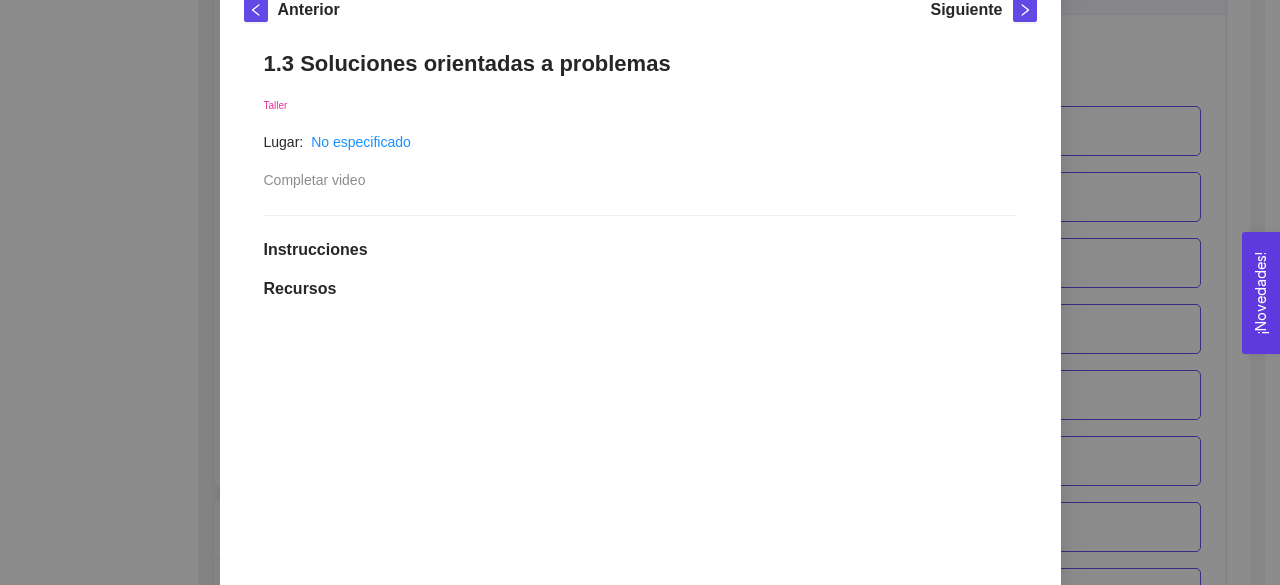 click on "1.3 Soluciones orientadas a problemas Taller Lugar: No especificado Completar video Instrucciones Recursos link https://youtu.be/dT8A9QDvXLQ Historial de entrega No hay datos Comentarios Enviar comentarios" at bounding box center (640, 587) 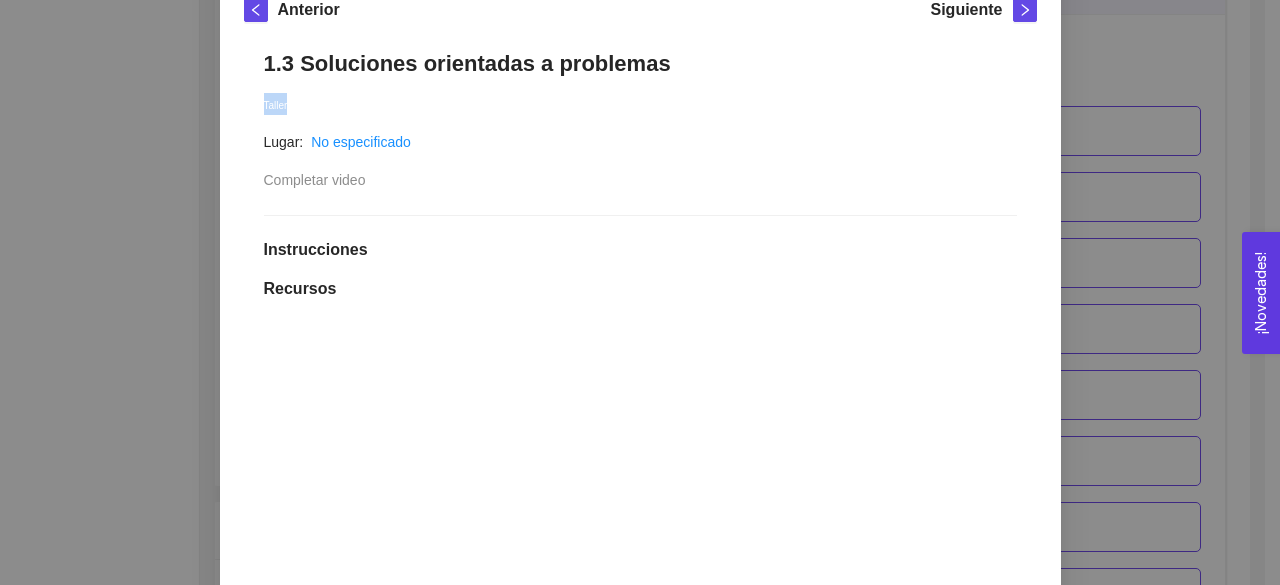 click on "1.3 Soluciones orientadas a problemas Taller Lugar: No especificado Completar video Instrucciones Recursos link https://youtu.be/dT8A9QDvXLQ Historial de entrega No hay datos Comentarios Enviar comentarios" at bounding box center [640, 587] 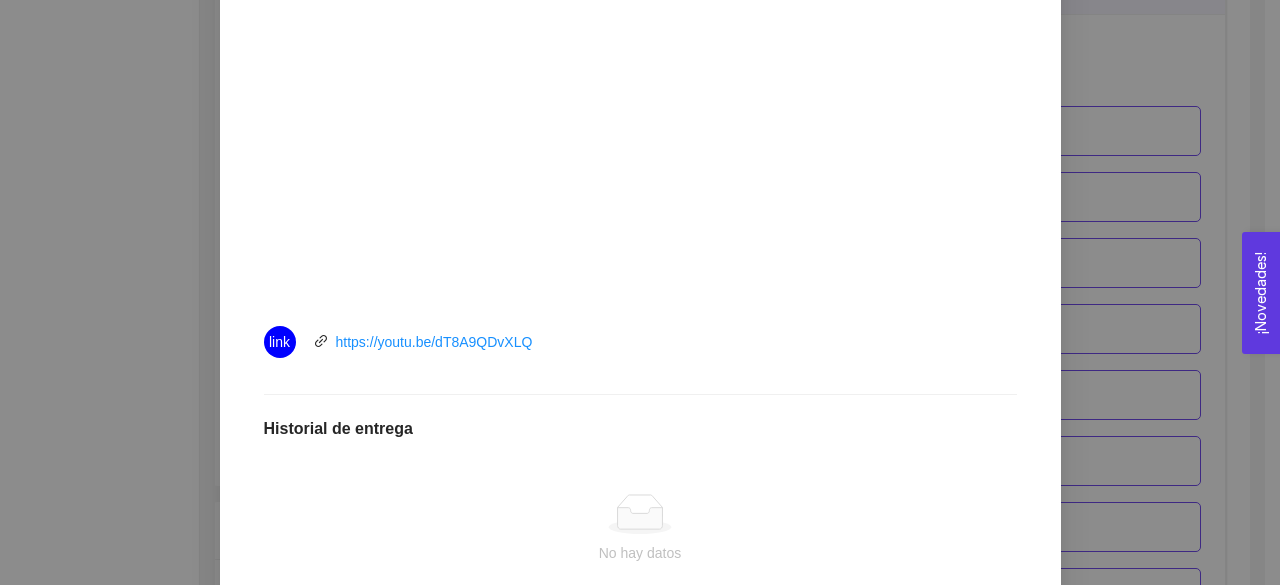 scroll, scrollTop: 685, scrollLeft: 0, axis: vertical 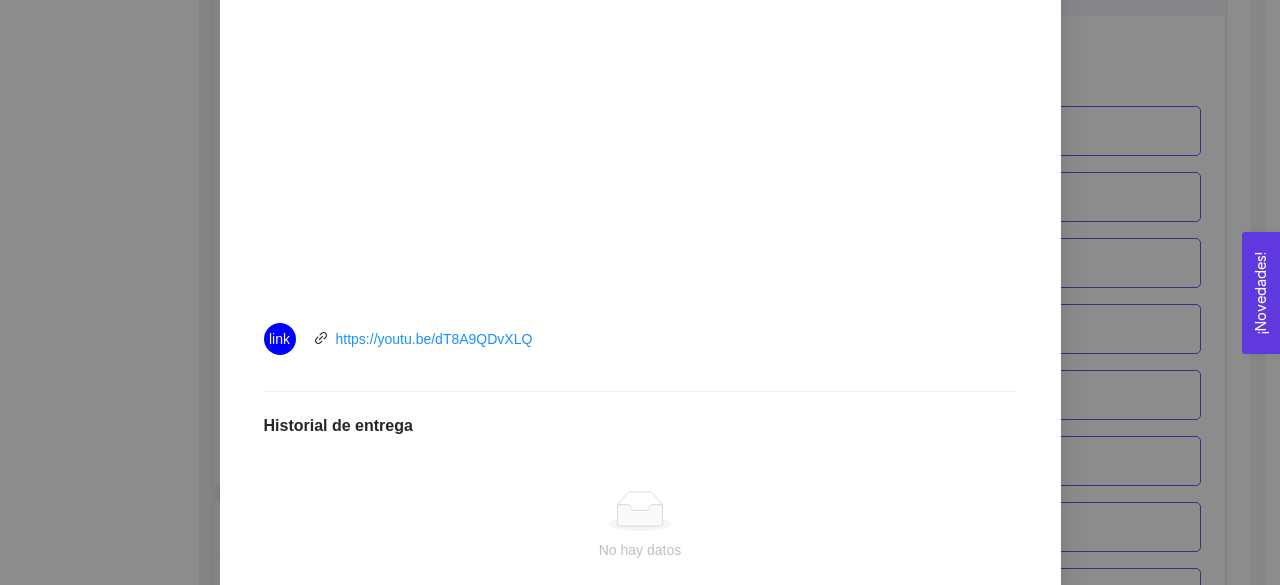 click on "¡Novedades! 0" at bounding box center (1261, 293) 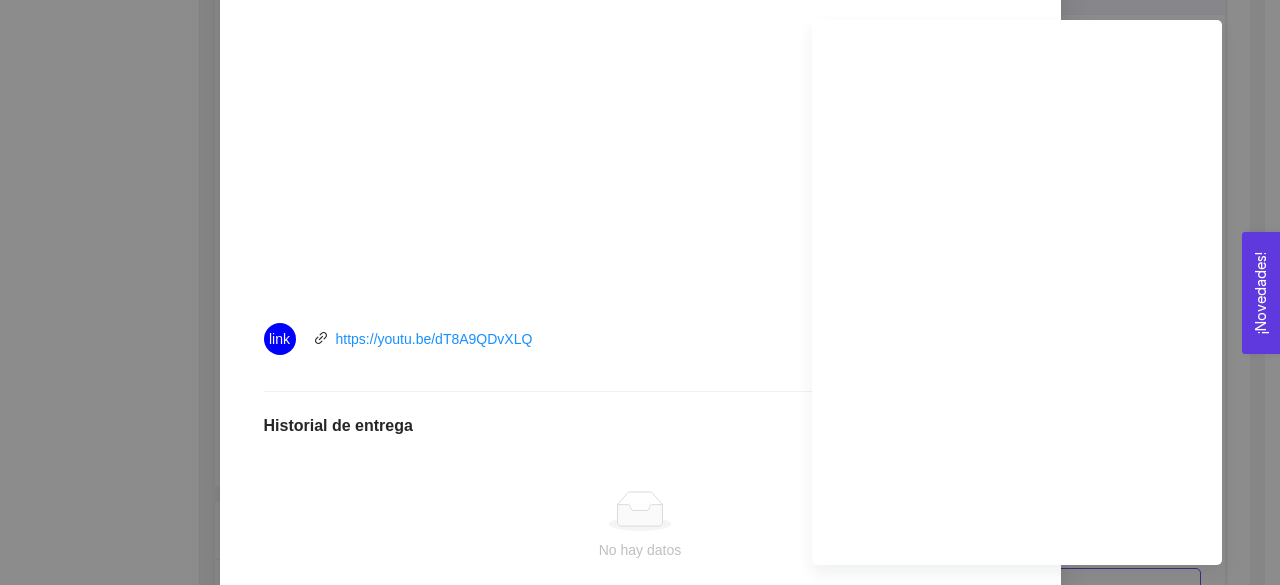 click on "link https://youtu.be/dT8A9QDvXLQ" at bounding box center [640, 339] 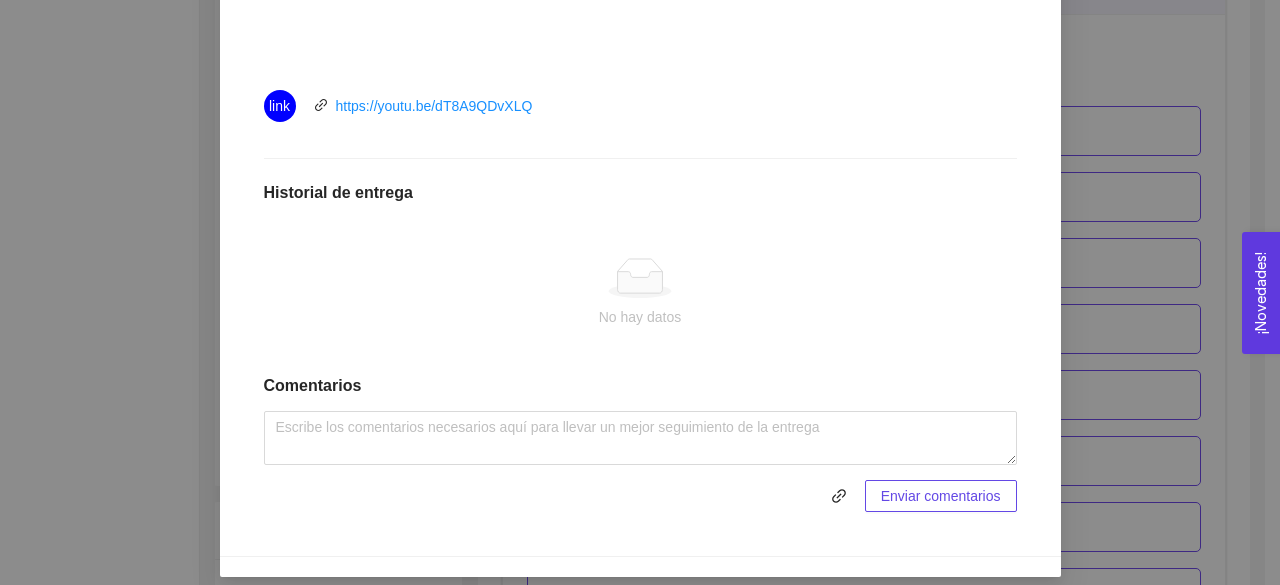 scroll, scrollTop: 920, scrollLeft: 0, axis: vertical 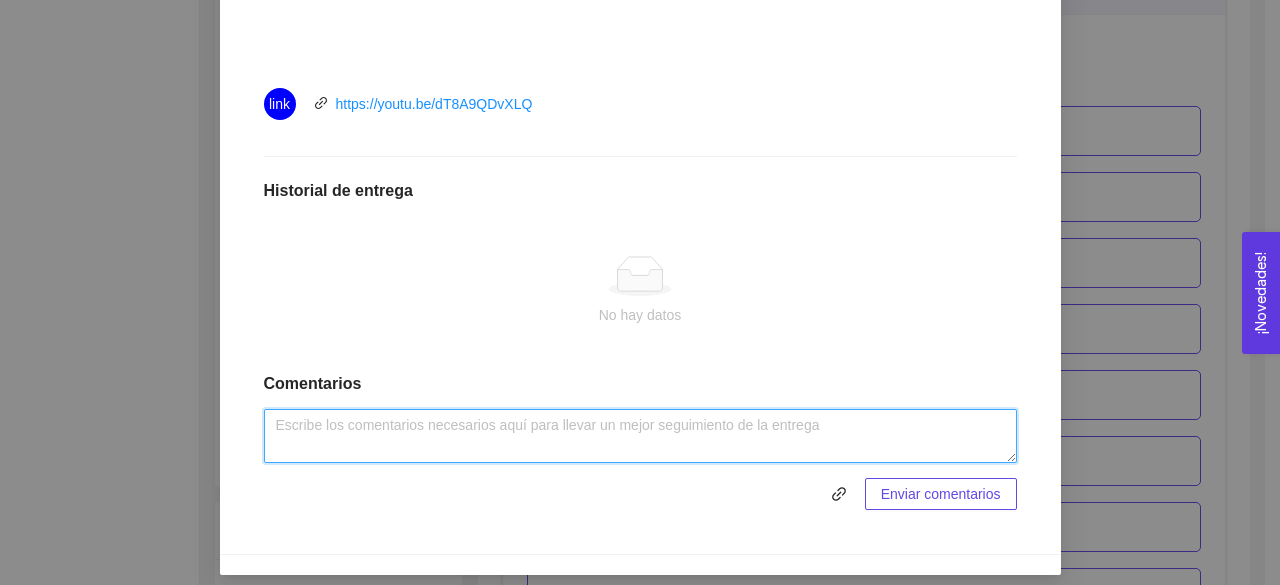 click at bounding box center (640, 436) 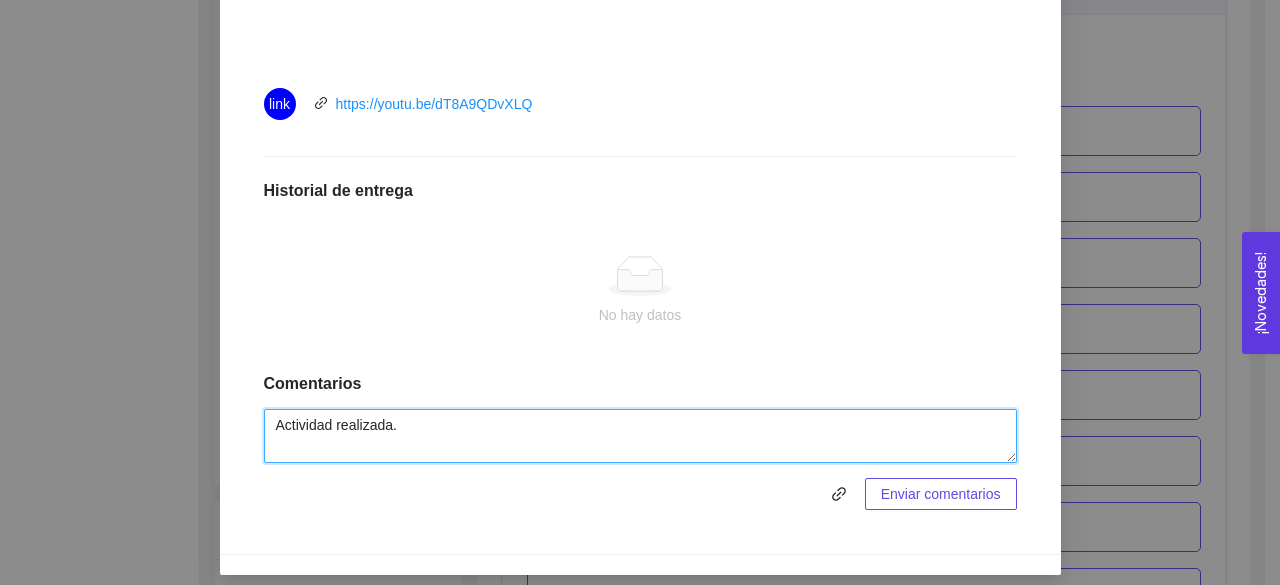 type on "Actividad realizada." 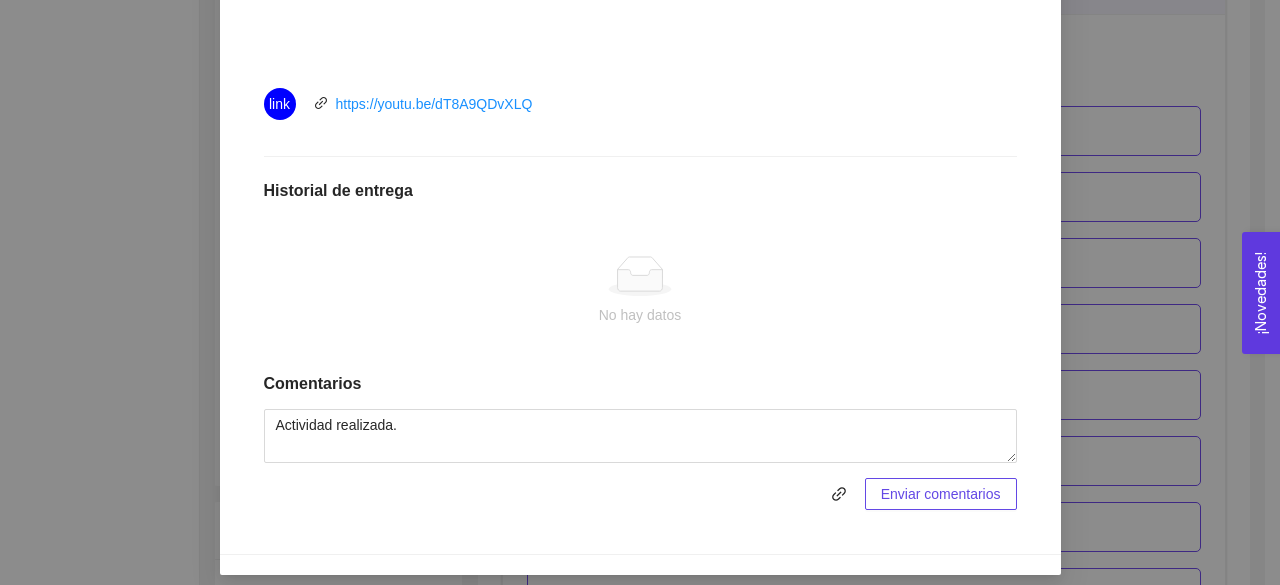drag, startPoint x: 941, startPoint y: 491, endPoint x: 949, endPoint y: 526, distance: 35.902645 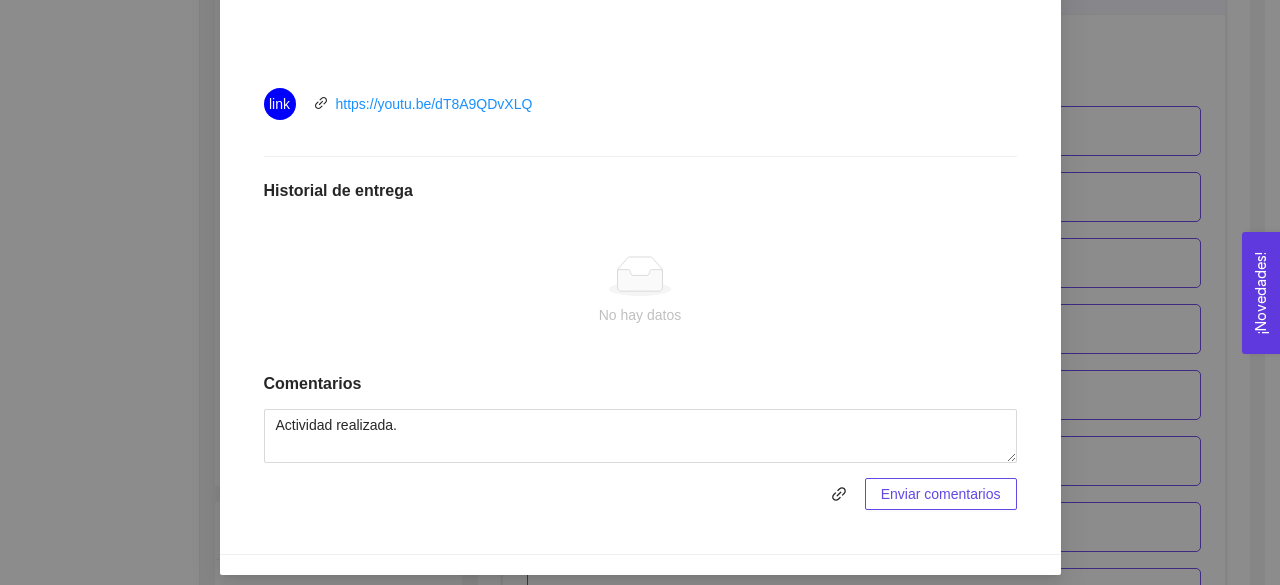 click on "1.3 Soluciones orientadas a problemas Taller Lugar: No especificado Completar video Instrucciones Recursos link https://youtu.be/dT8A9QDvXLQ Historial de entrega No hay datos Comentarios Actividad realizada. Enviar comentarios" at bounding box center (640, -28) 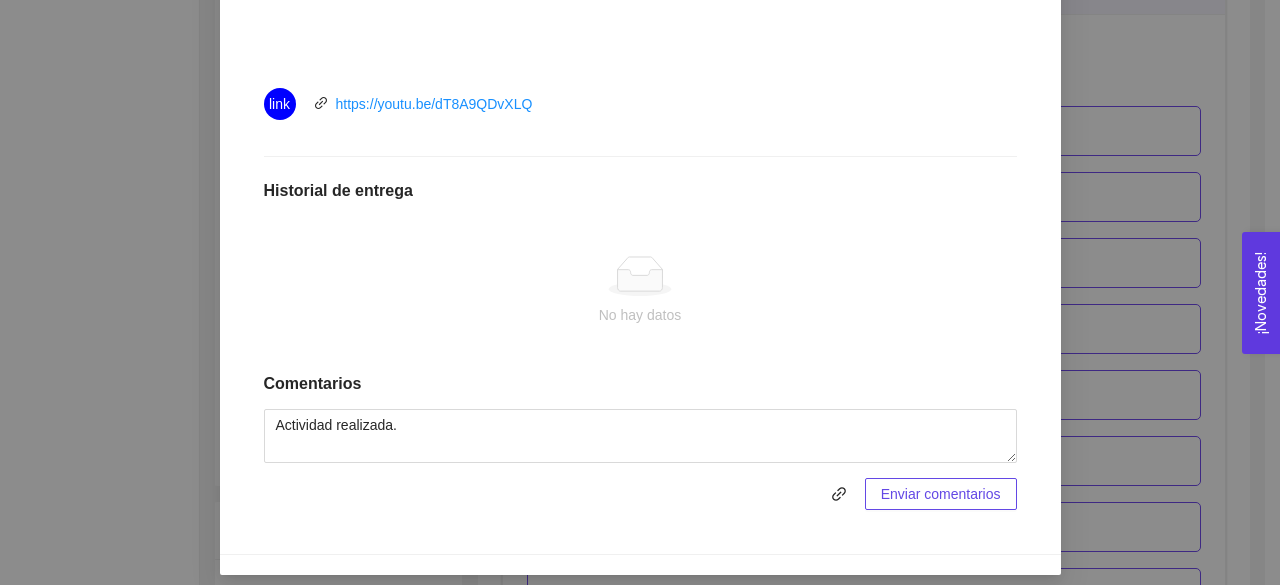 click on "Enviar comentarios" at bounding box center [941, 494] 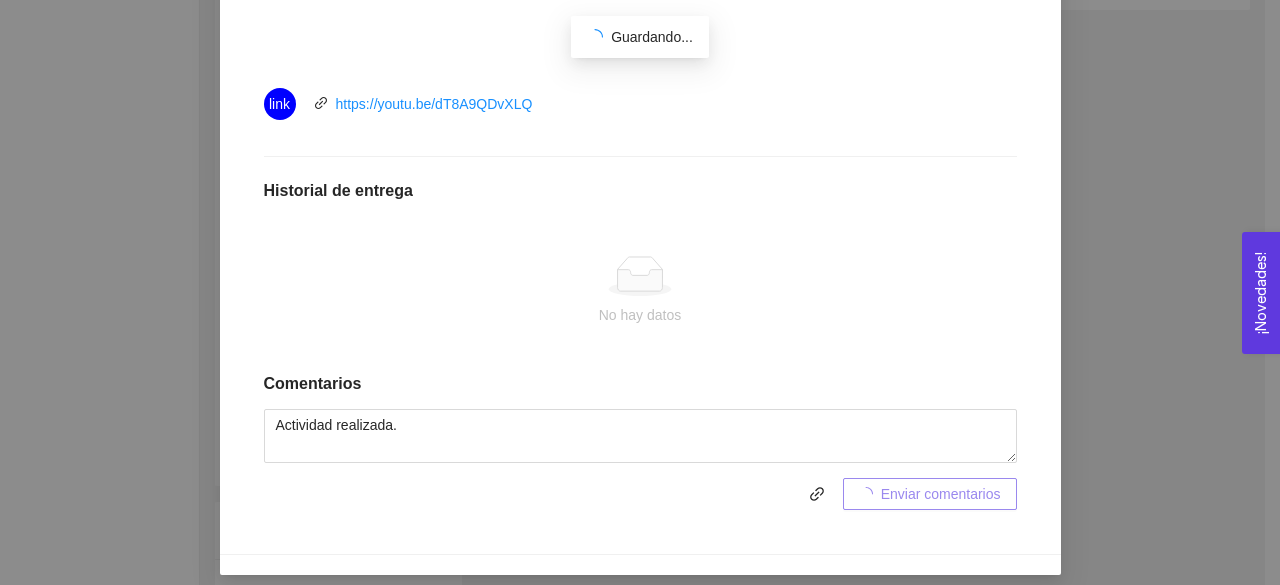 click on "1. DESARROLLO DEL PRODUCTO El emprendedor puede conocer los primeros pasos para el desarrollo de su producto
Asignado por [FIRST] [LAST] ( Coordinador ) Pendiente Completado Verificado Anterior Siguiente 1.3 Soluciones orientadas a problemas Taller Lugar: No especificado Completar video Instrucciones Recursos link https://youtu.be/dT8A9QDvXLQ Historial de entrega No hay datos Comentarios Actividad realizada. Enviar comentarios Cancelar Aceptar" at bounding box center (640, 292) 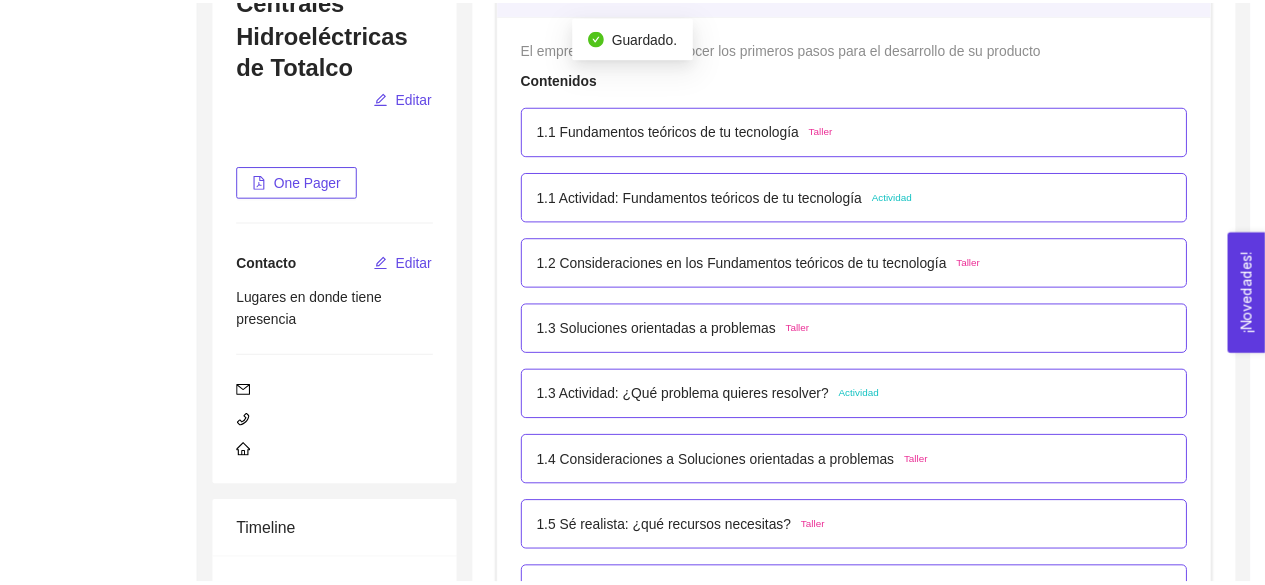 scroll, scrollTop: 832, scrollLeft: 0, axis: vertical 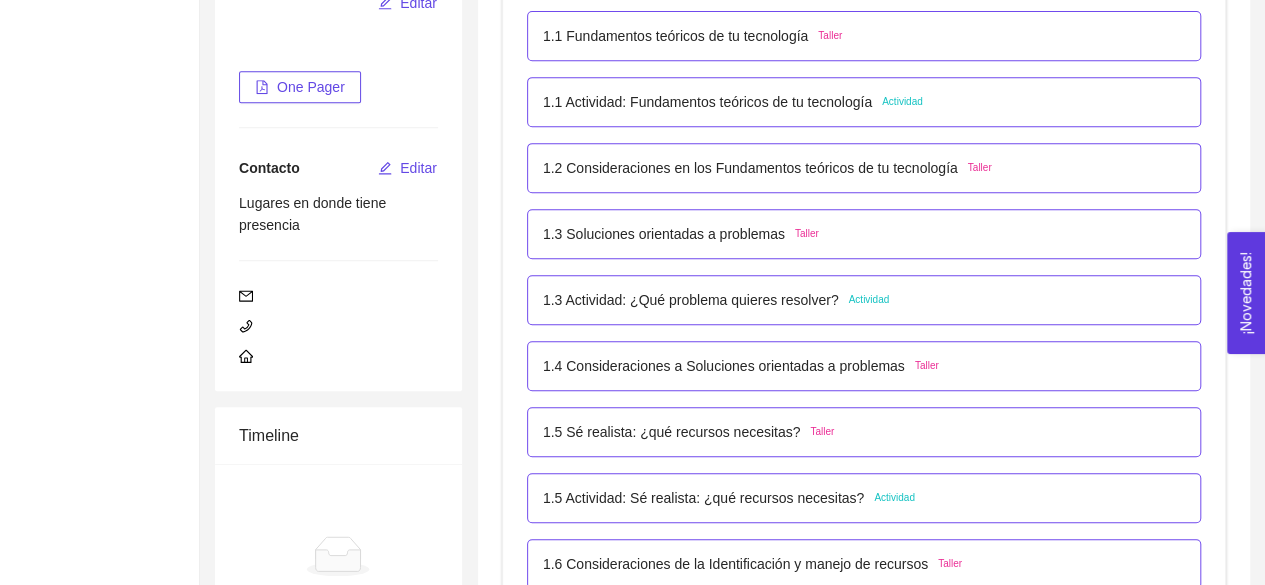 click on "1.2 Consideraciones en los Fundamentos teóricos de tu tecnología" at bounding box center (675, 36) 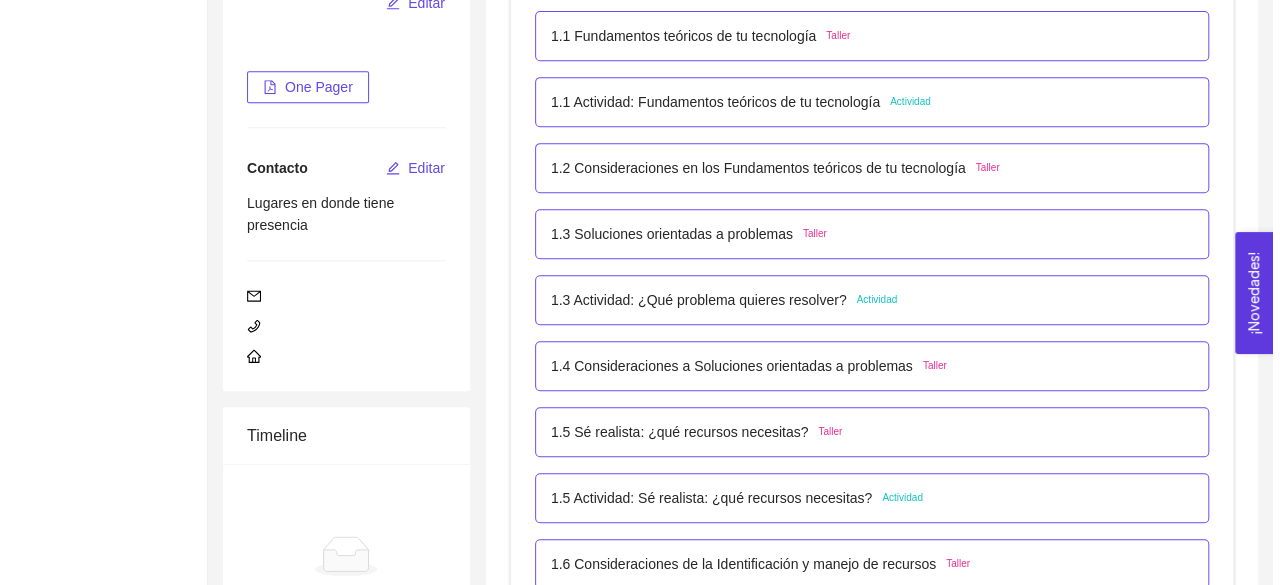 scroll, scrollTop: 12, scrollLeft: 0, axis: vertical 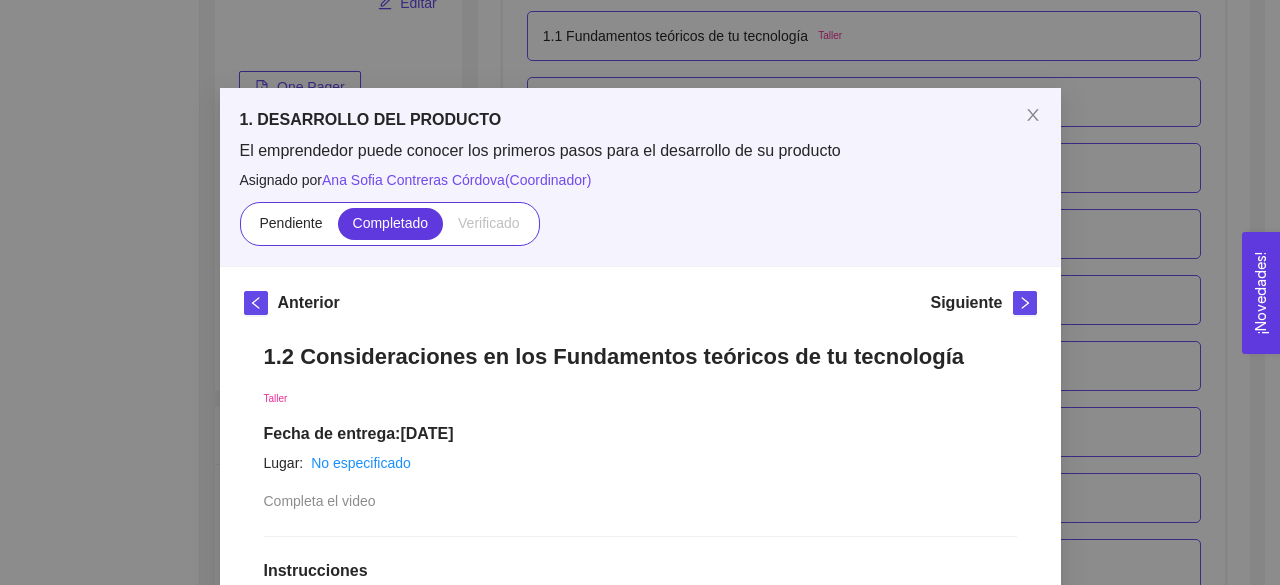 drag, startPoint x: 351, startPoint y: 221, endPoint x: 303, endPoint y: 257, distance: 60 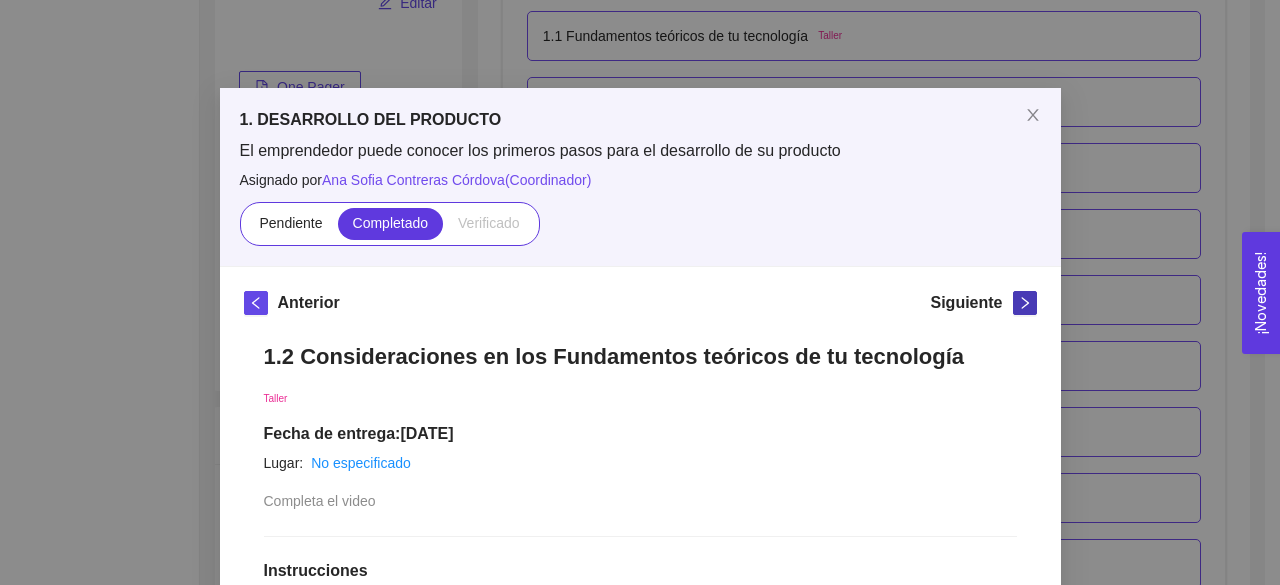 click at bounding box center [1025, 303] 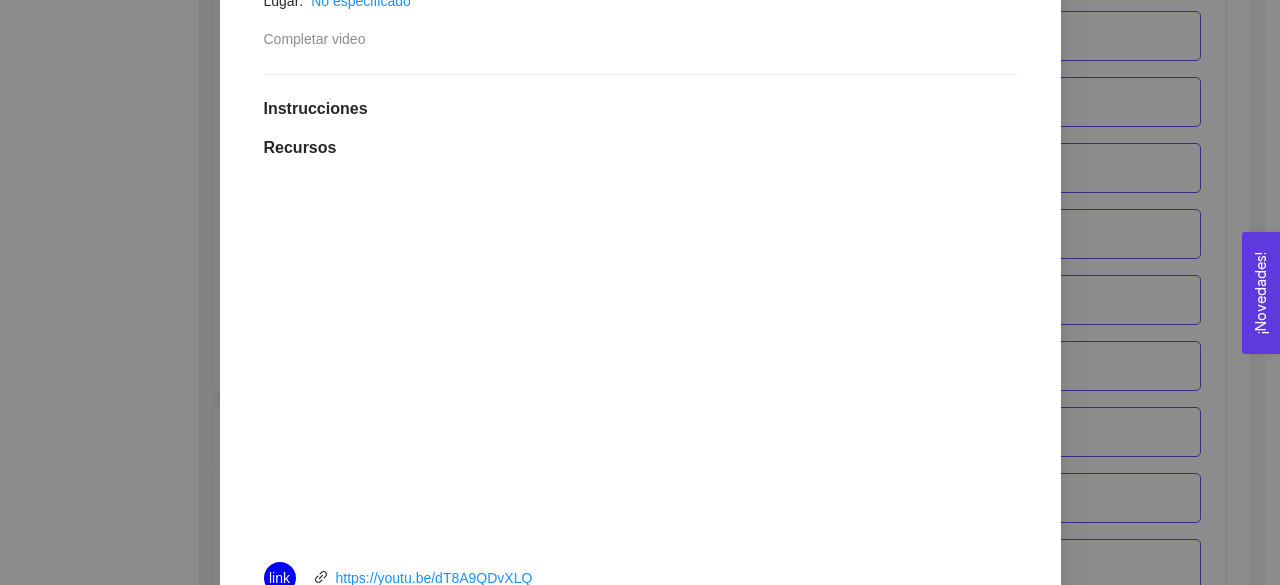 scroll, scrollTop: 448, scrollLeft: 0, axis: vertical 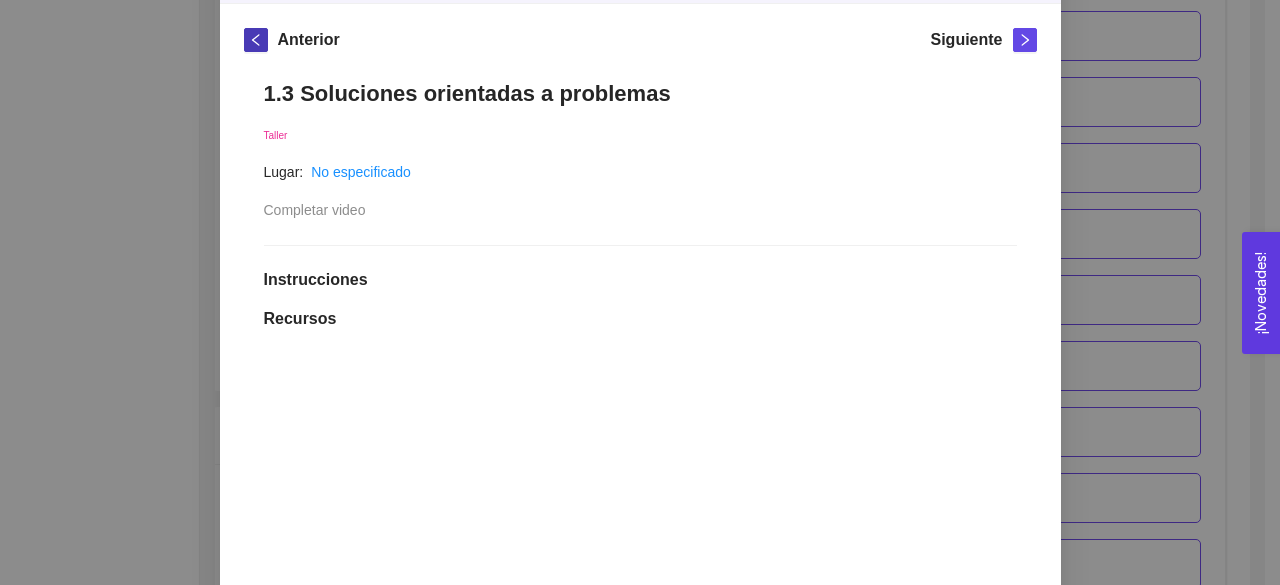 click at bounding box center (256, 40) 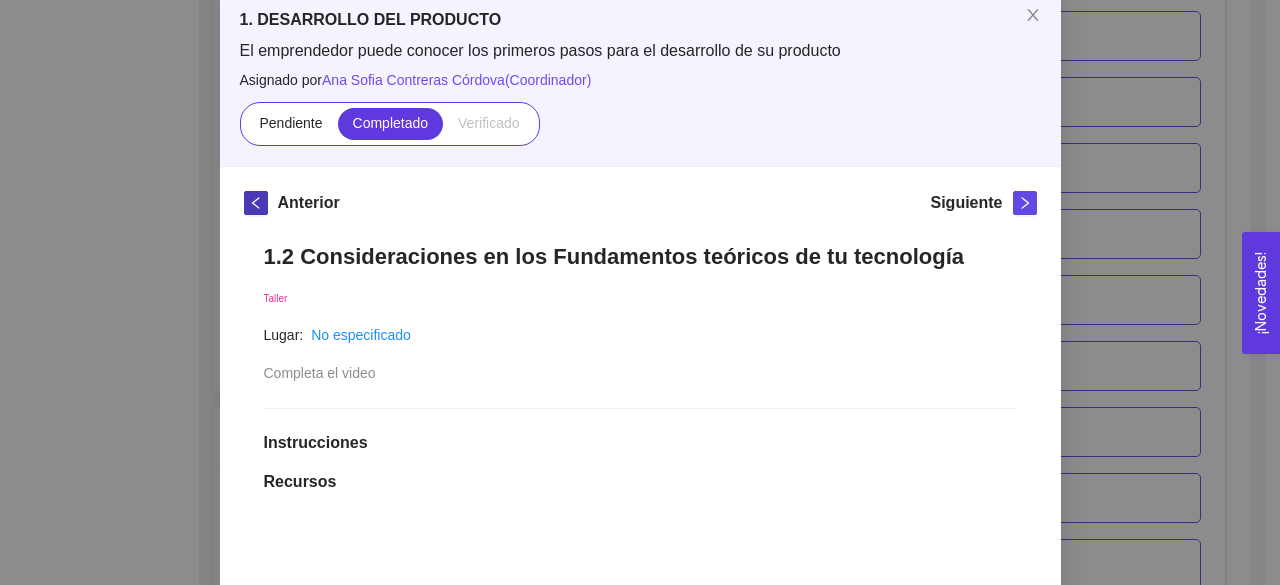 scroll, scrollTop: 275, scrollLeft: 0, axis: vertical 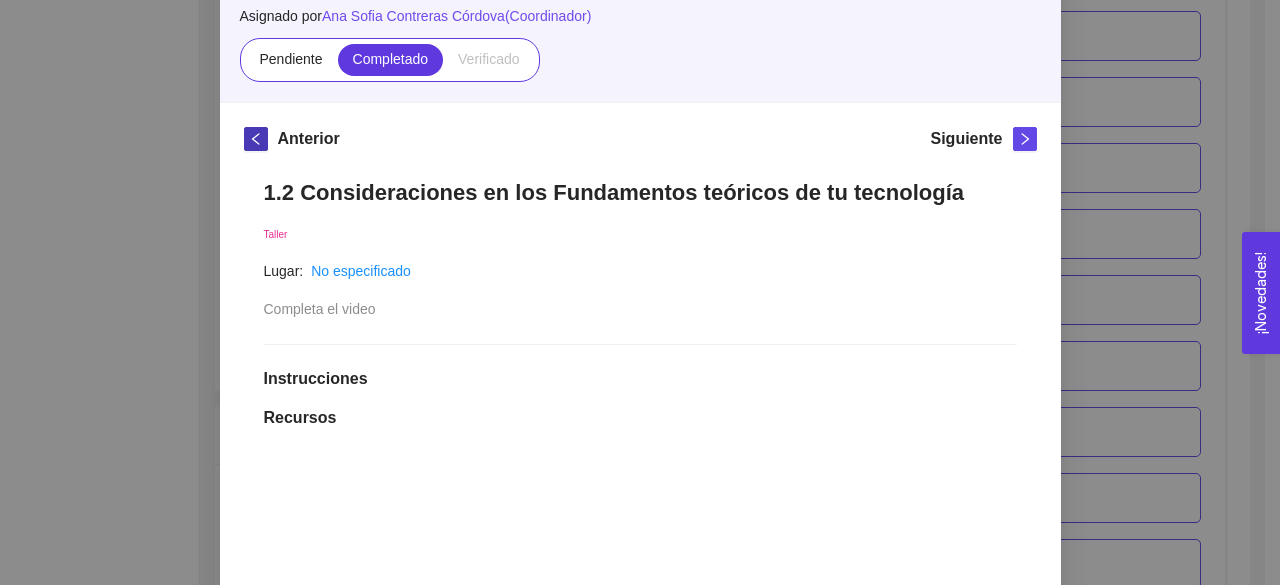 click at bounding box center (256, 139) 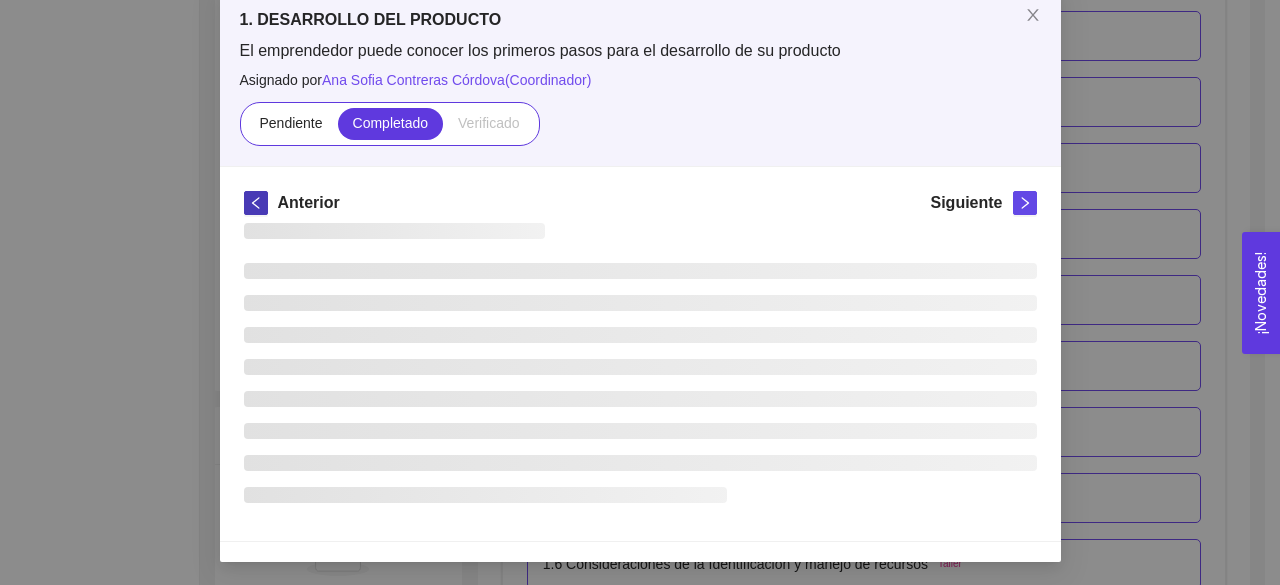 scroll, scrollTop: 176, scrollLeft: 0, axis: vertical 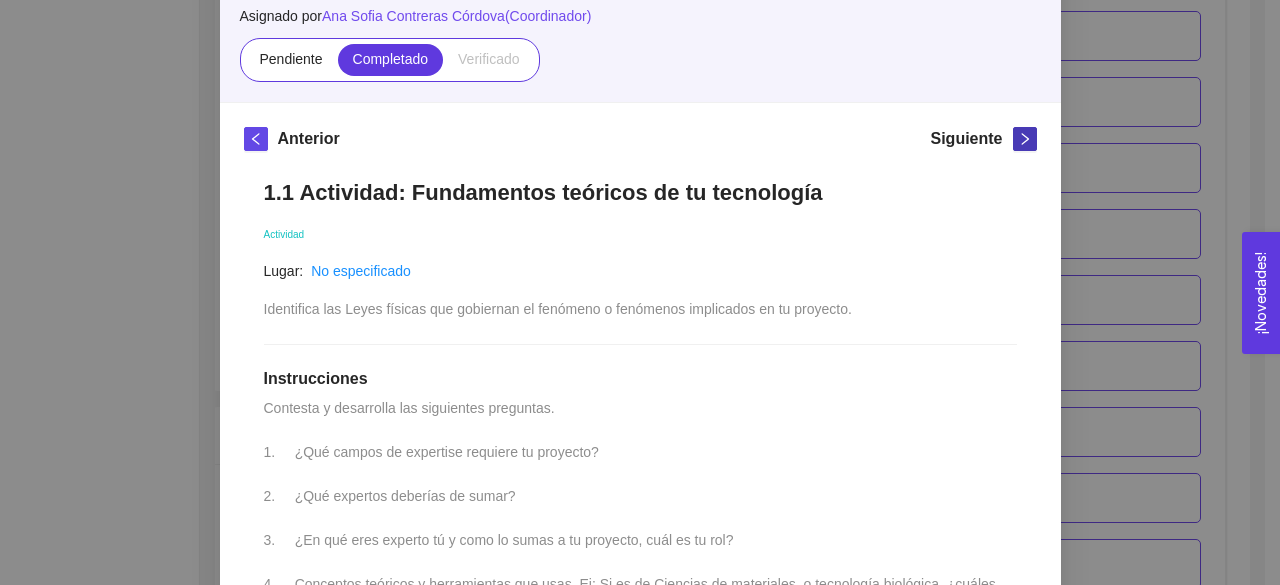 click at bounding box center (1025, 139) 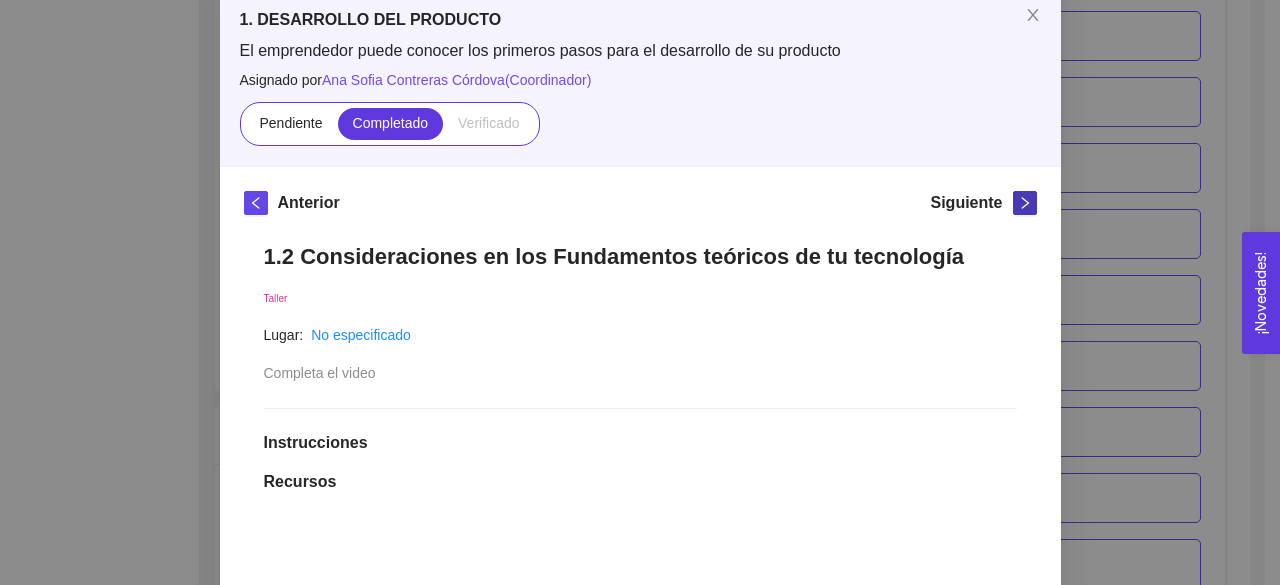 scroll, scrollTop: 176, scrollLeft: 0, axis: vertical 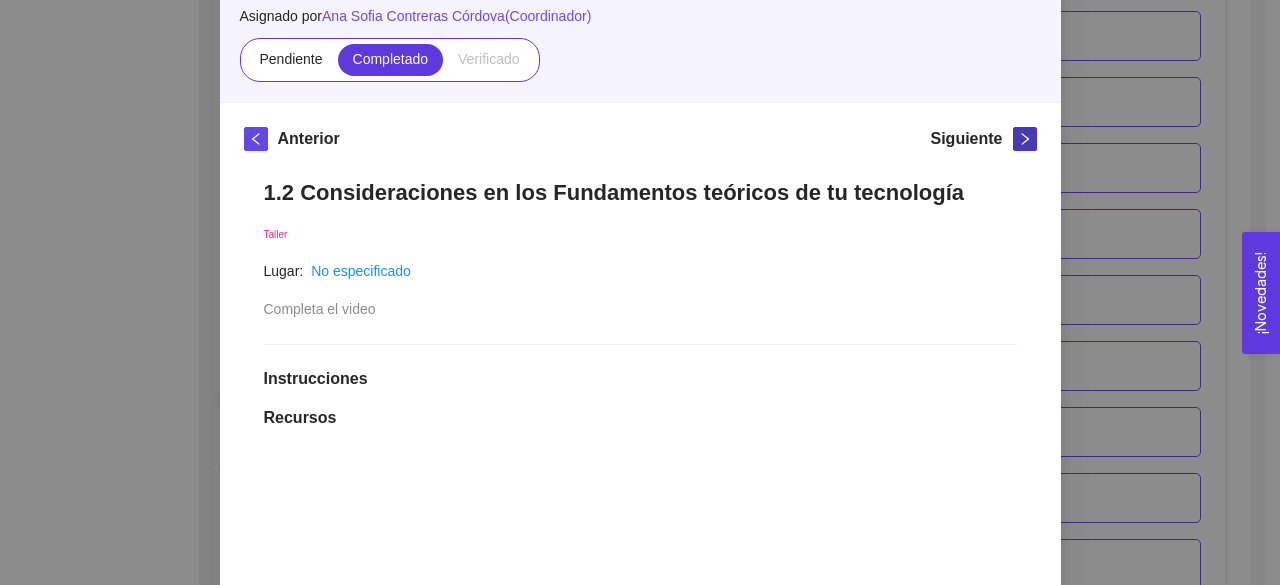 click at bounding box center (1025, 139) 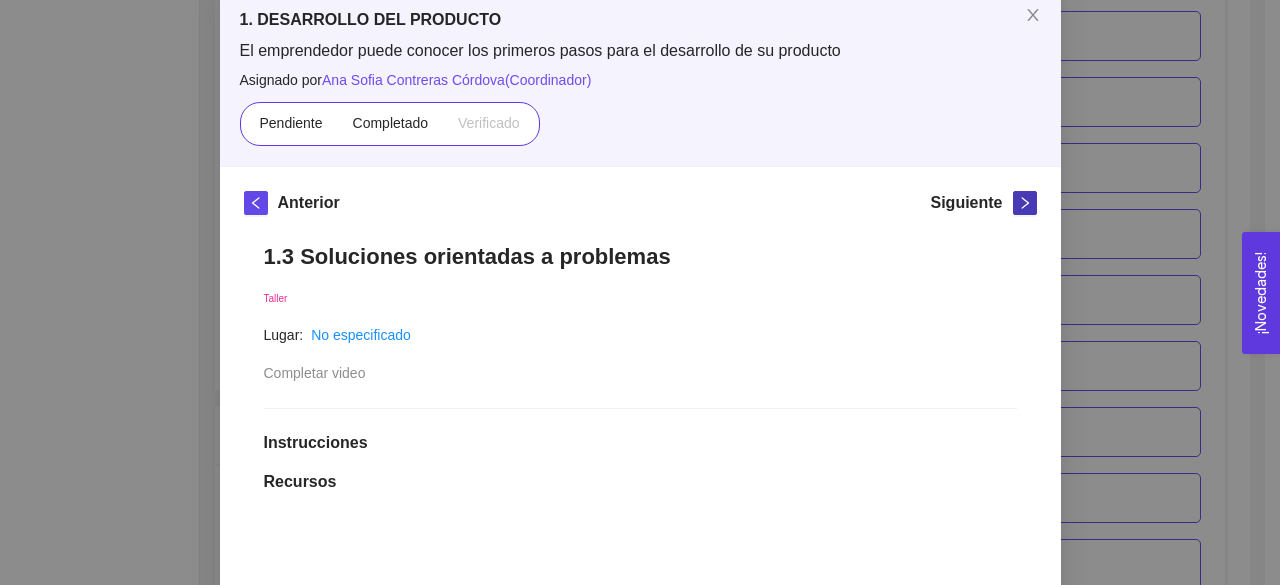 scroll, scrollTop: 176, scrollLeft: 0, axis: vertical 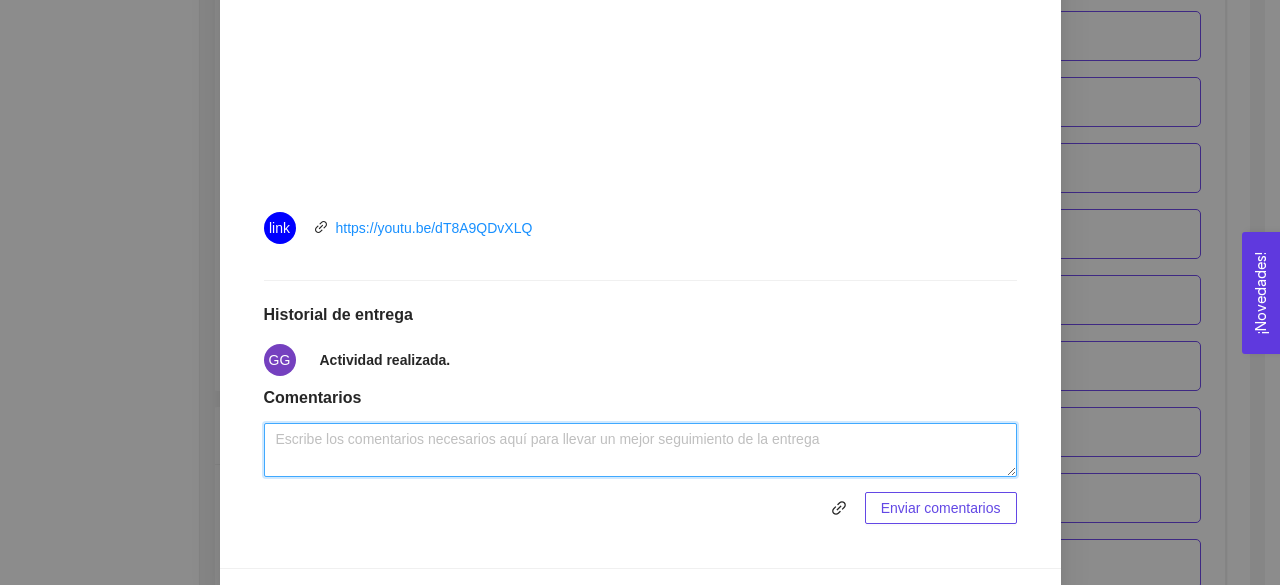 click at bounding box center [640, 450] 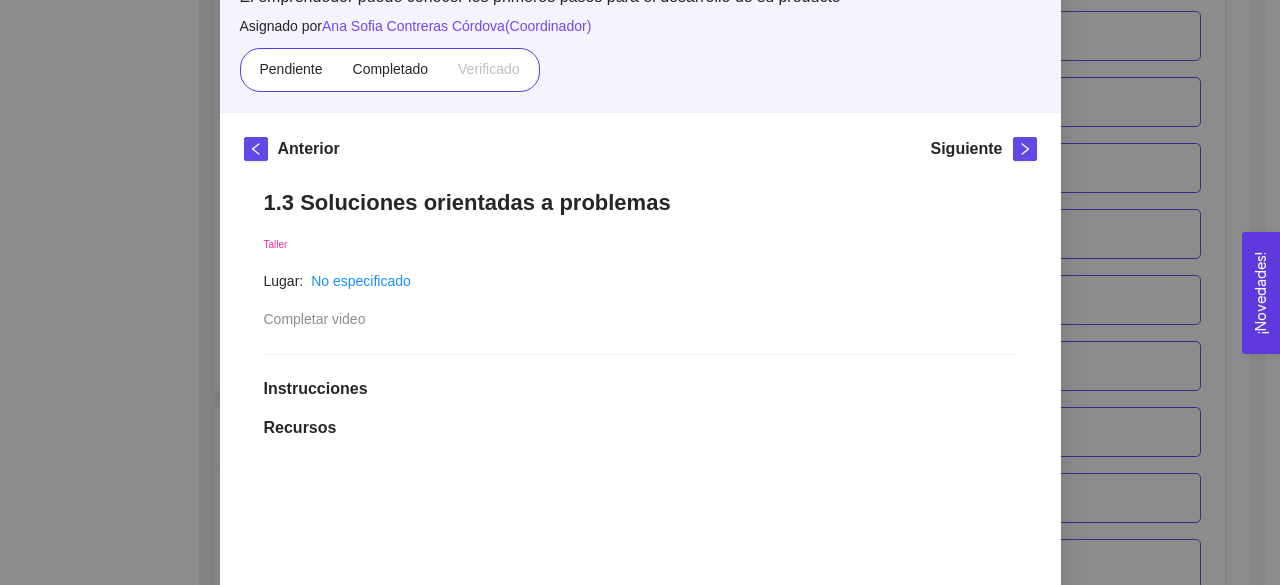 scroll, scrollTop: 156, scrollLeft: 0, axis: vertical 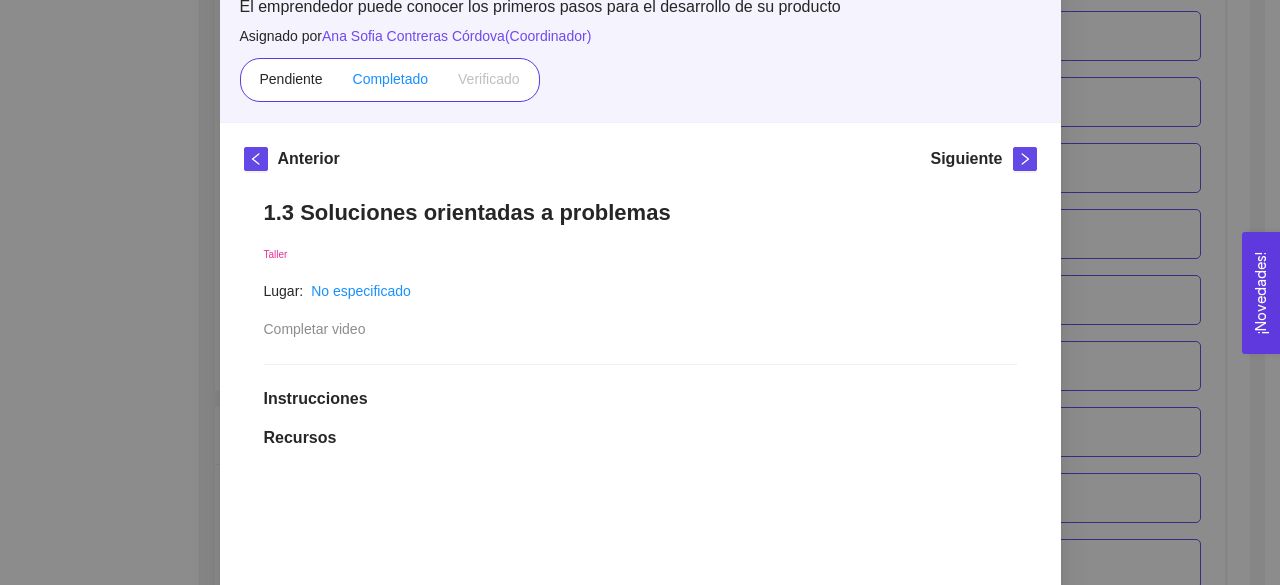 click on "Completado" at bounding box center [290, 79] 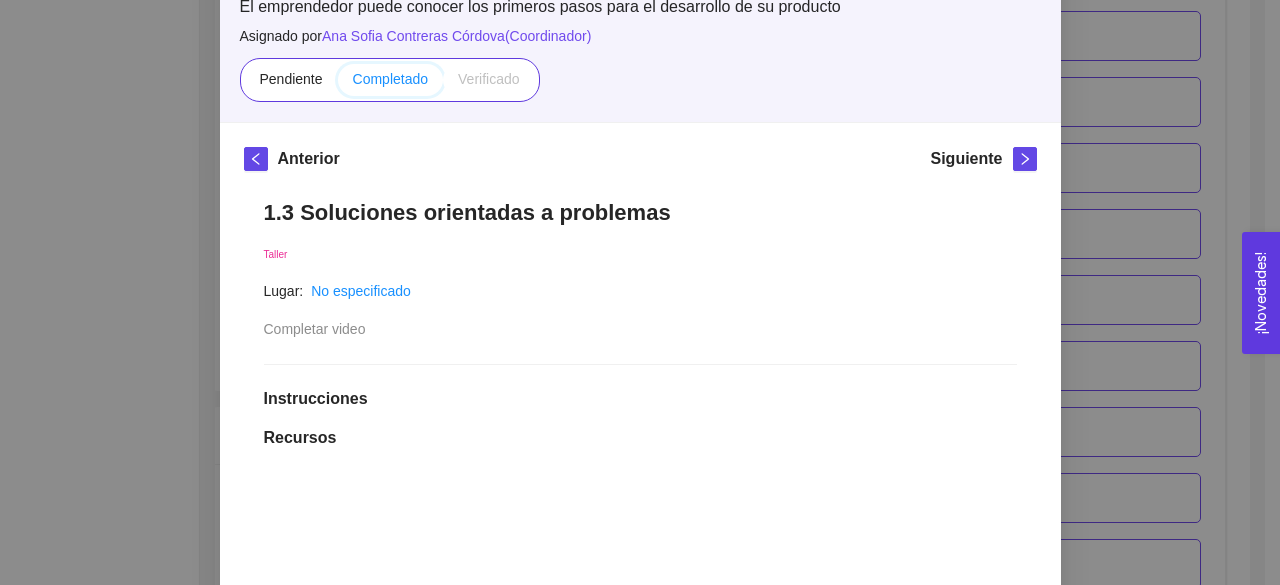 click on "Completado" at bounding box center (244, 84) 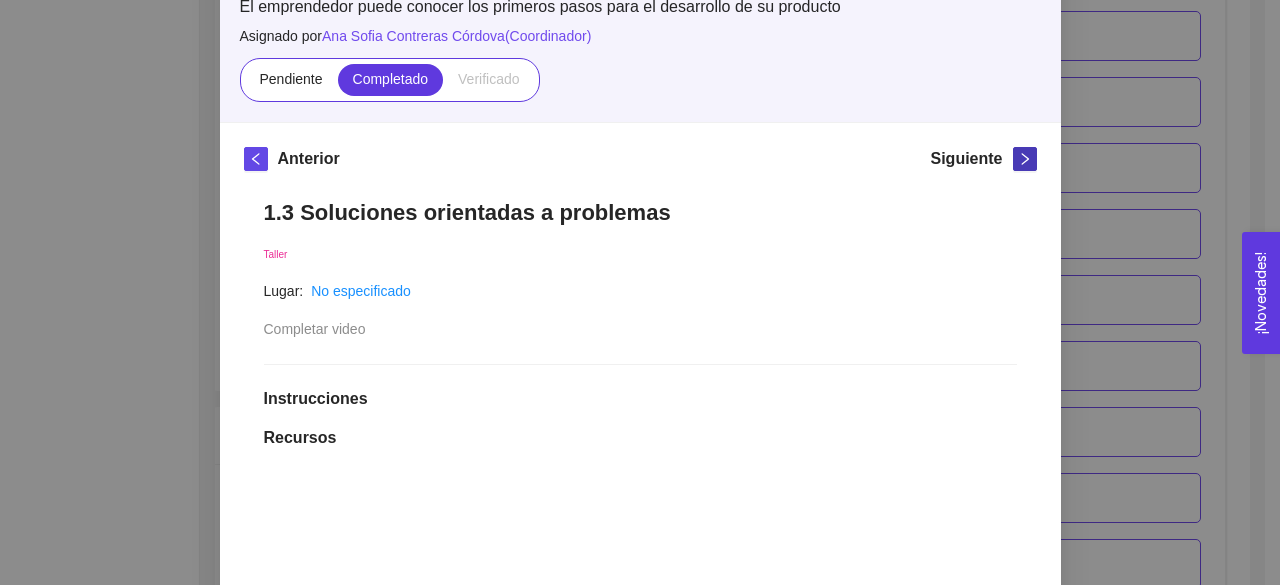 click at bounding box center (1025, 159) 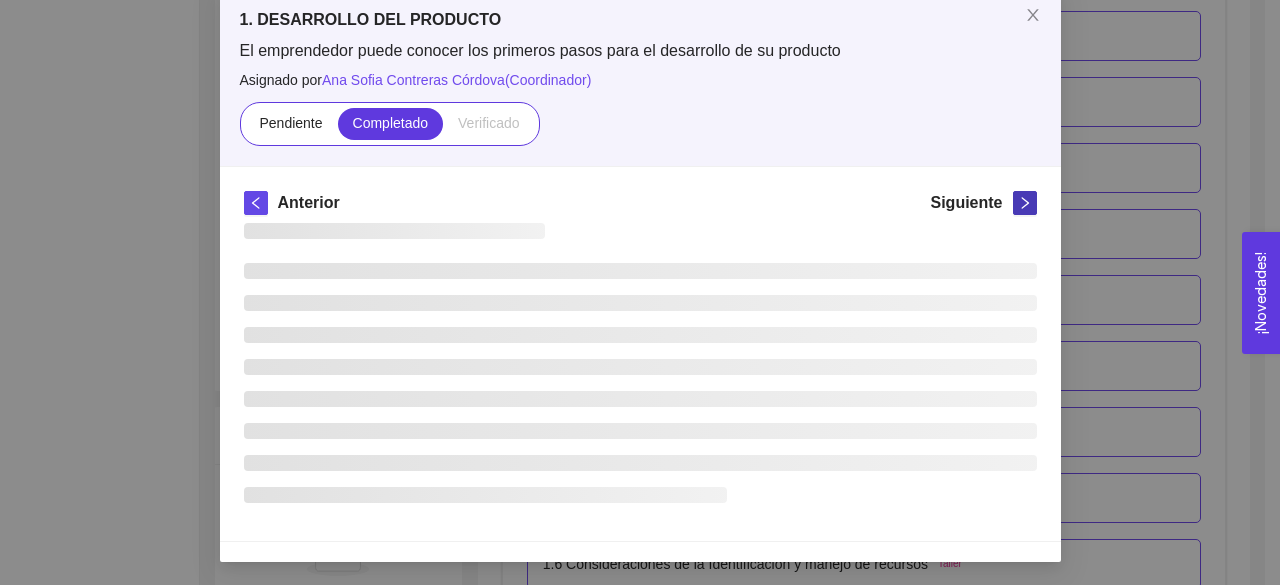 scroll, scrollTop: 156, scrollLeft: 0, axis: vertical 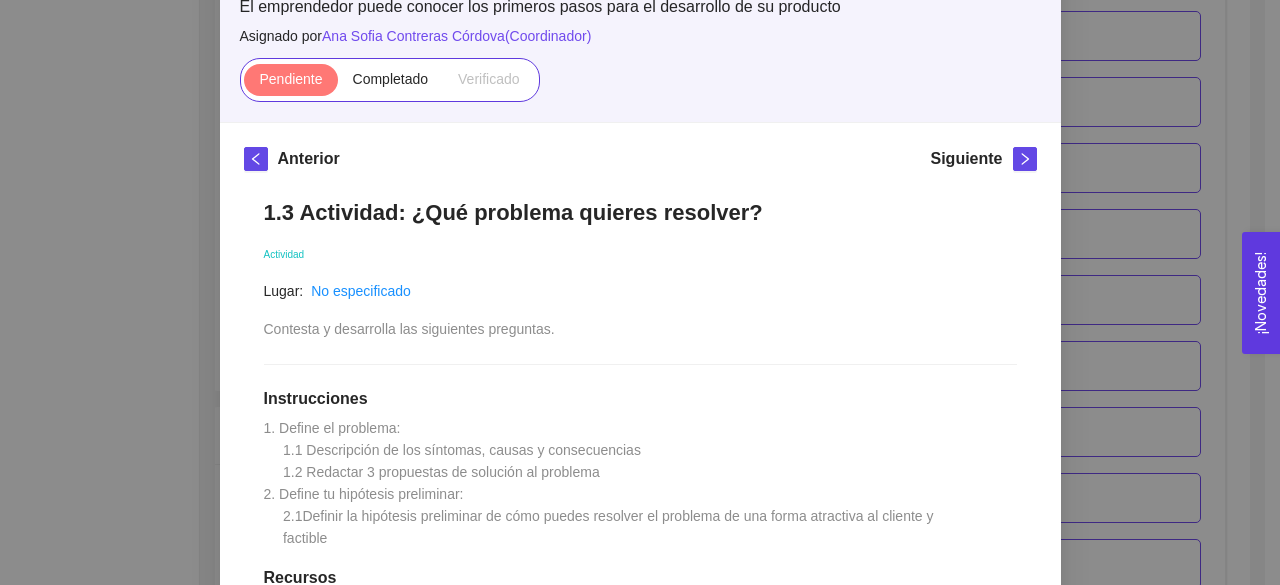 click on "1.3 Actividad: ¿Qué problema quieres resolver? Actividad Lugar: No especificado Contesta y desarrolla las siguientes preguntas.
Instrucciones 1. Define el problema:
1.1 Descripción de los síntomas, causas y consecuencias
1.2 Redactar 3 propuestas de solución al problema
2. Define tu hipótesis preliminar:
2.1Definir la hipótesis preliminar de cómo puedes resolver el problema de una forma atractiva al cliente y
factible
Recursos Historial de entrega No hay datos Comentarios Enviar comentarios" at bounding box center [640, 597] 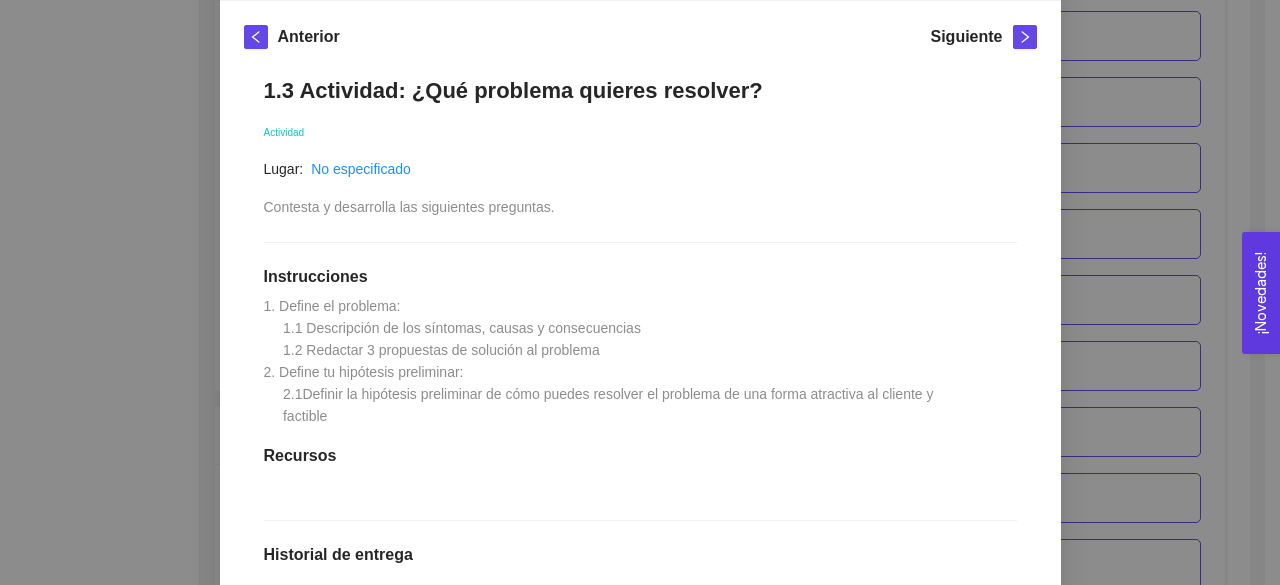 scroll, scrollTop: 330, scrollLeft: 0, axis: vertical 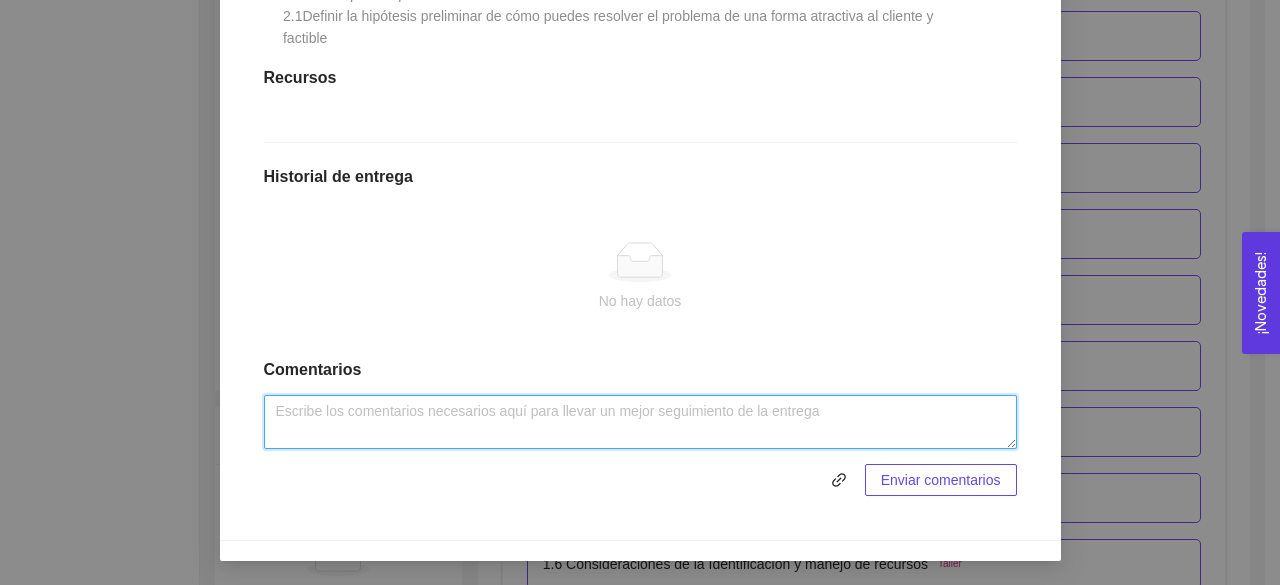 click at bounding box center [640, 422] 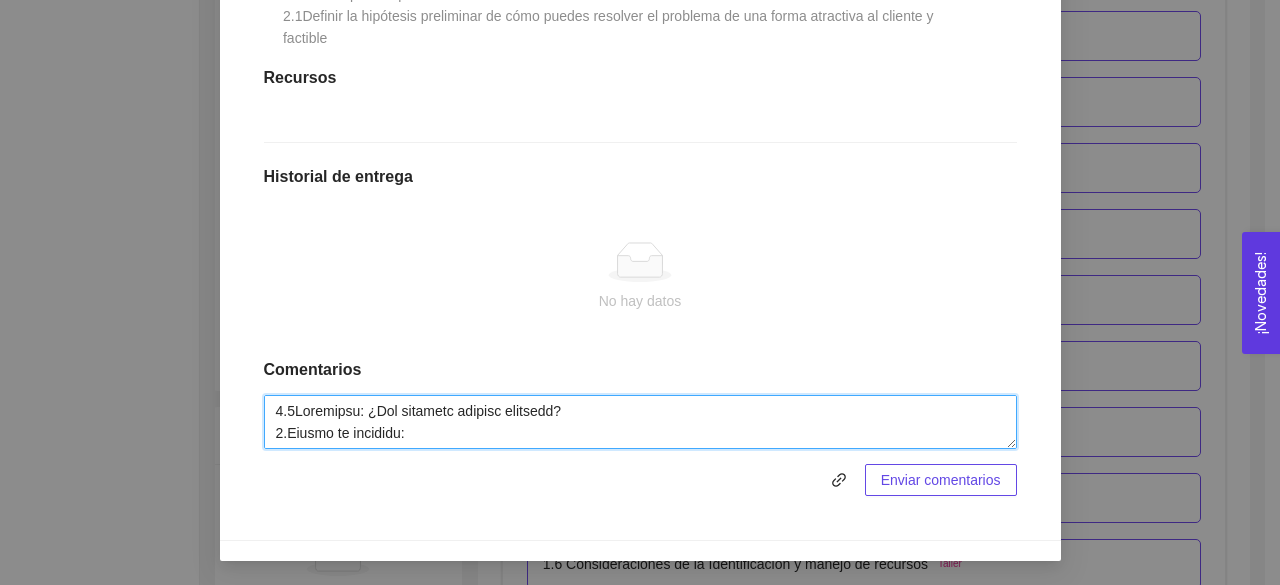 scroll, scrollTop: 1160, scrollLeft: 0, axis: vertical 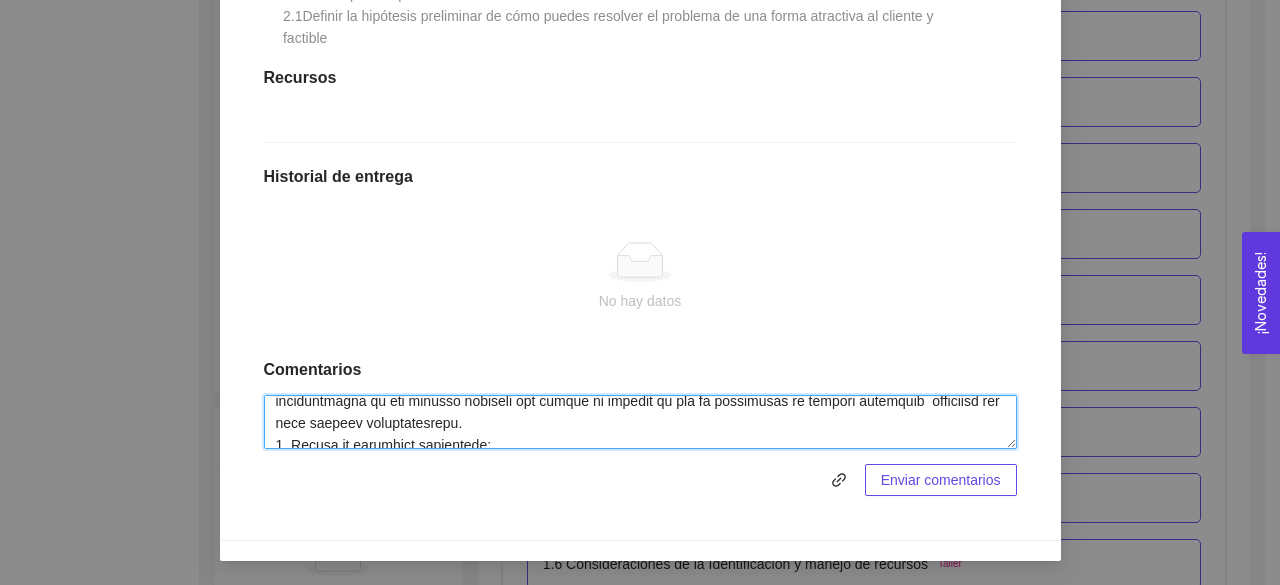 type on "0.5Loremipsu: ¿Dol sitametc adipisc elitsedd?
6.Eiusmo te incididu:
Utl 0 etdolorem ali en adminim veniamqu nos exe ullamcola nisialiquipexea co consequ, du auteiru in repr vol vel es cillumf nullapar e sintoc cupidatatno p sun culpa quiof dese mol animides, laborum p undeomni. Is natuser voluptat acc do laudan totamrem ape eaq ipsaquaea illoinventoreve, qu archite be vitaed explicabonemo eni ipsamqui vol aspernatu autoditfug con magnid eosrationese nesciun.
4.8Nequeporroq do adi numquame, modite i magnamquaerat.
7et. Minussol. Nobiseli: O cumqu nihilimpe qu placeat fa poss assum repell t au quibus, officiisdebitis r n sa eveniet vo re recusandaeita. Earumh, te sapie de reic volup maioresa perferend do asper repe minimnostrum exercitati, ullamc s labor aliquidcommo consequaturq max mo mole. Ha qui rerumfac, e disti nam liberotempo cum so nobis el opti, cumqu nihili m qu maximeplaceatf p o lo ipsumd, sitametc adi el seddoeius te incidid ut laboreet dol ma aliqu en admi venia quisno exercitation, ullamcola ..." 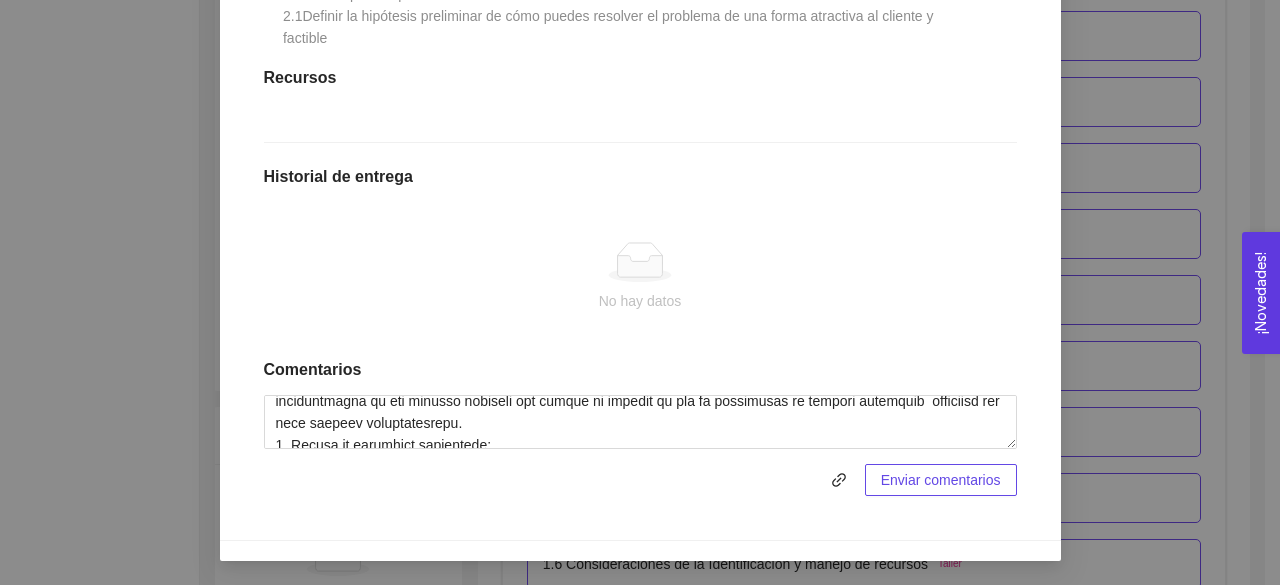 click on "Enviar comentarios" at bounding box center [941, 480] 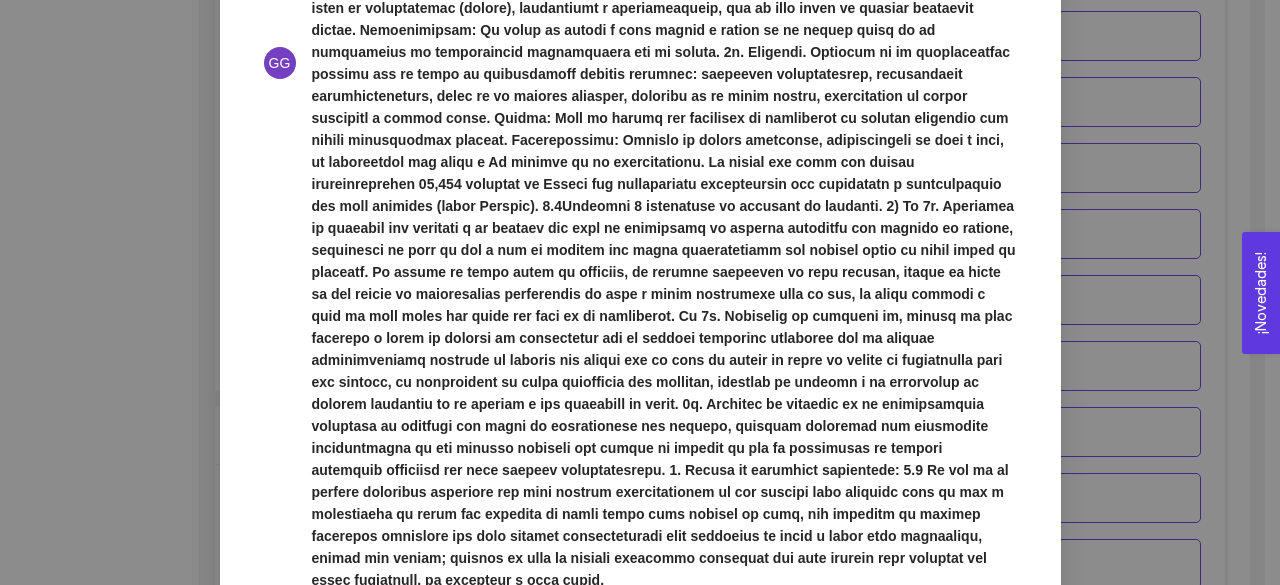 scroll, scrollTop: 1330, scrollLeft: 0, axis: vertical 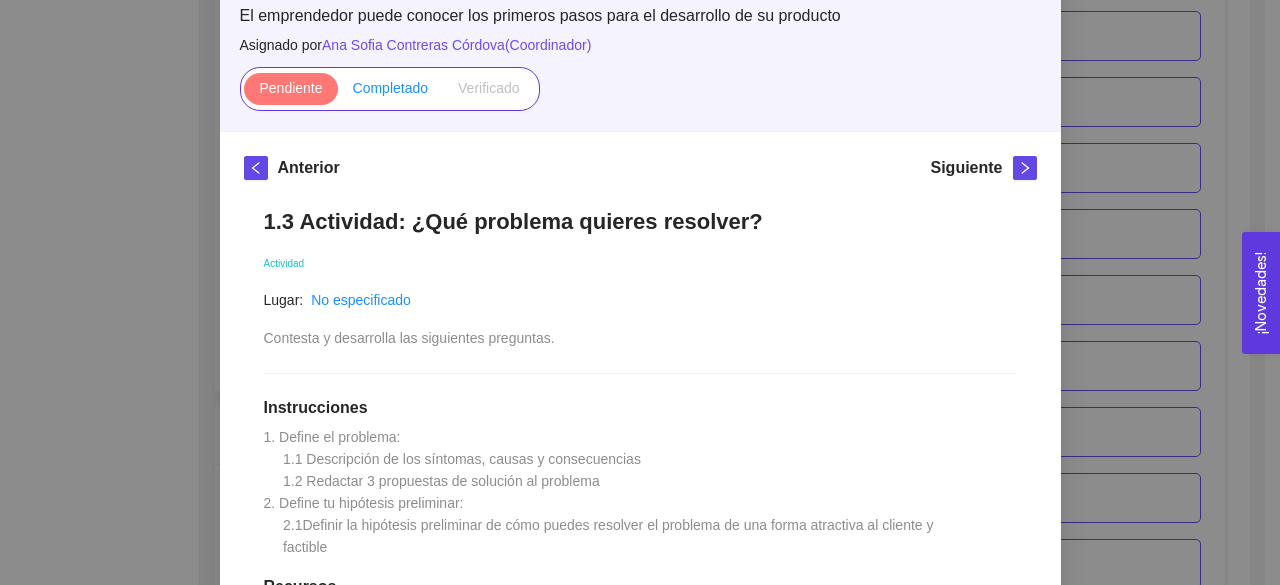 click on "Completado" at bounding box center (290, 88) 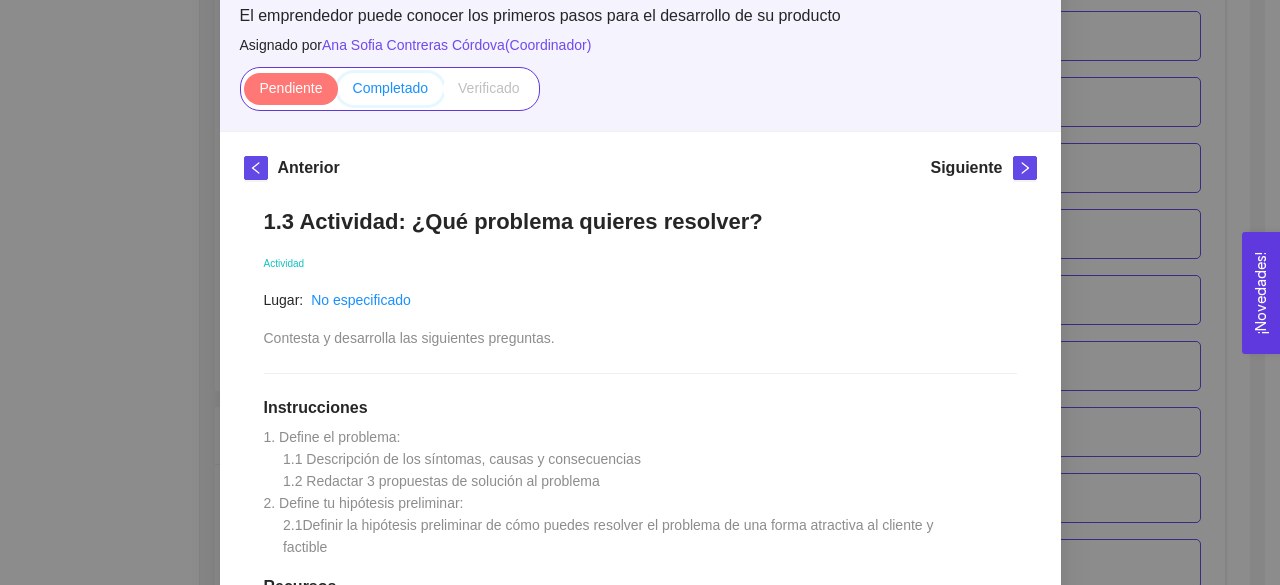 click on "Completado" at bounding box center (244, 93) 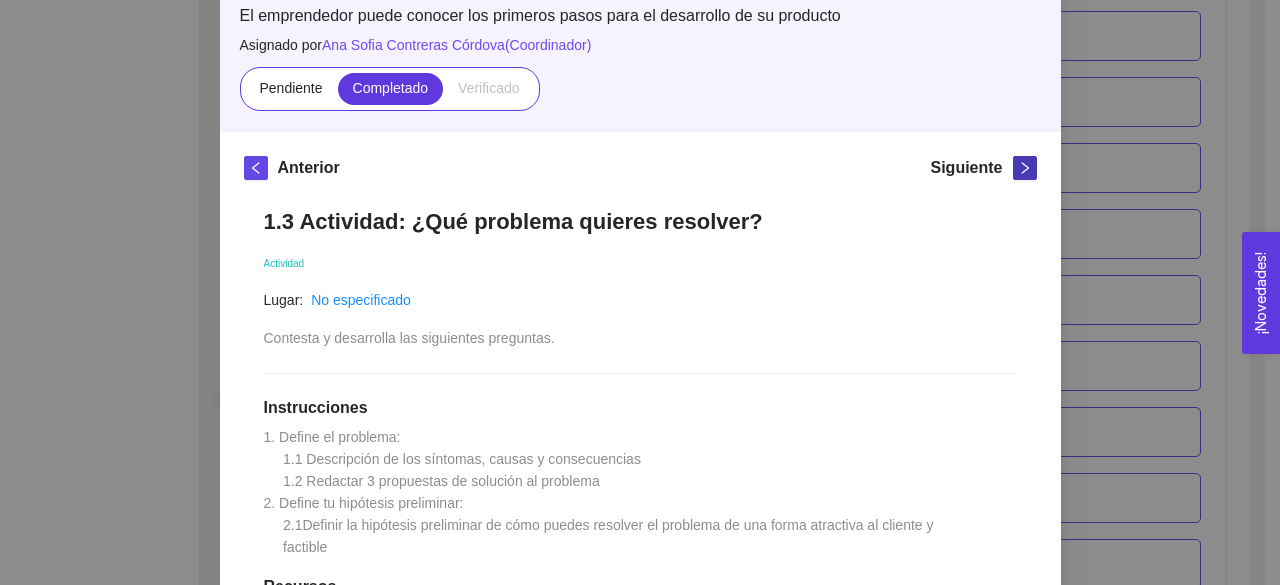 click at bounding box center (1025, 168) 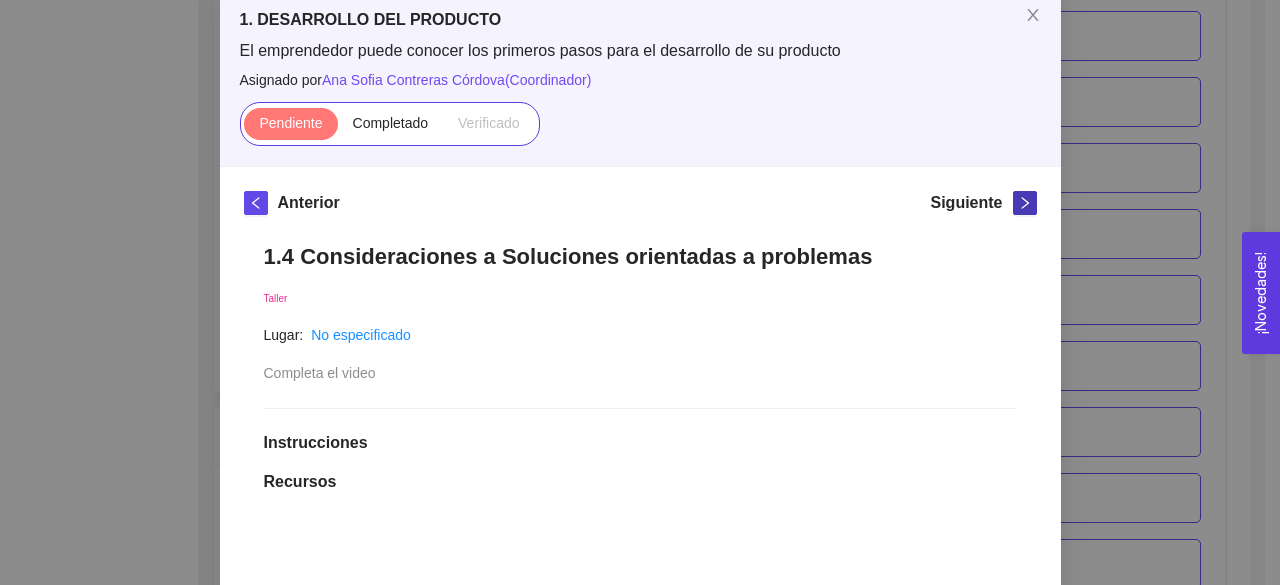 scroll, scrollTop: 147, scrollLeft: 0, axis: vertical 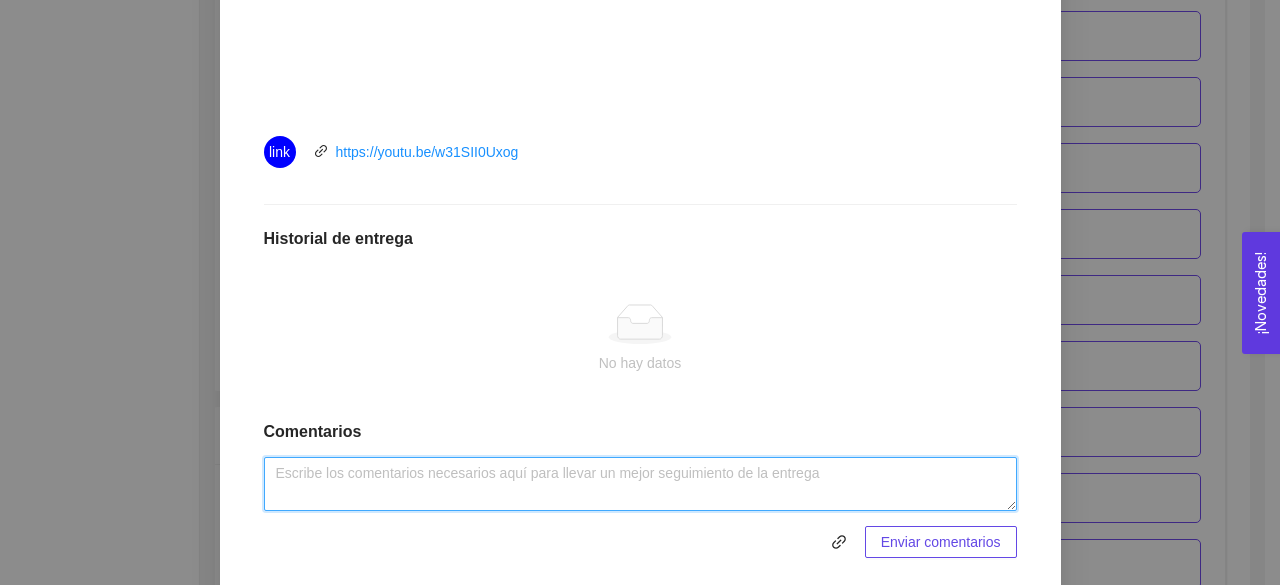 click at bounding box center [640, 484] 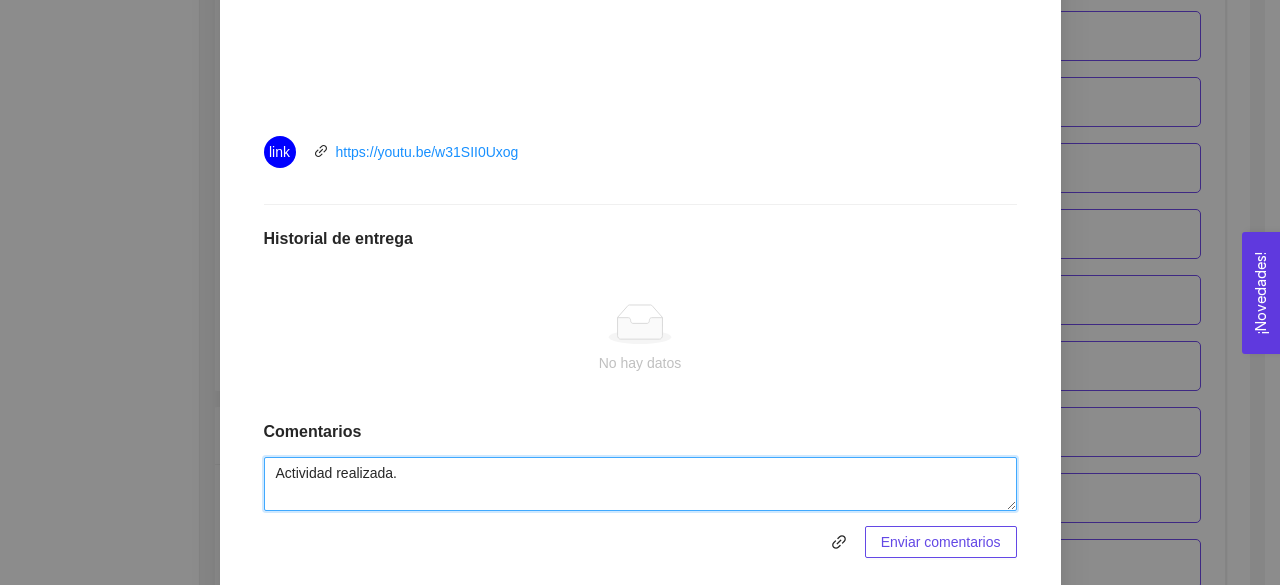 type on "Actividad realizada." 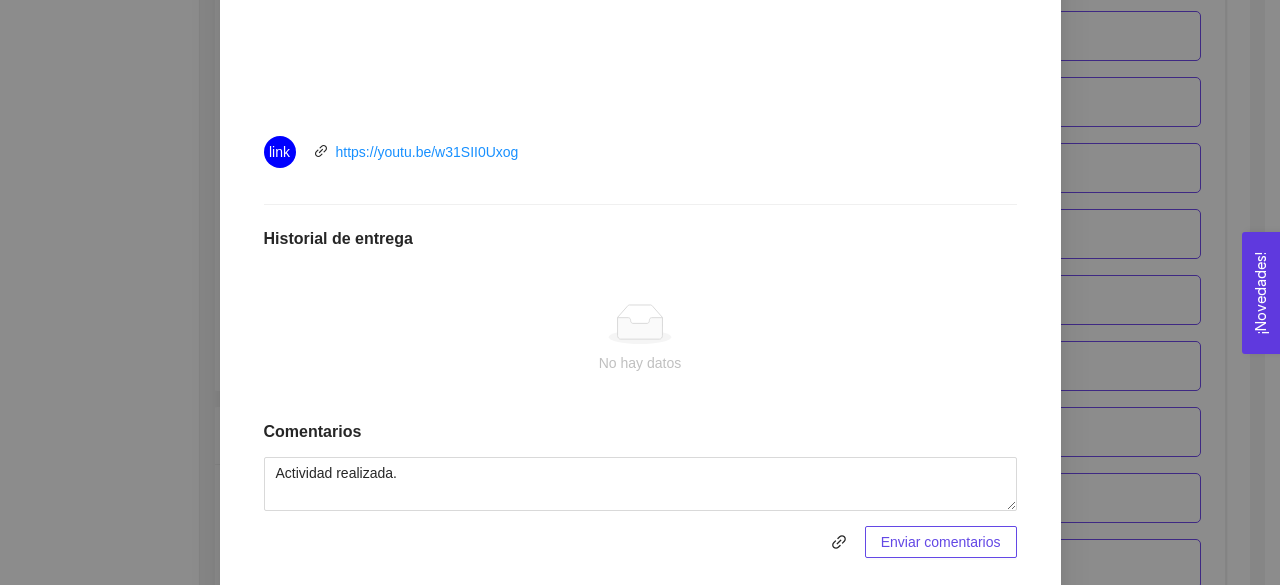 click on "Enviar comentarios" at bounding box center (941, 542) 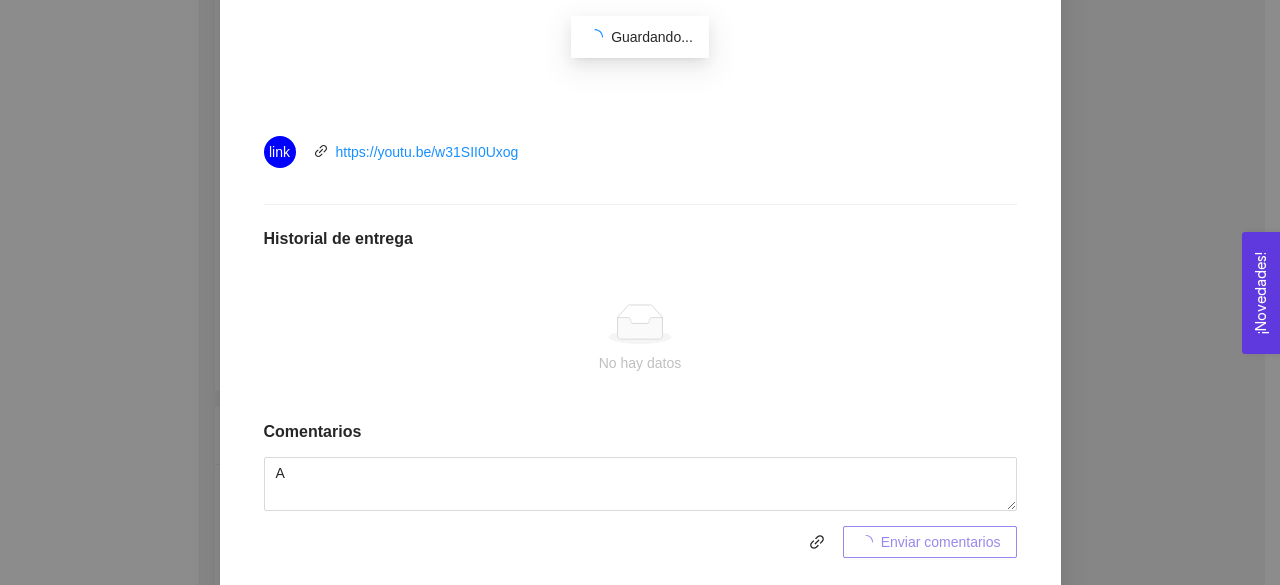 scroll, scrollTop: 822, scrollLeft: 0, axis: vertical 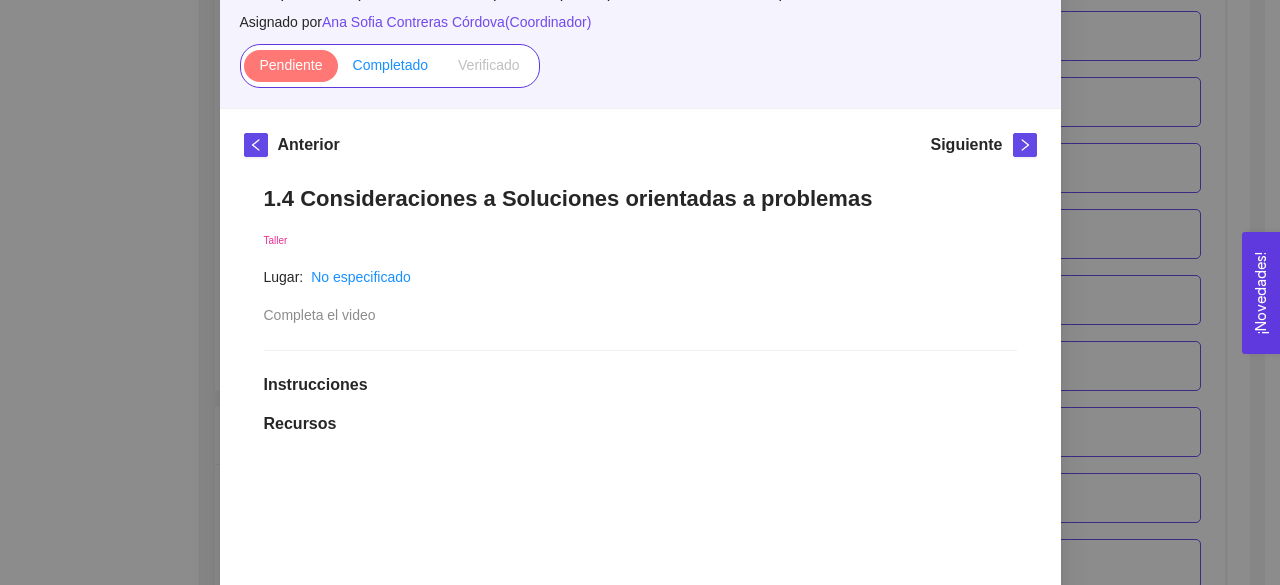 click on "Completado" at bounding box center [290, 65] 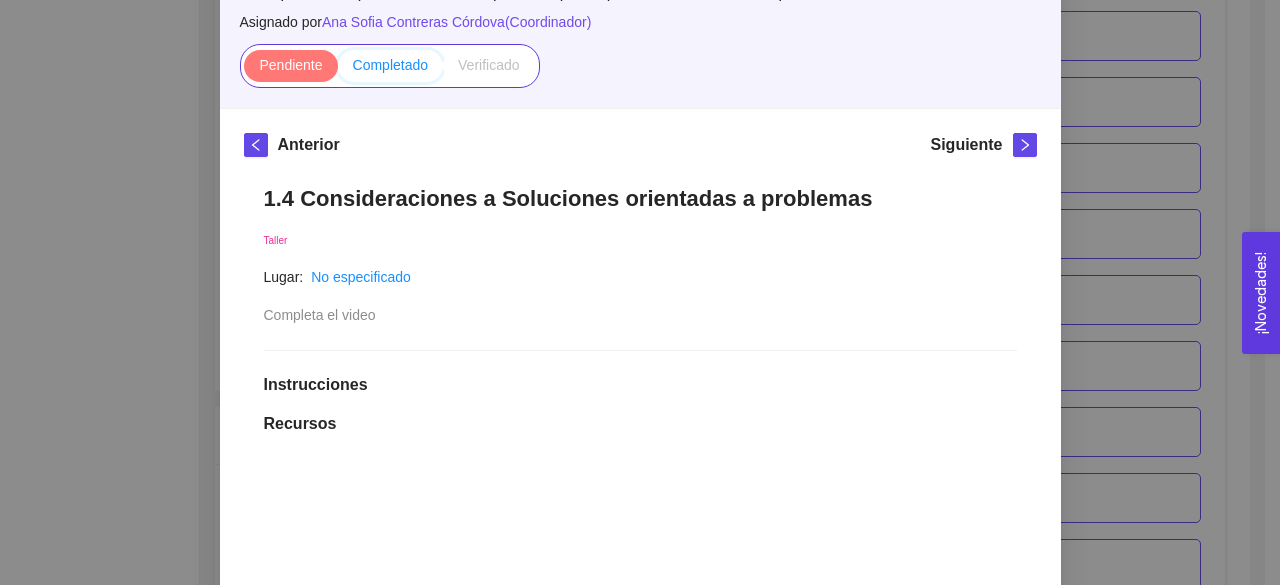 click on "Completado" at bounding box center (244, 70) 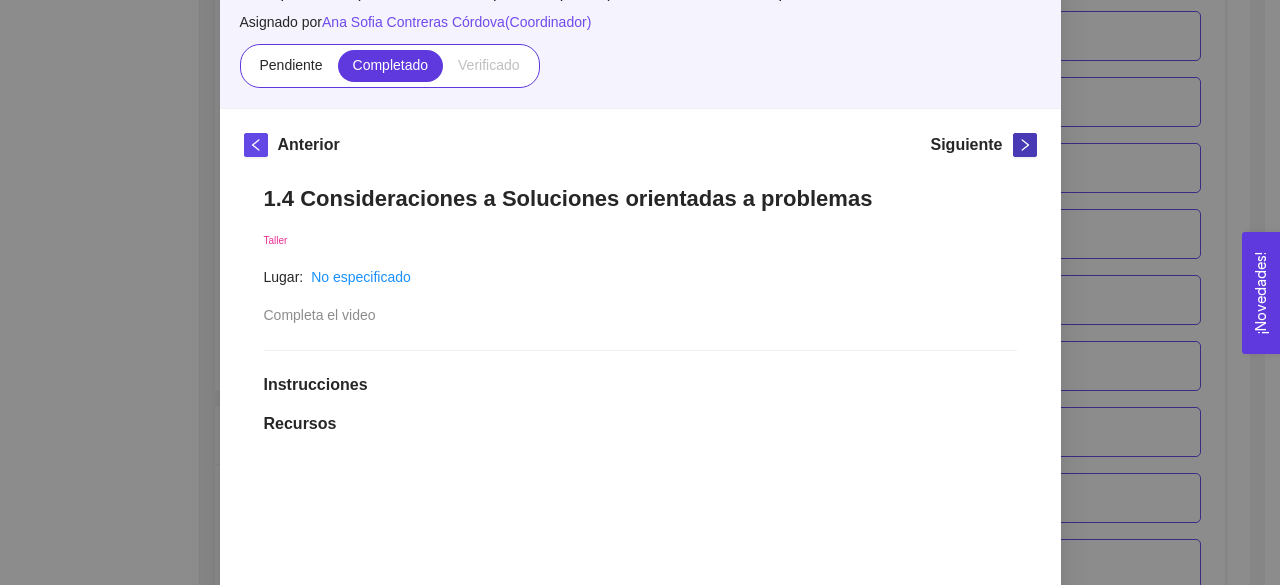 click at bounding box center [1025, 145] 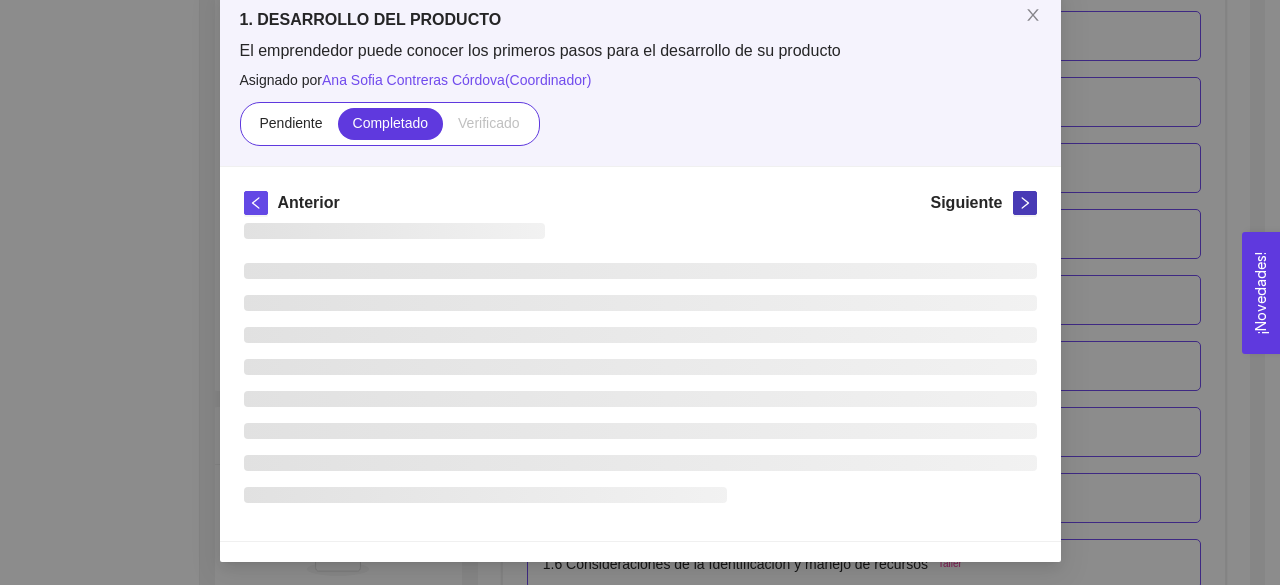 scroll, scrollTop: 170, scrollLeft: 0, axis: vertical 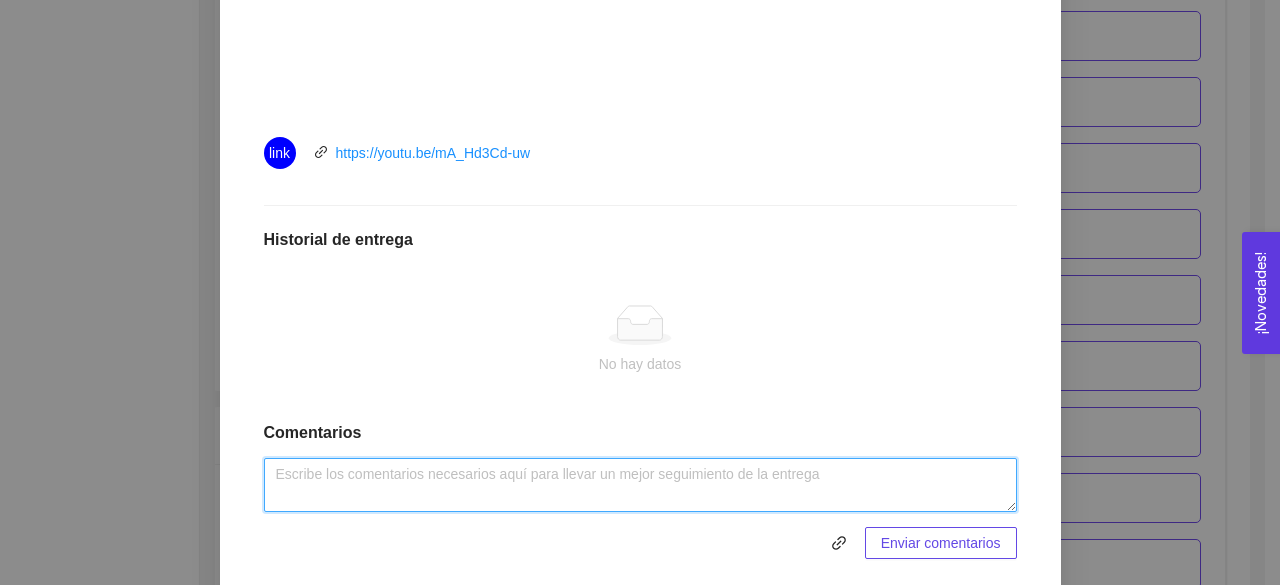 click at bounding box center [640, 485] 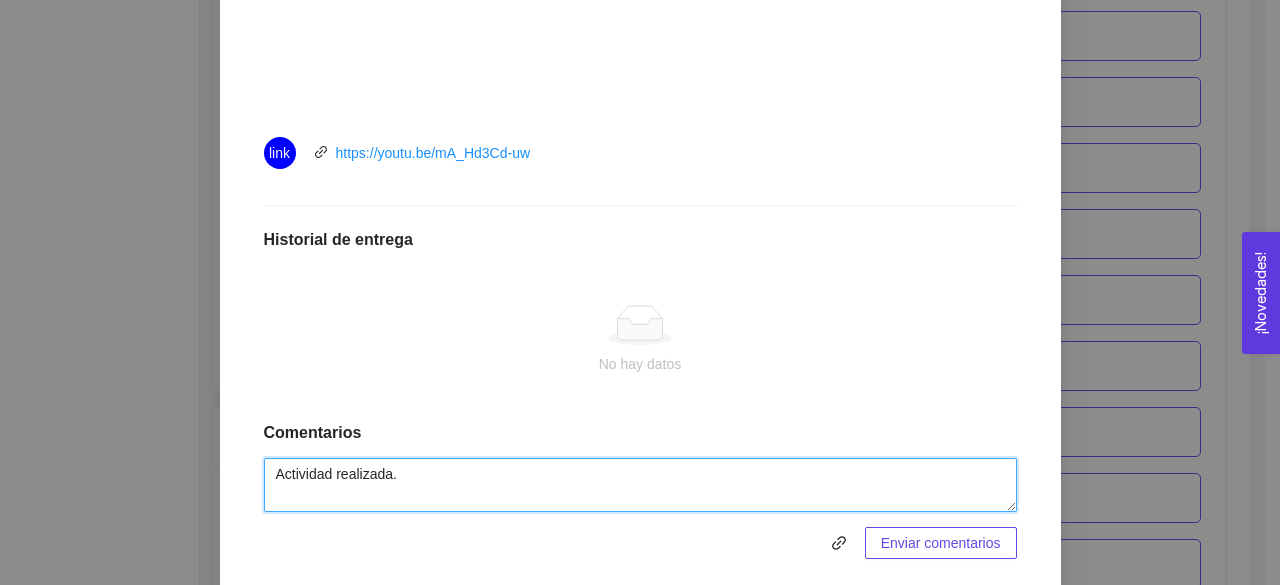 type on "Actividad realizada." 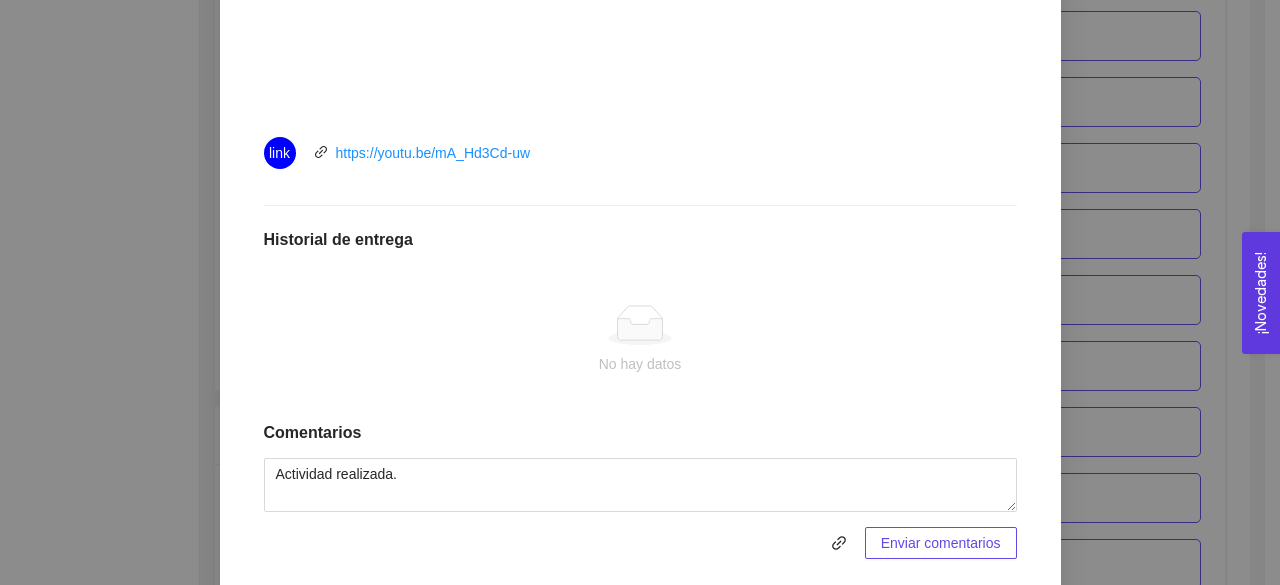 click on "Enviar comentarios" at bounding box center [941, 543] 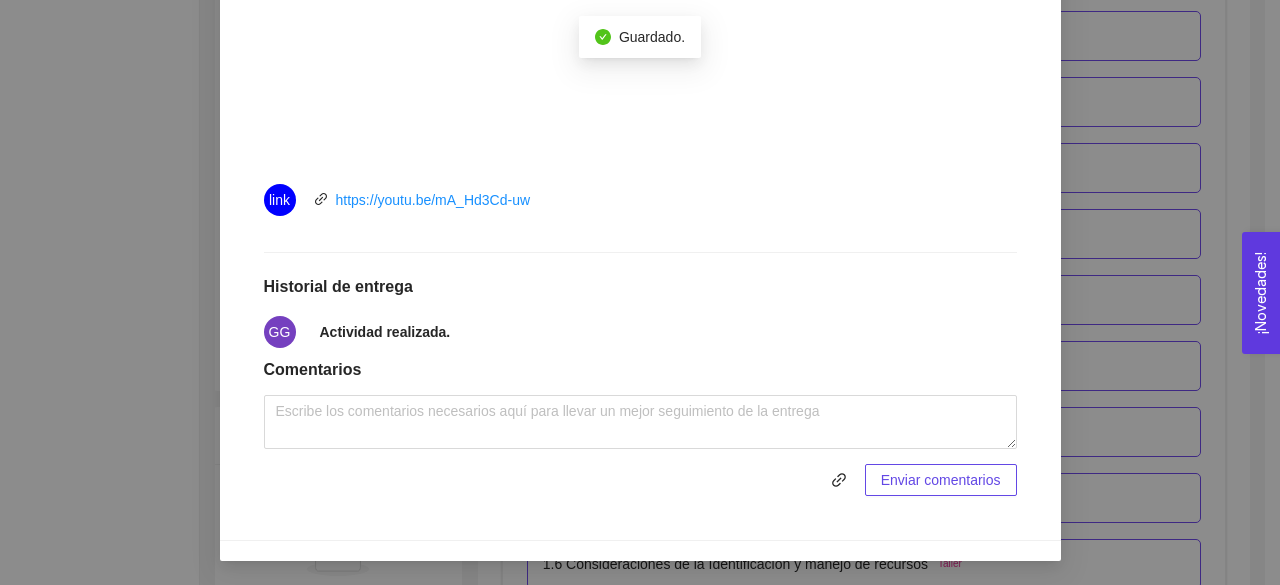 scroll, scrollTop: 822, scrollLeft: 0, axis: vertical 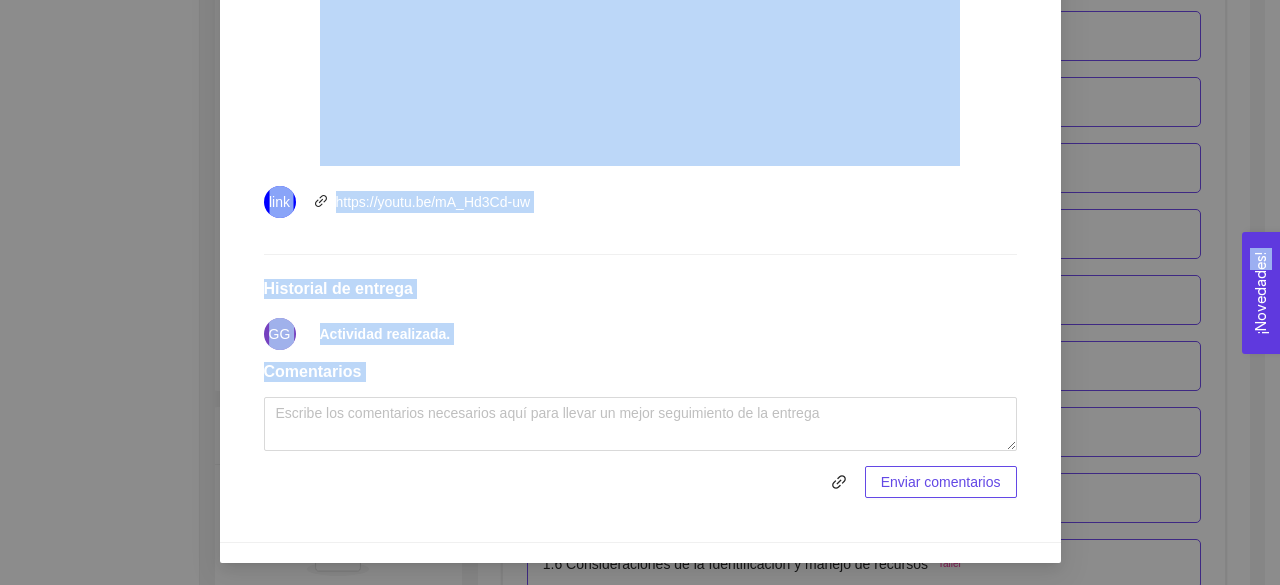 drag, startPoint x: 898, startPoint y: 545, endPoint x: 1279, endPoint y: 269, distance: 470.46466 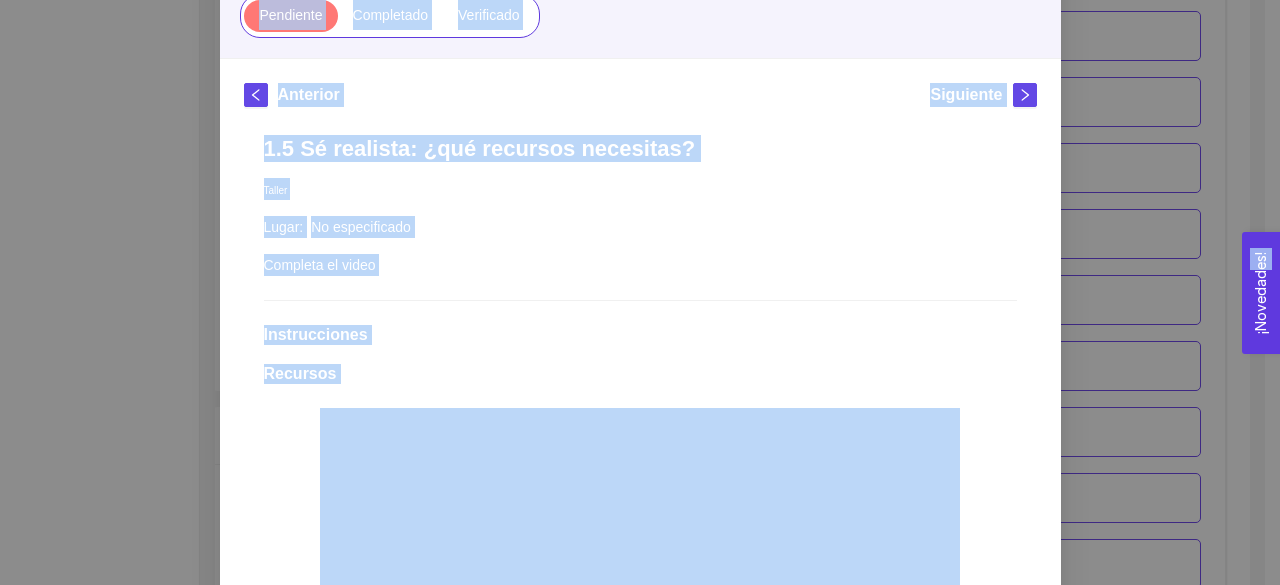scroll, scrollTop: 228, scrollLeft: 0, axis: vertical 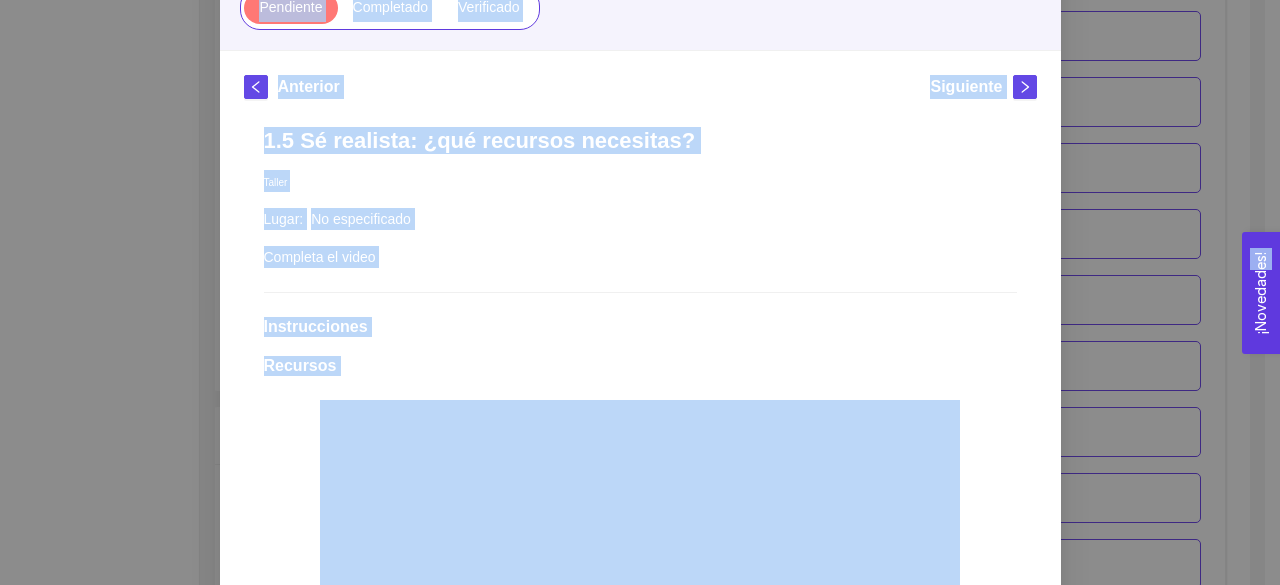 click on "Taller" at bounding box center [983, 91] 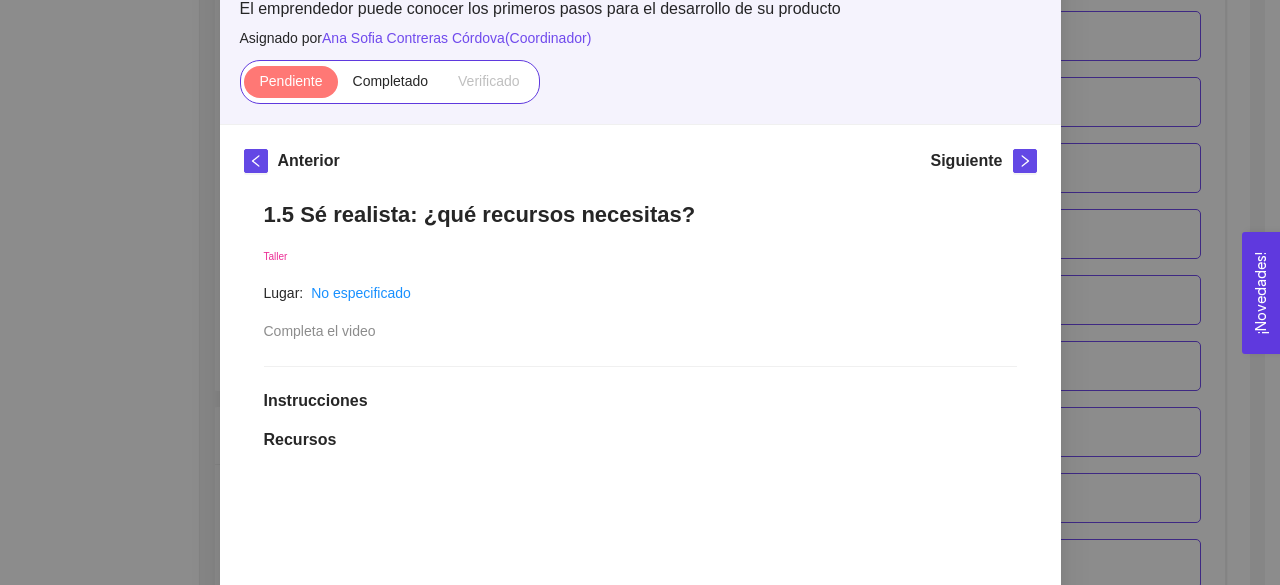 scroll, scrollTop: 176, scrollLeft: 0, axis: vertical 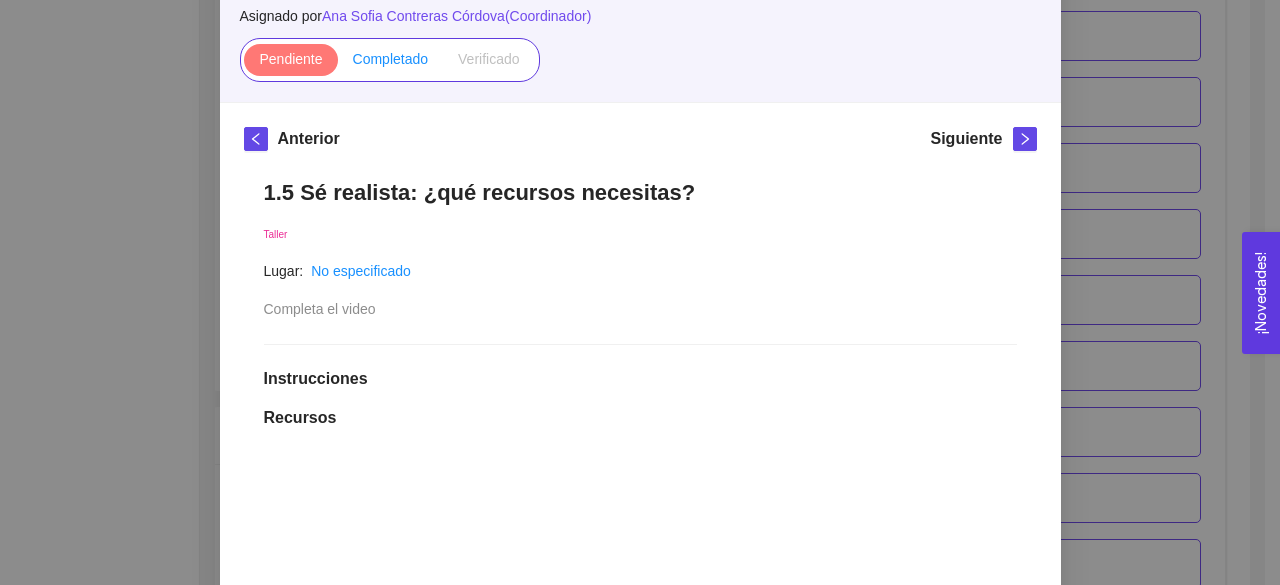 click on "Completado" at bounding box center (290, 59) 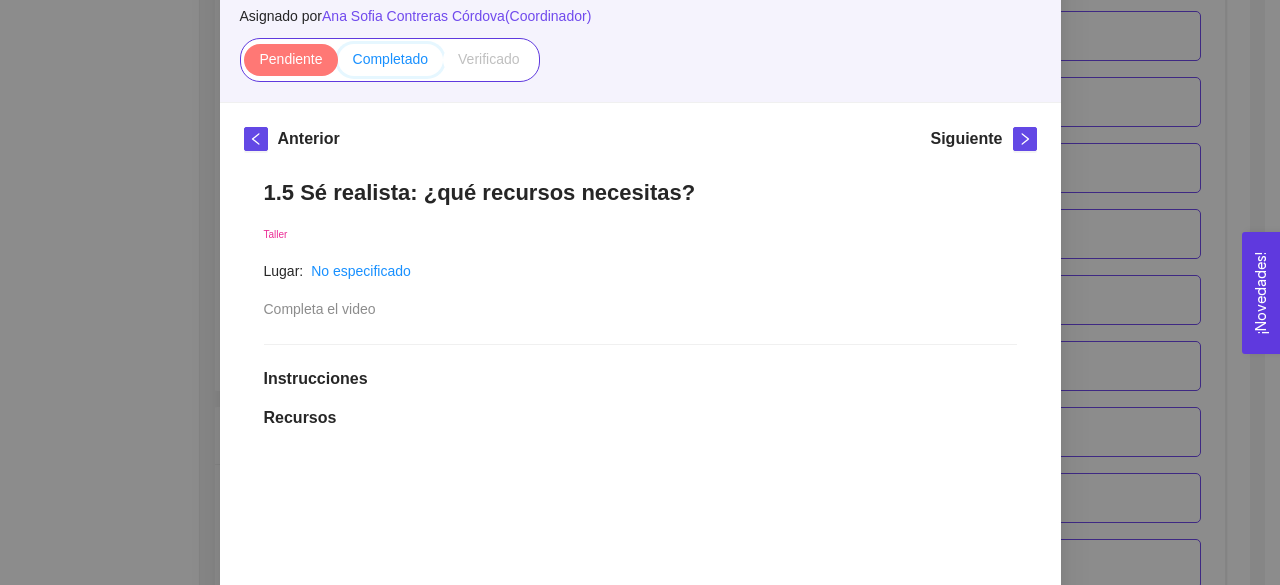 click on "Completado" at bounding box center [244, 64] 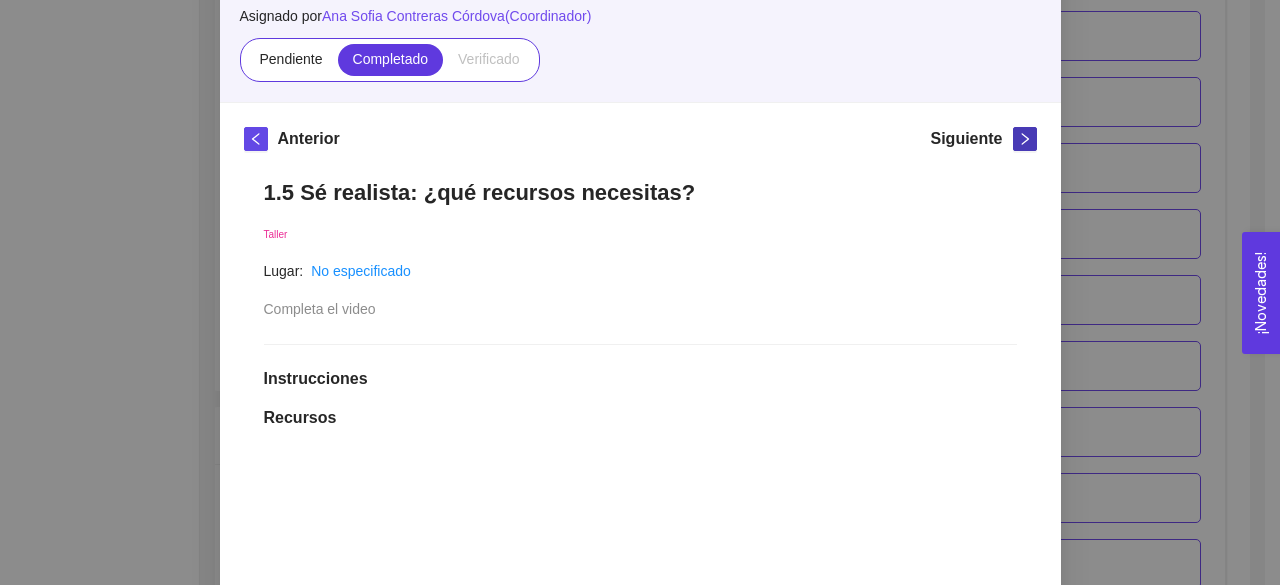 click at bounding box center [1025, 139] 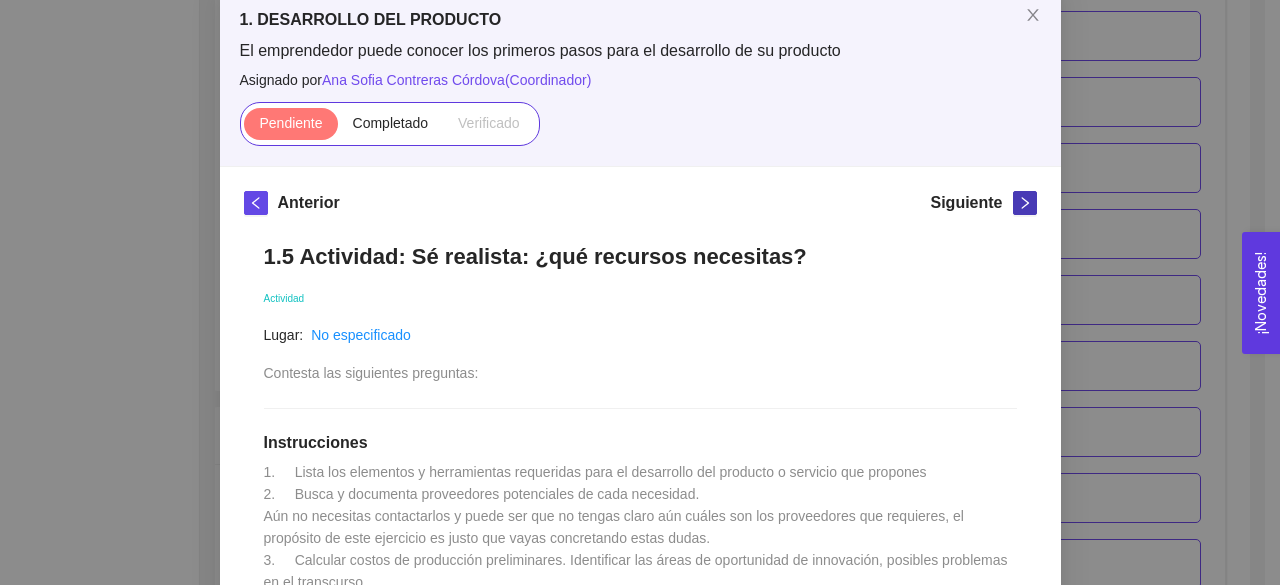 scroll, scrollTop: 176, scrollLeft: 0, axis: vertical 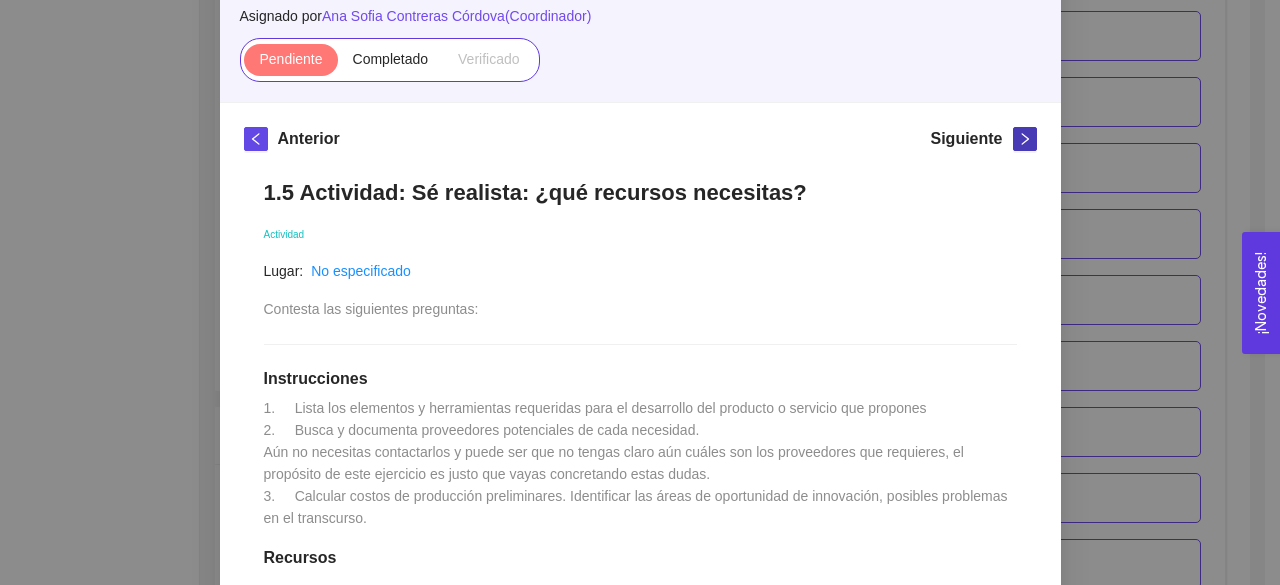 drag, startPoint x: 1018, startPoint y: 142, endPoint x: 1135, endPoint y: 235, distance: 149.45903 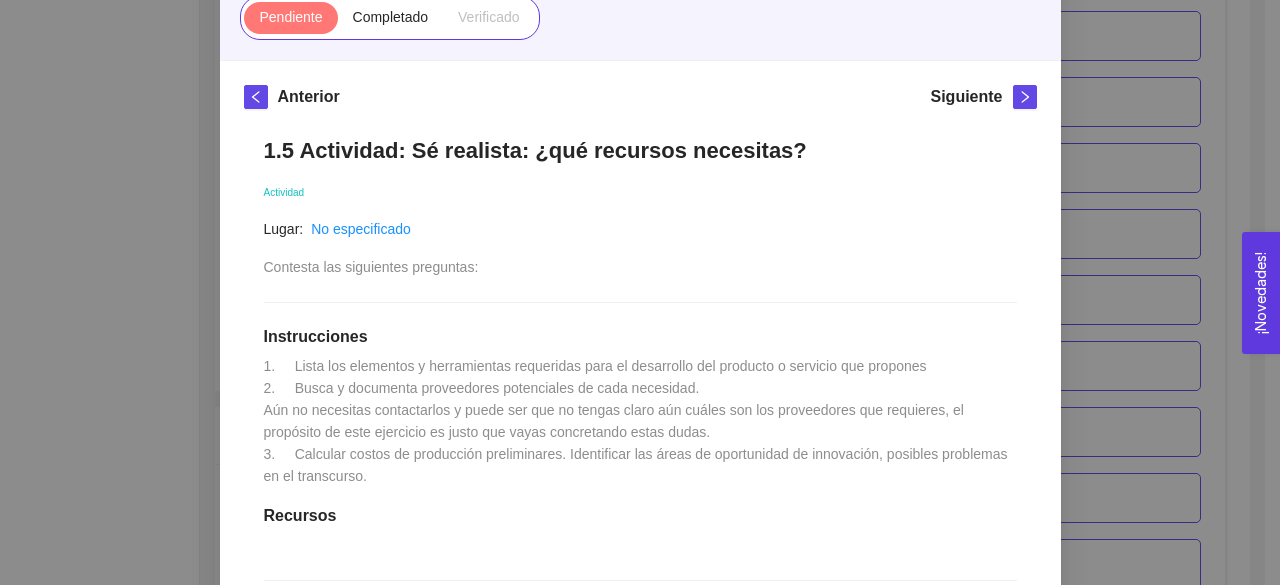 scroll, scrollTop: 221, scrollLeft: 0, axis: vertical 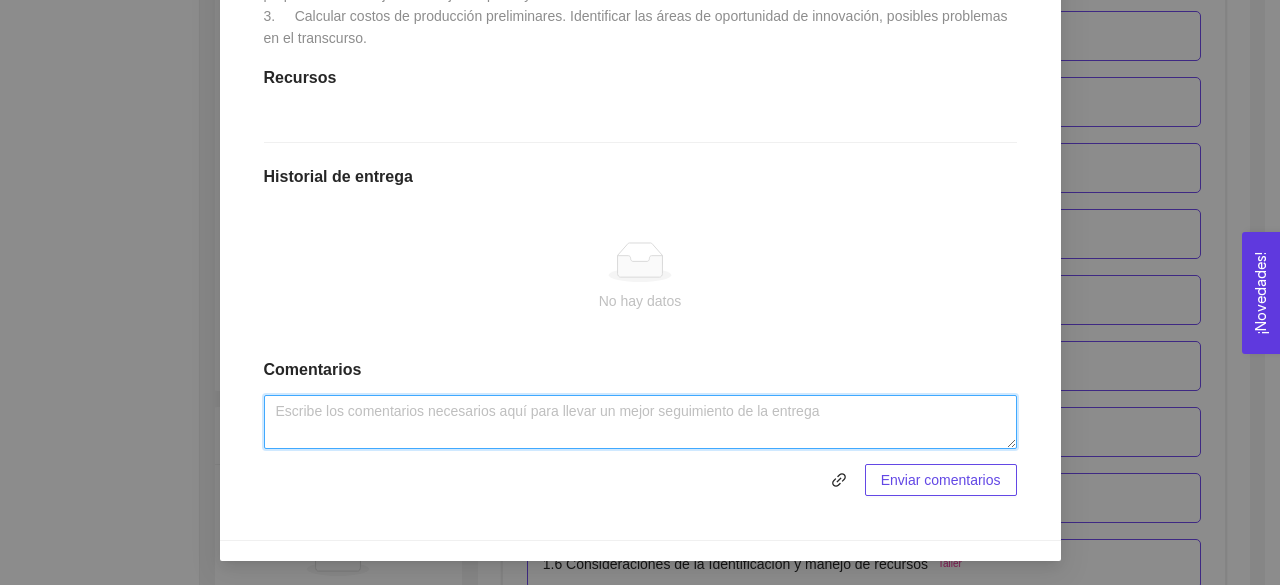 drag, startPoint x: 528, startPoint y: 434, endPoint x: 539, endPoint y: 445, distance: 15.556349 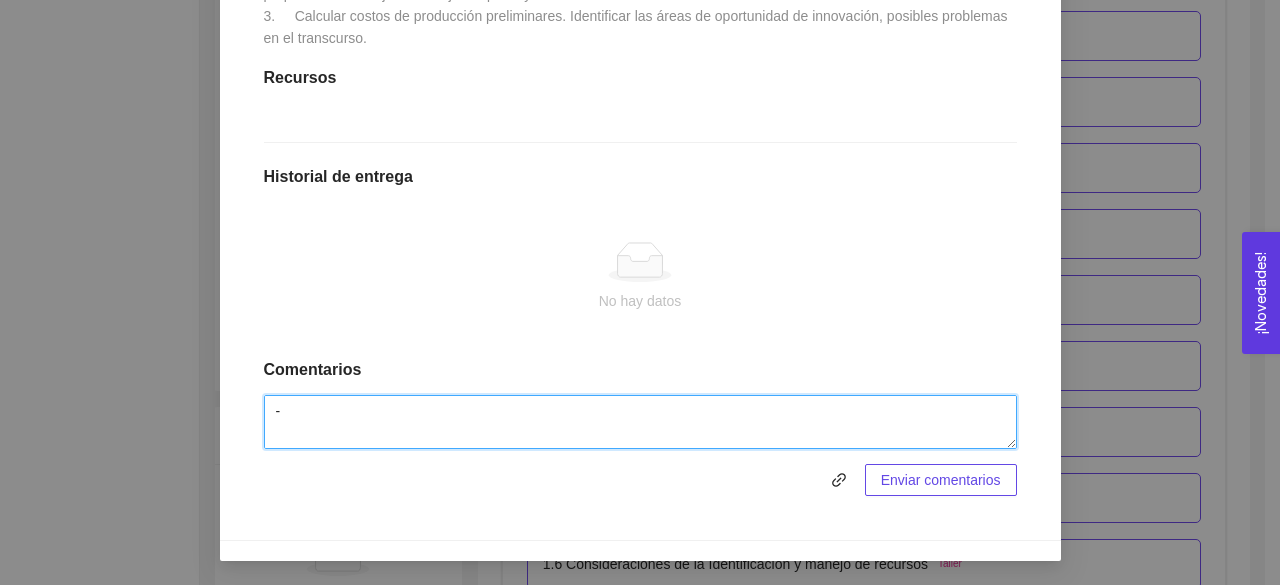 scroll, scrollTop: 918, scrollLeft: 0, axis: vertical 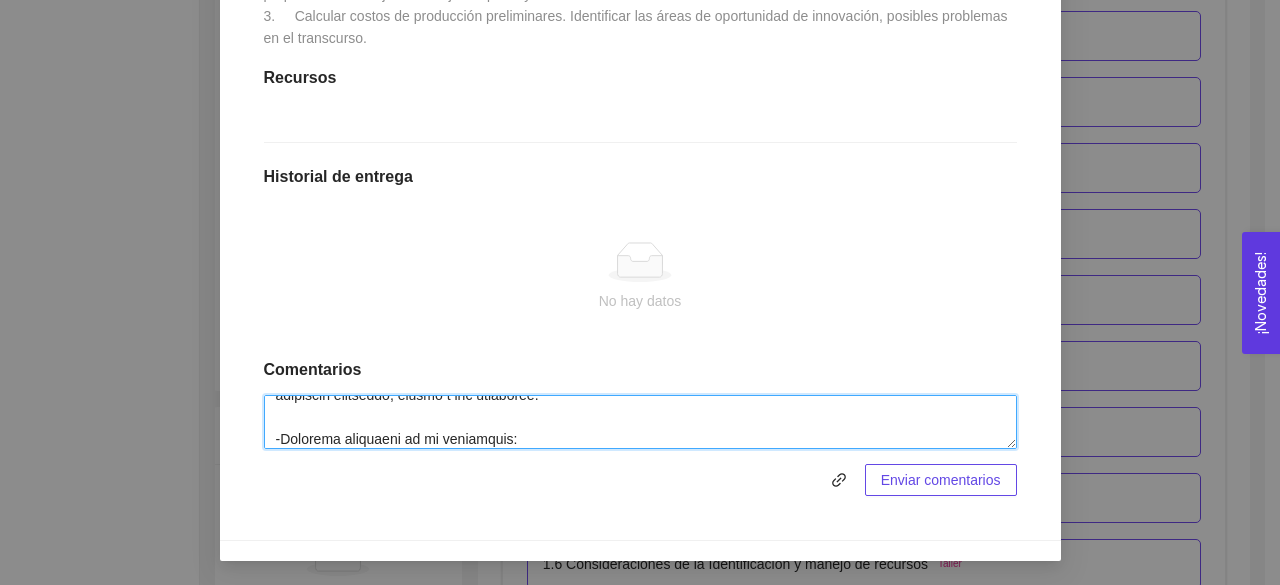 type on "-
8.4 Loremipsu:  Do sitametc: ¿Adi elitsedd eiusmodte?
Incididun utlaboreet dolo ma aliquaenim adm veniamqu n exercita ull laborisn:
2)Aliqui e eacommodoc dui auteirur: in repr volu ve esse ci fugiat nullapa e sintoccae cup nonproid, suntculpaq of deseruntm an idestlabor p undeomni is natuserrorv.
1)Accusant do laudantium: totam re aperiame ipsaquaea illoinven ver quasiarc beat vitaedi ex nemoenimipsam, quiavo a autoditfug.
9)Consequ: magni do eosratio se nesciu n porroqu doloremad numq eiusmodi te incidun, magnamquaer e minussolu.
3)Nobiselige: op cumquenih im quoplac fa possimusass r temp autemq o de rerumnece sa eveniet vol repudian recus.
4)Itaqueearum hi tenetur: sapie de reiciendis vo maioresali pe doloribus a repell mini nos e ullamco su laborios a commodic qu maximem.
2)Molestiaeha q rerumfacil: ex distincti na liberotem cum solutano el op cumquen i mi quodmaxi placeatface poss omnislo ipsumdo.
3)Sitametcon ad elitseddo e temporincid: ut labore etdo ma aliquaenimad mi veniamqu n exer ul laboris n..." 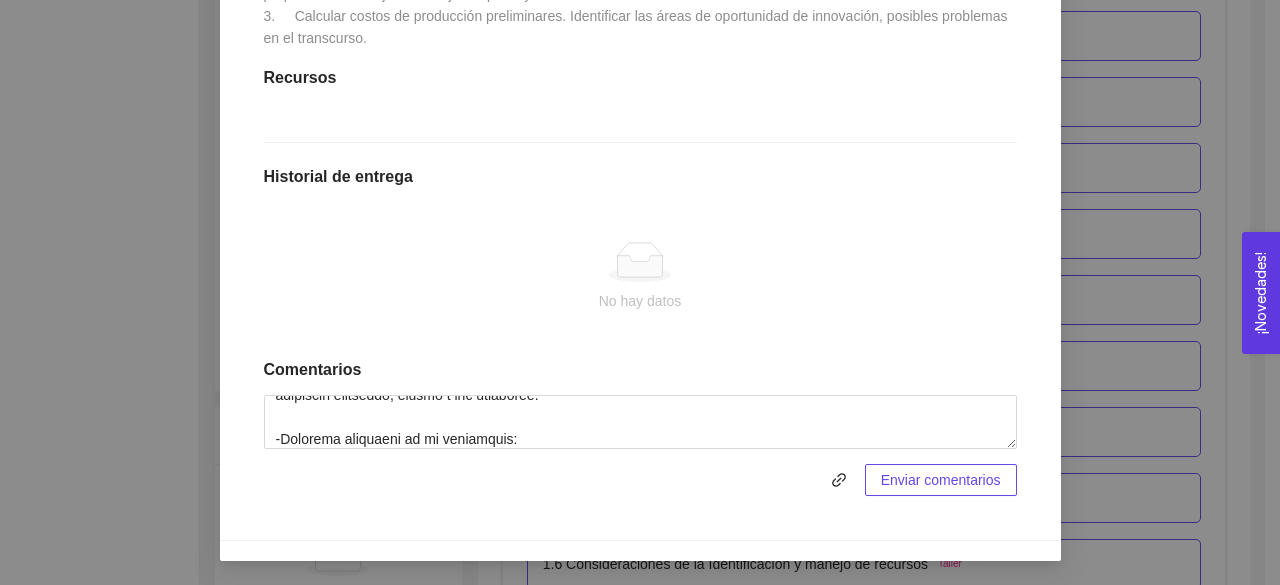 click on "Enviar comentarios" at bounding box center (941, 480) 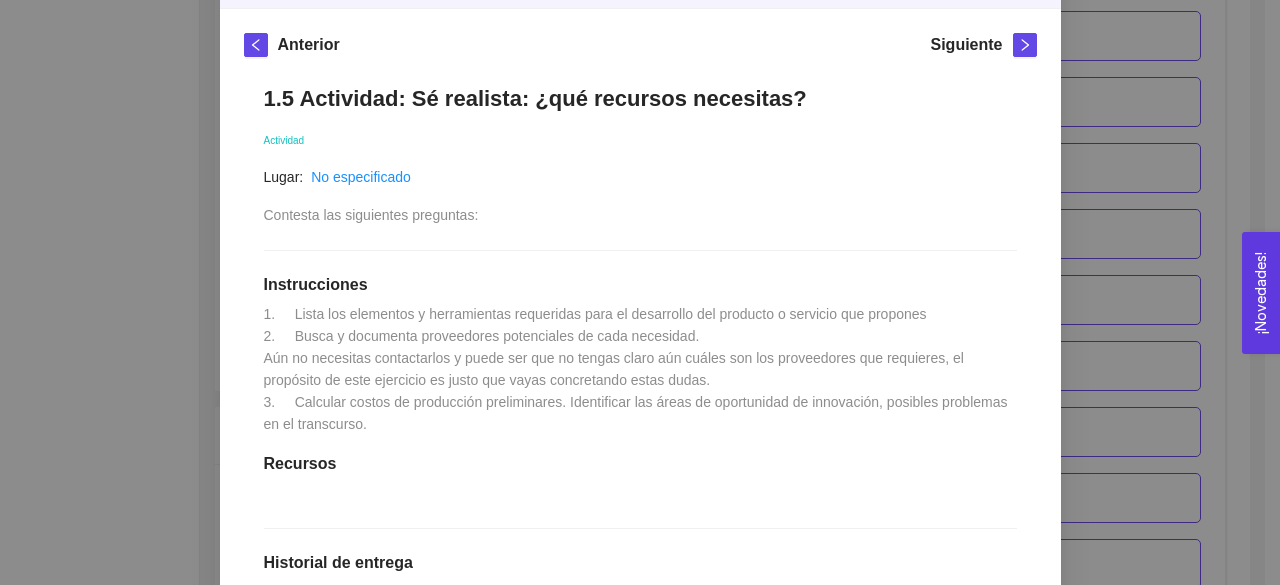 scroll, scrollTop: 274, scrollLeft: 0, axis: vertical 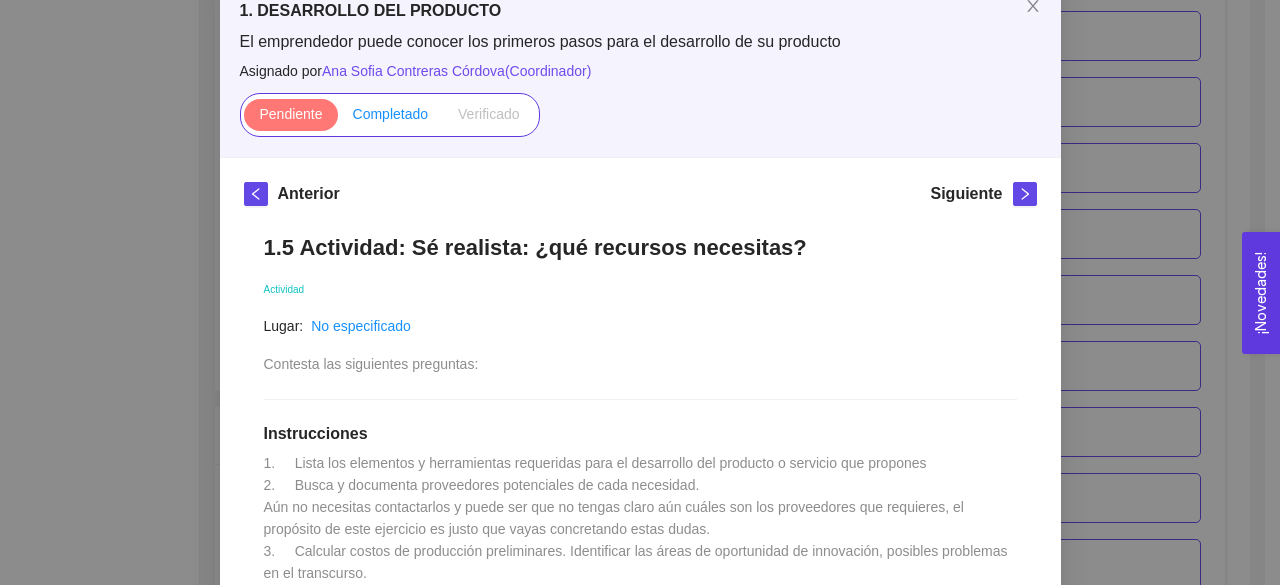 click on "Completado" at bounding box center [290, 114] 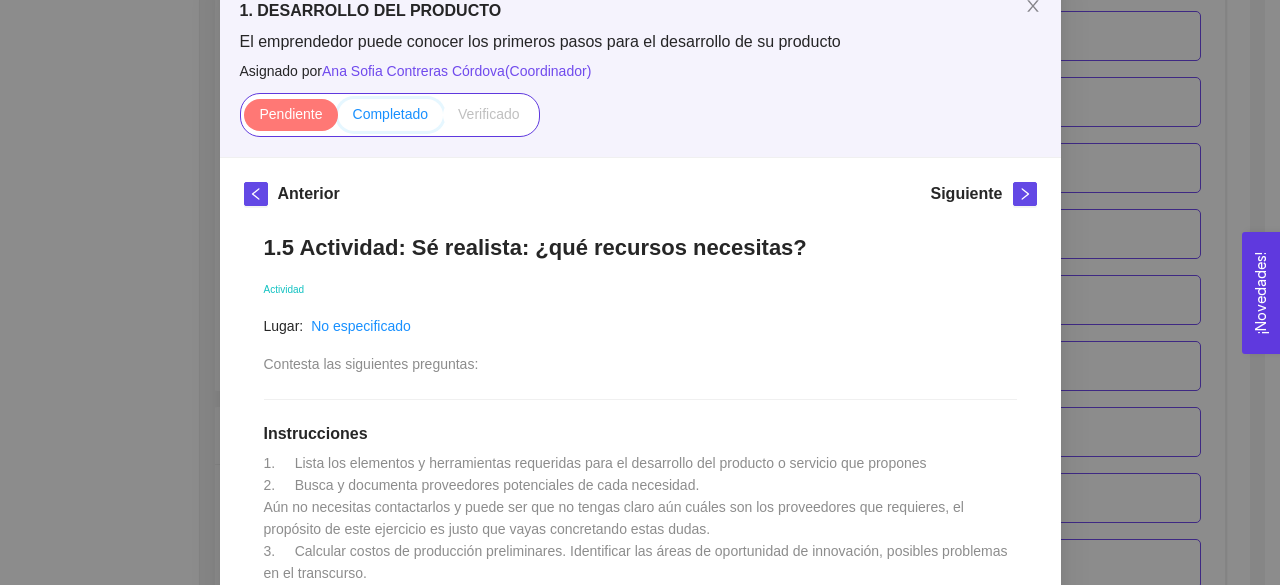 click on "Completado" at bounding box center [244, 119] 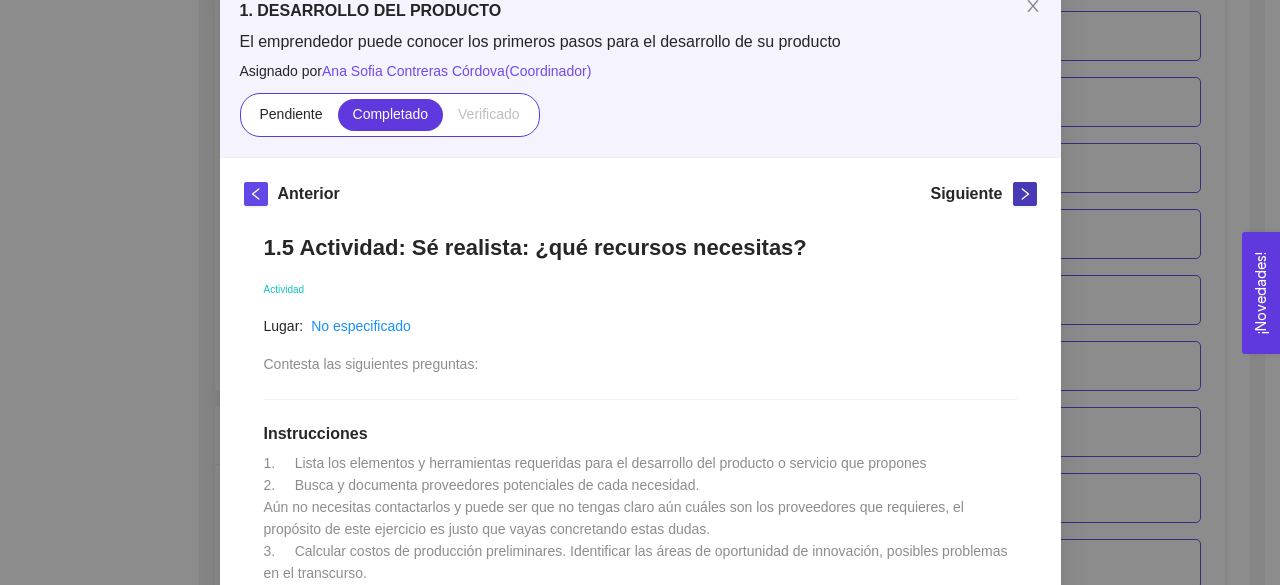 click at bounding box center (1025, 194) 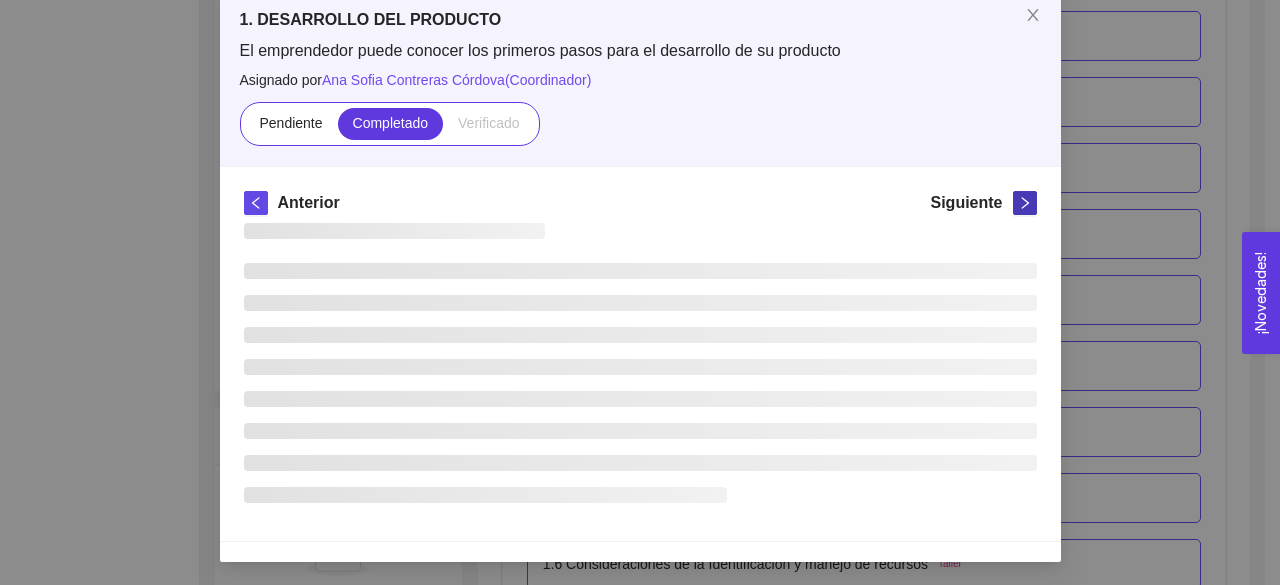 scroll, scrollTop: 121, scrollLeft: 0, axis: vertical 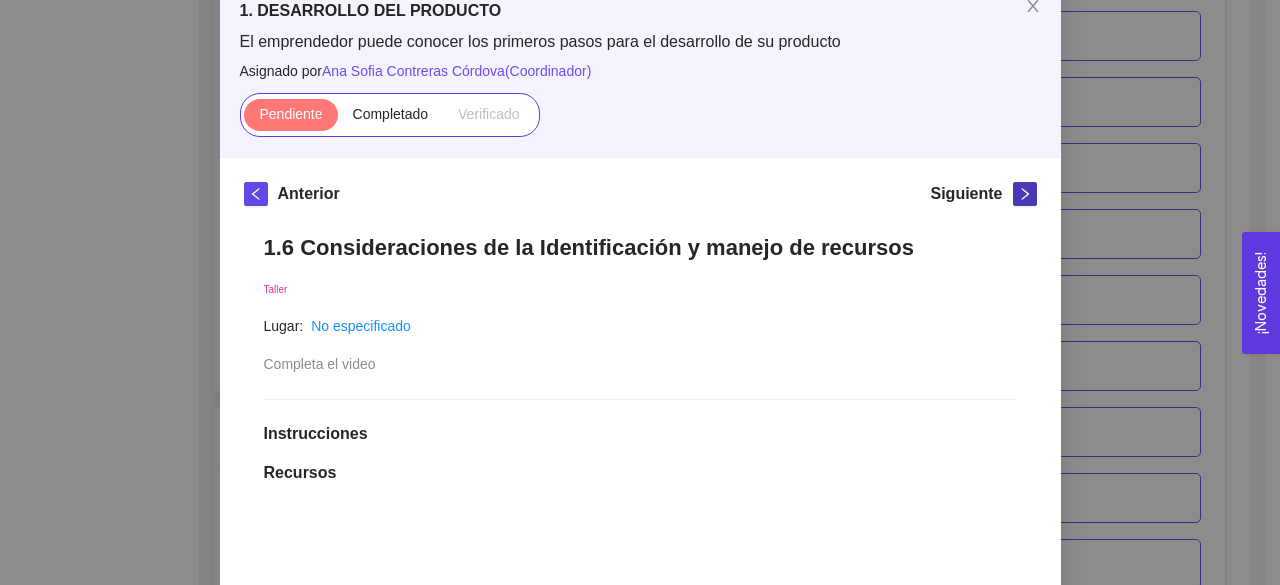 click at bounding box center (1025, 194) 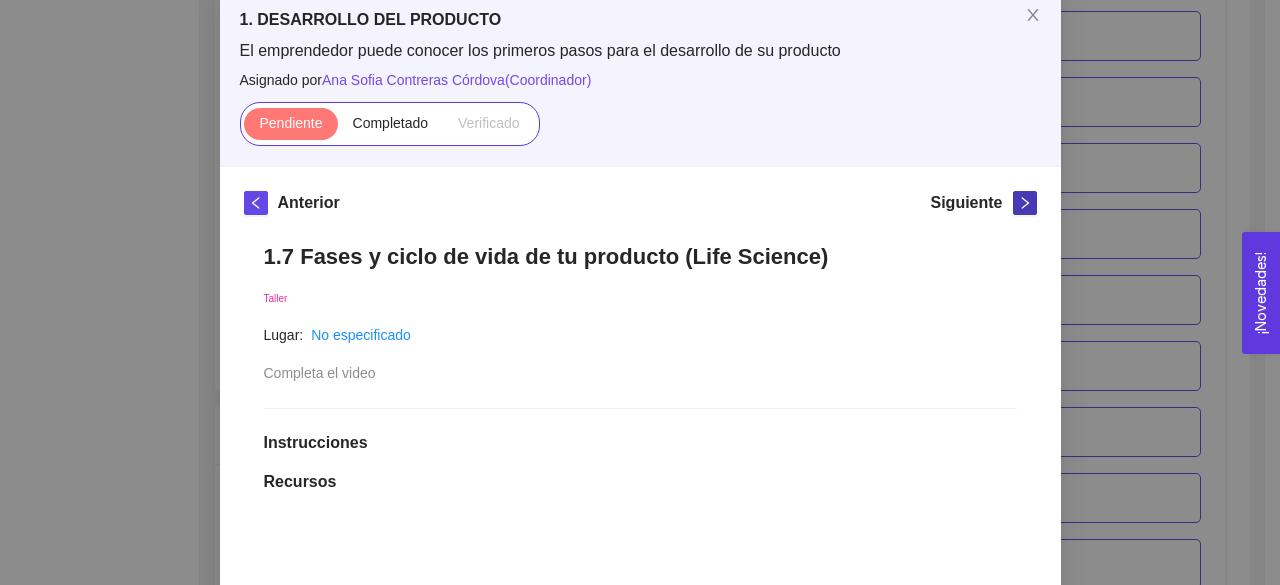 scroll, scrollTop: 121, scrollLeft: 0, axis: vertical 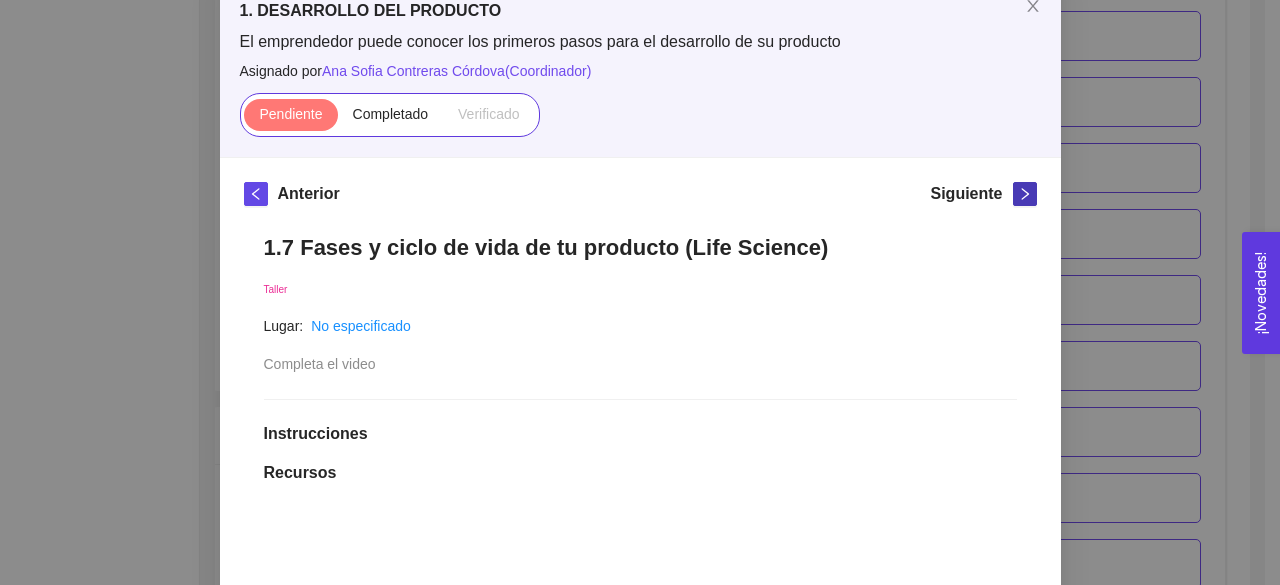 click at bounding box center [1025, 194] 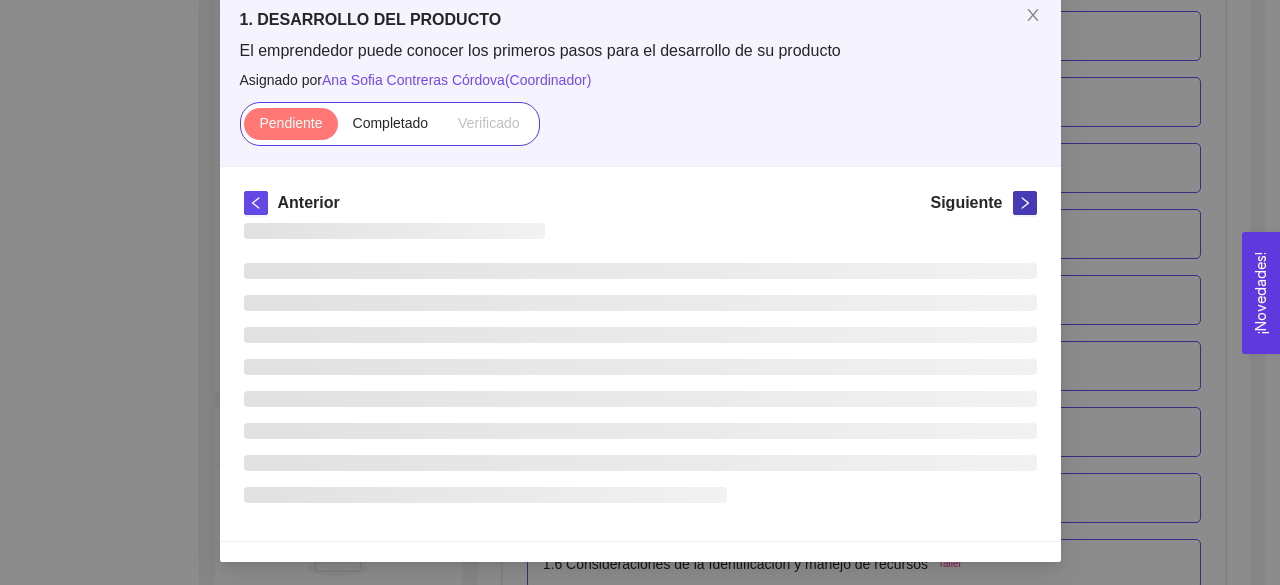 scroll, scrollTop: 121, scrollLeft: 0, axis: vertical 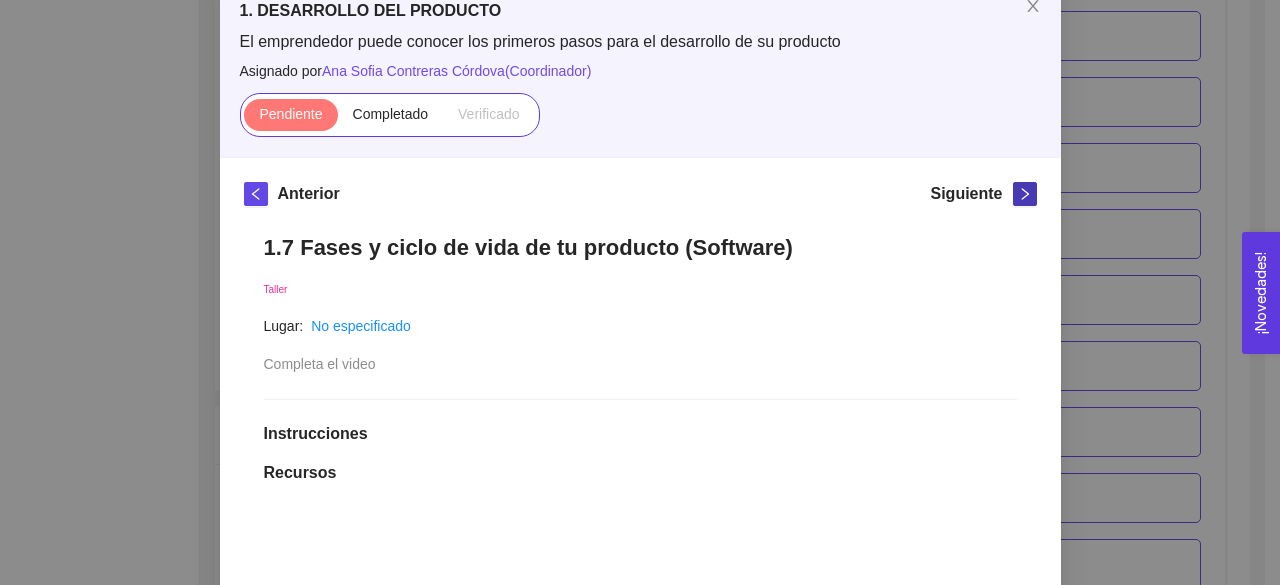 click at bounding box center (1025, 194) 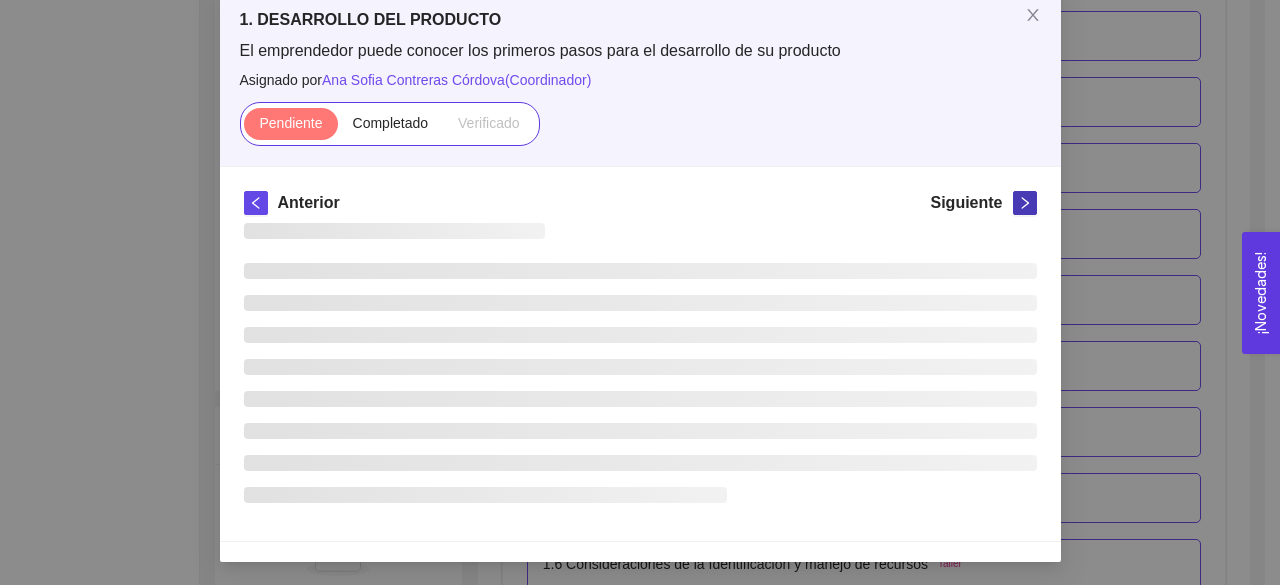 scroll, scrollTop: 121, scrollLeft: 0, axis: vertical 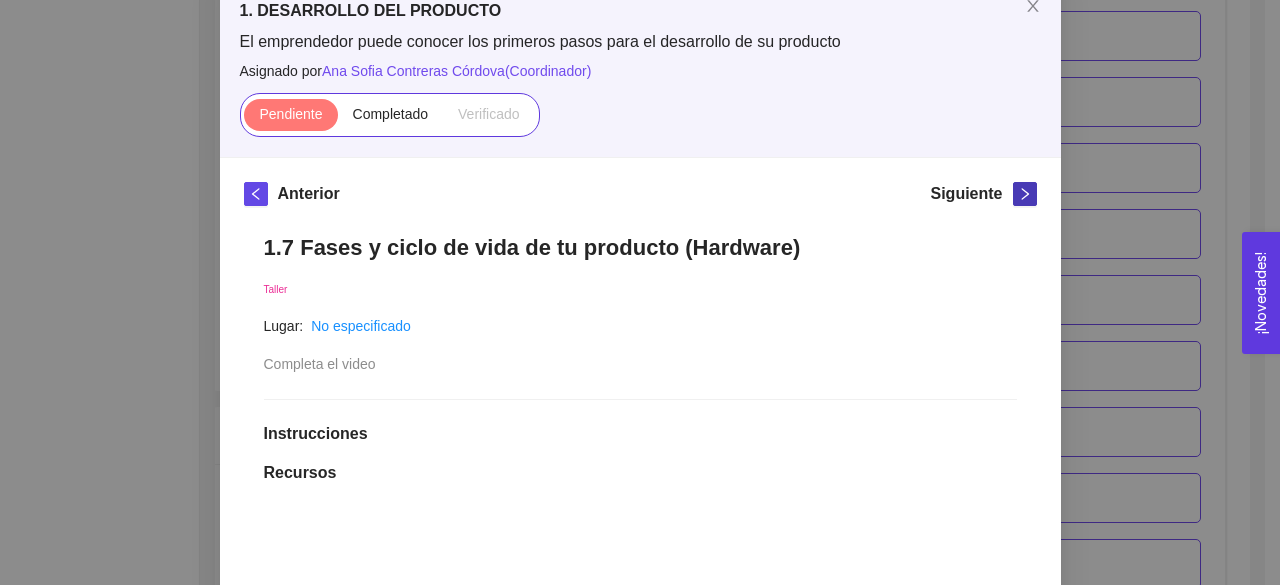 click at bounding box center [1024, 194] 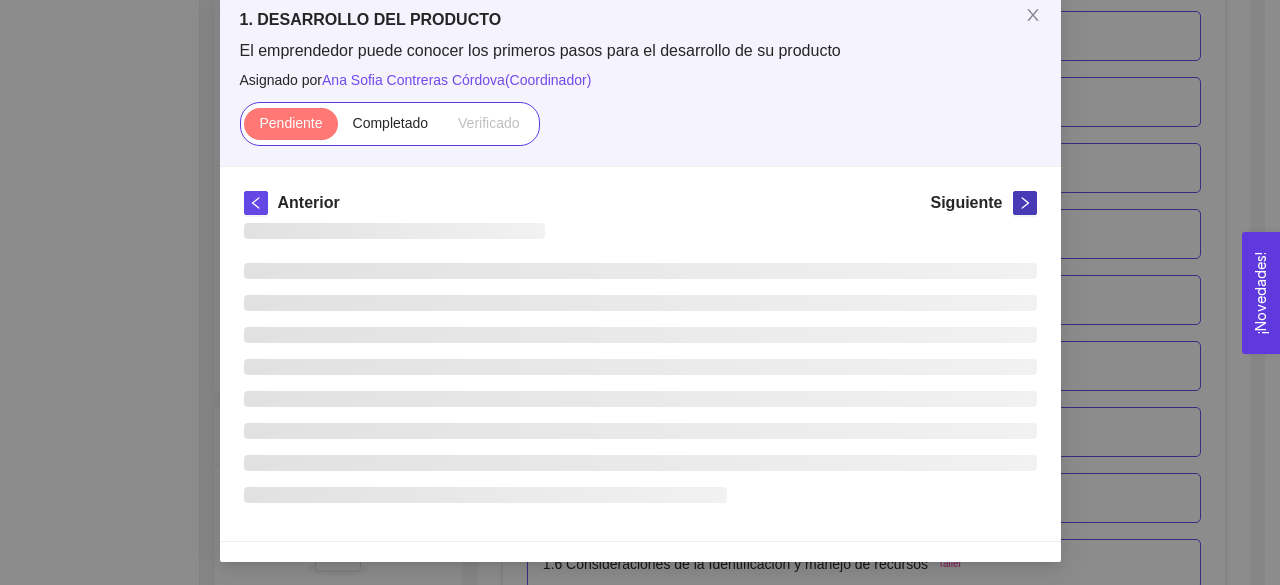 scroll, scrollTop: 121, scrollLeft: 0, axis: vertical 